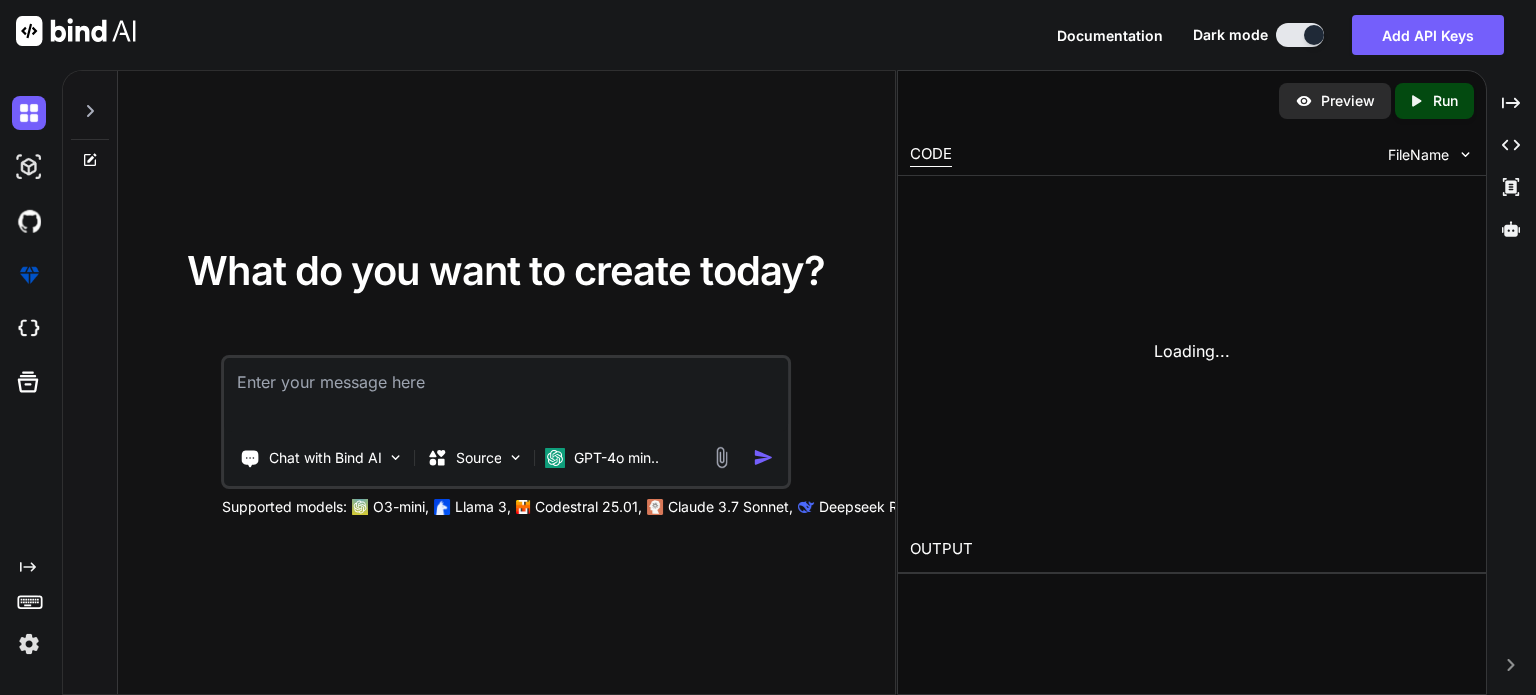 scroll, scrollTop: 0, scrollLeft: 0, axis: both 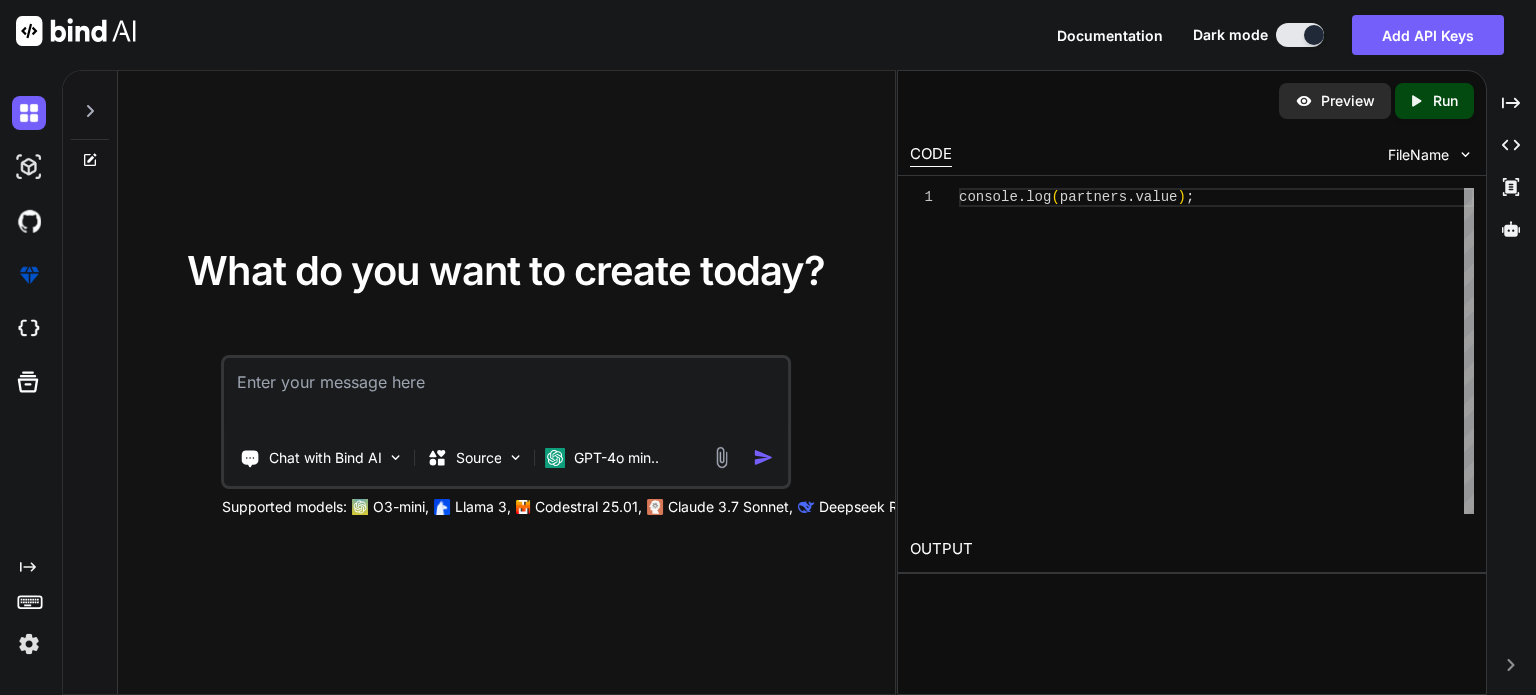 click at bounding box center [506, 395] 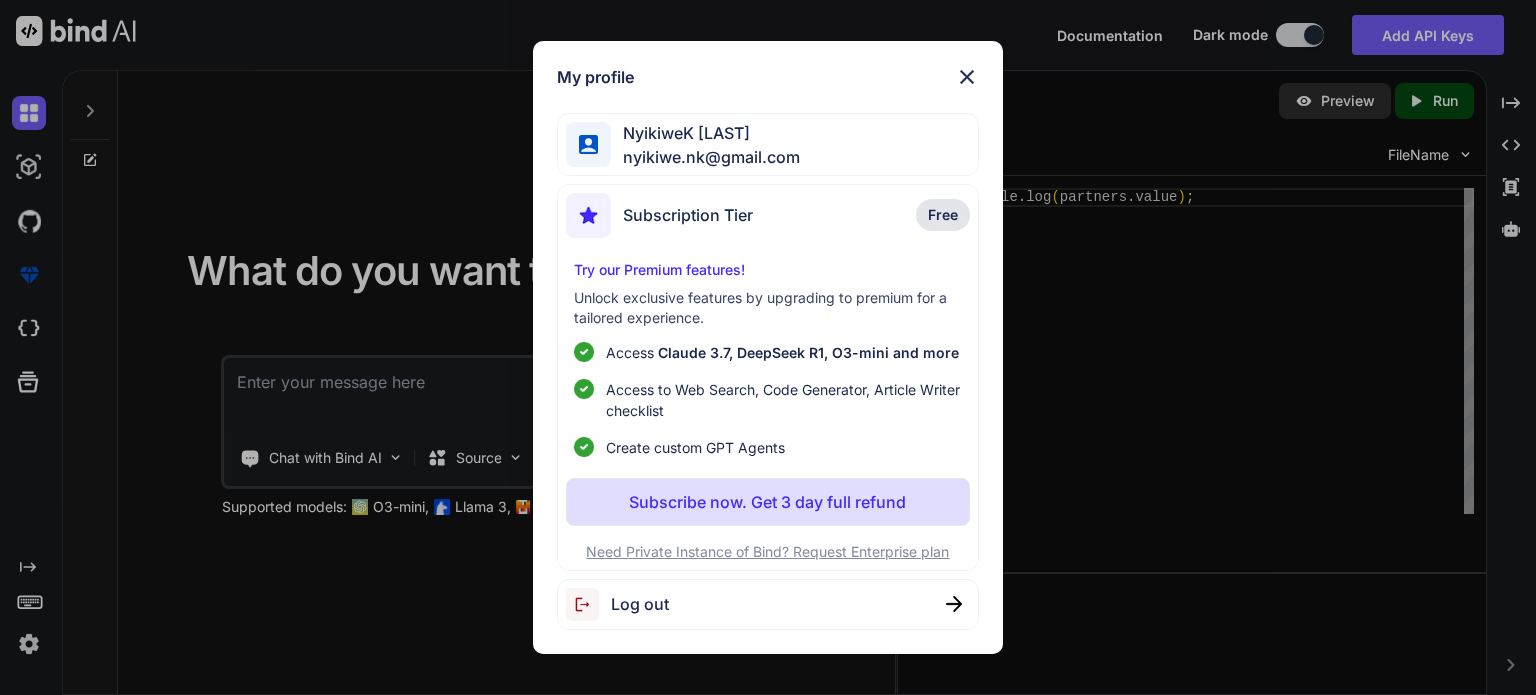 click on "Log out" at bounding box center (640, 604) 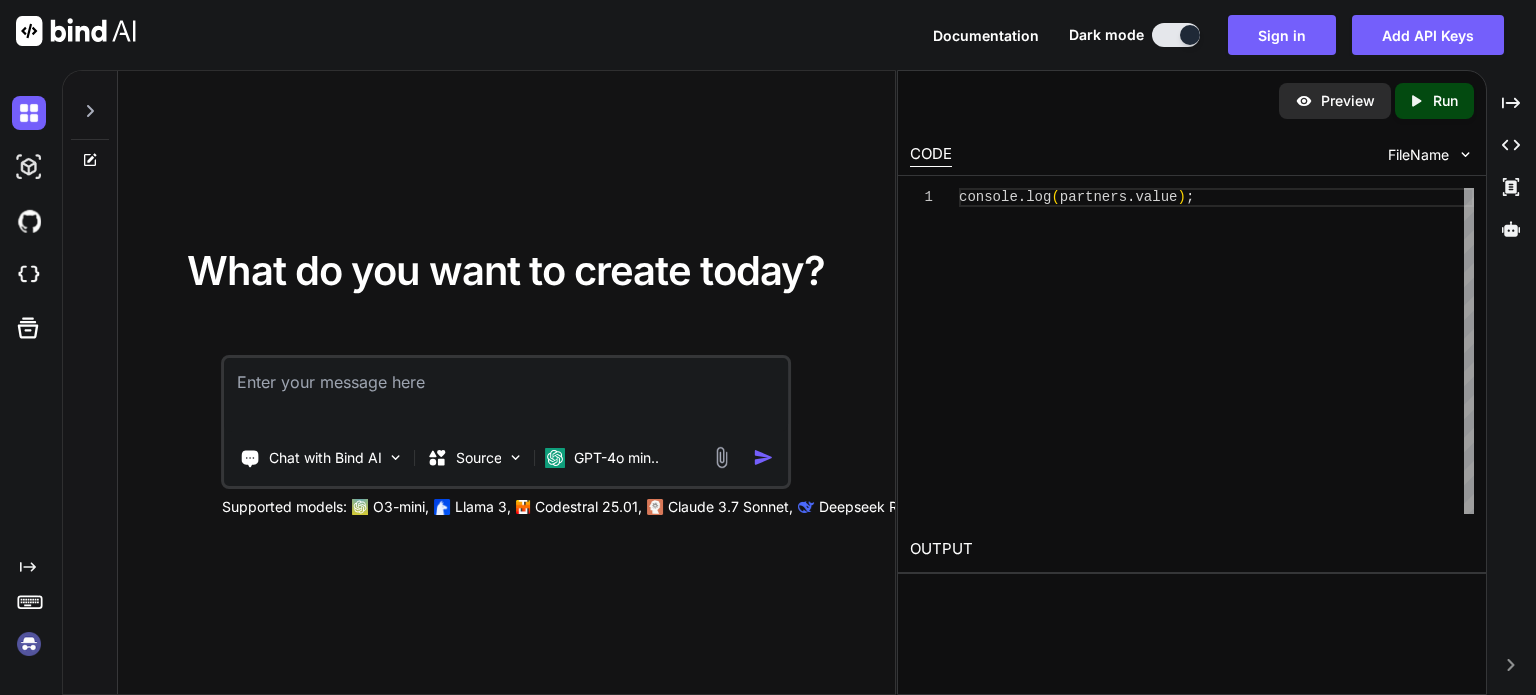 click 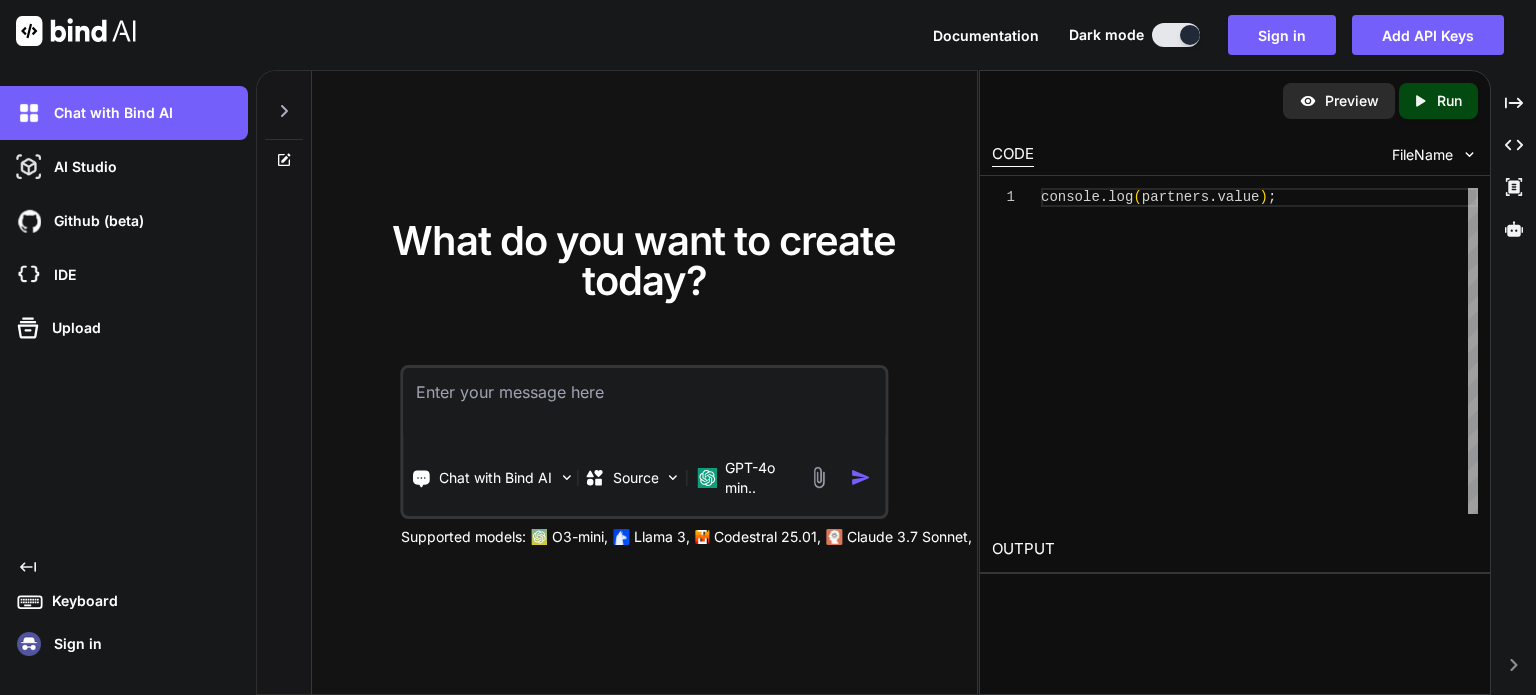 click on "Sign in" at bounding box center (74, 644) 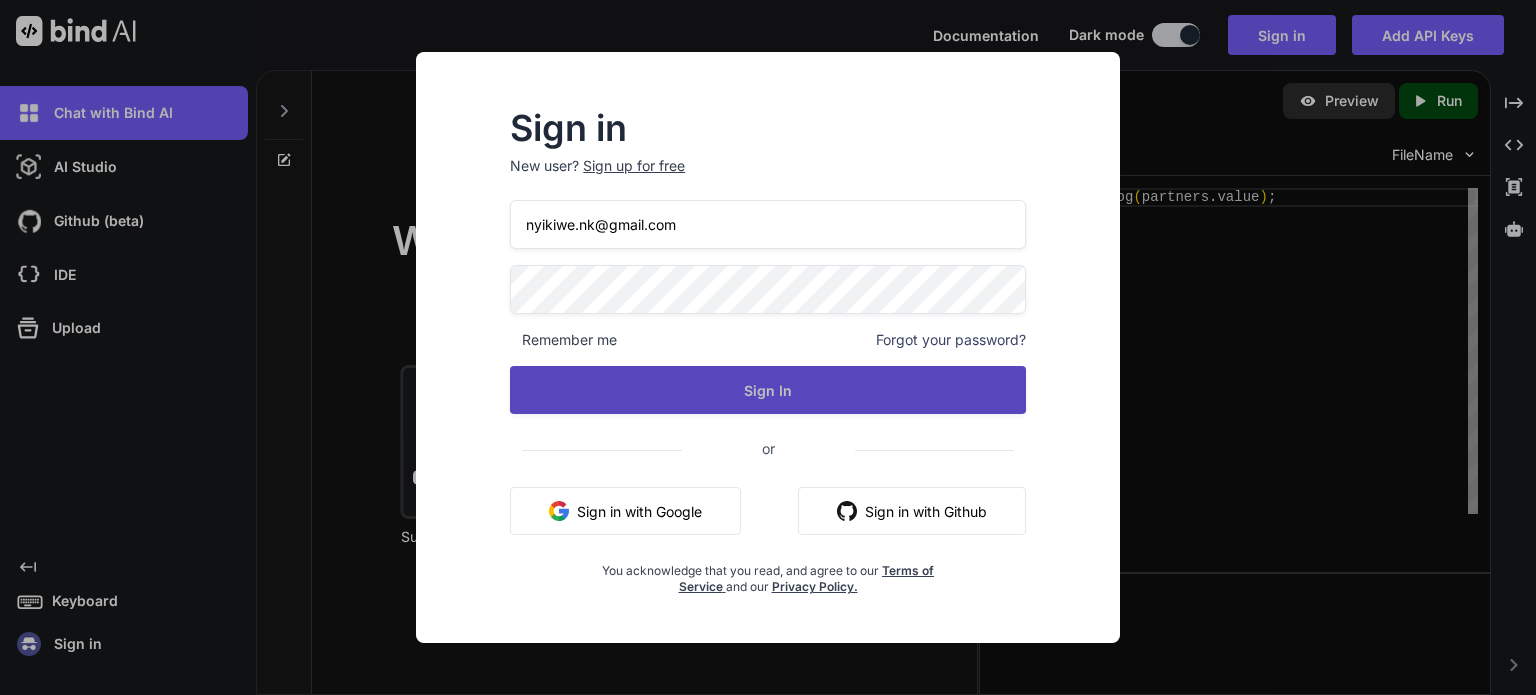 click on "Sign In" at bounding box center [768, 390] 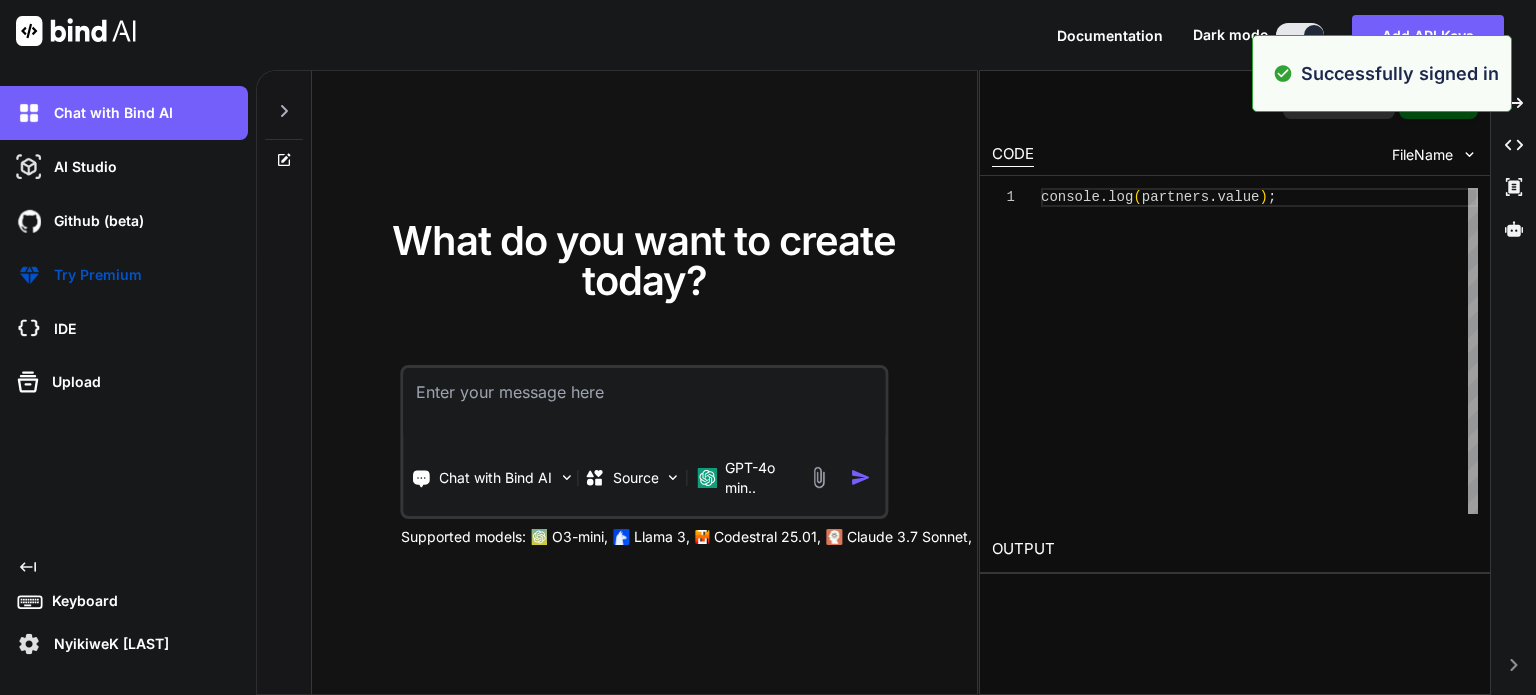 type on "x" 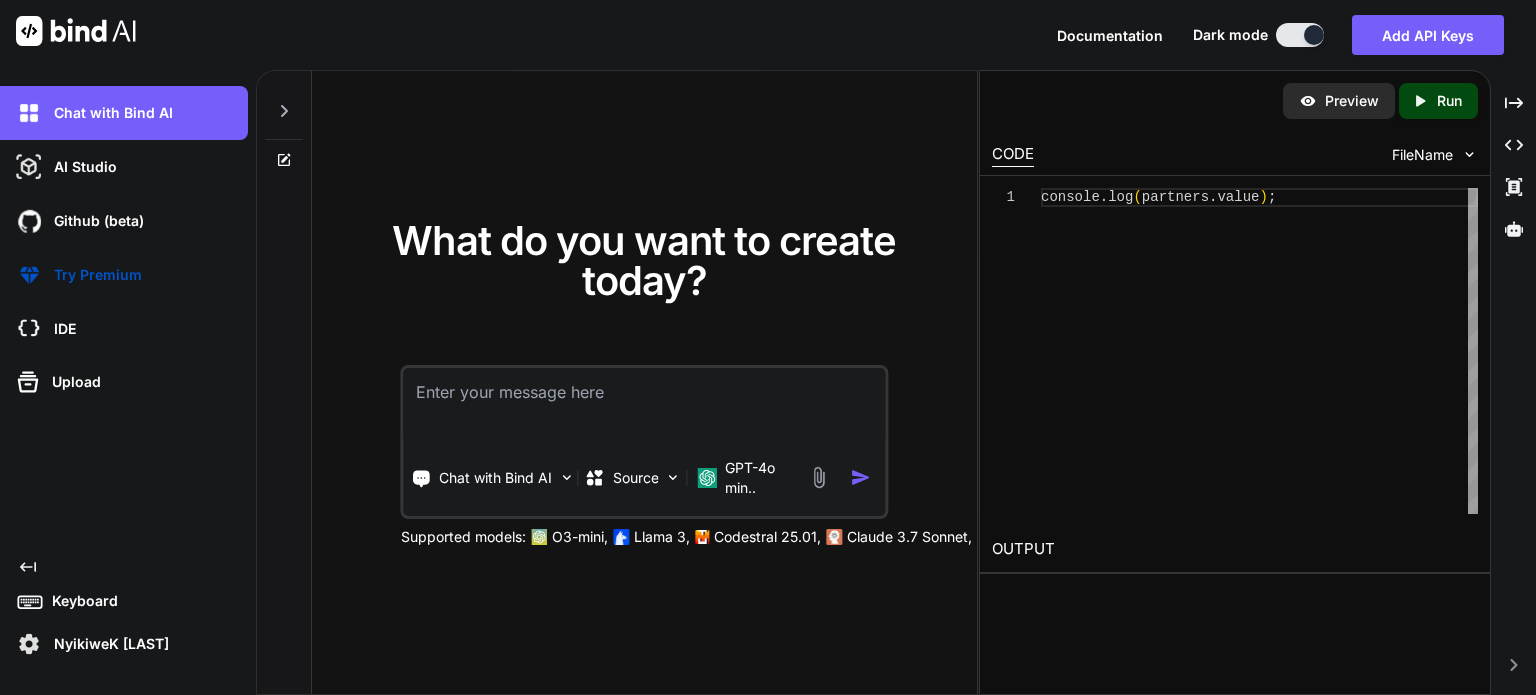 click at bounding box center (644, 405) 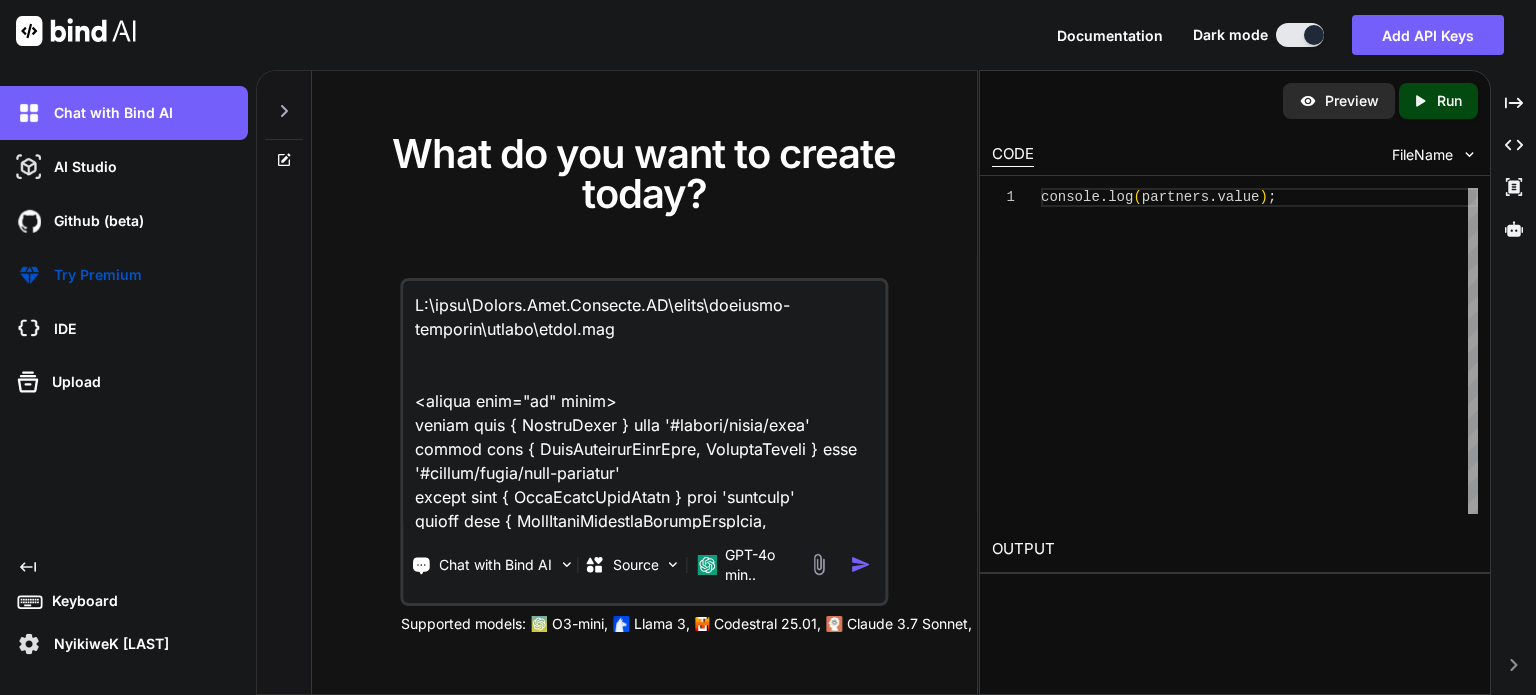 scroll, scrollTop: 28922, scrollLeft: 0, axis: vertical 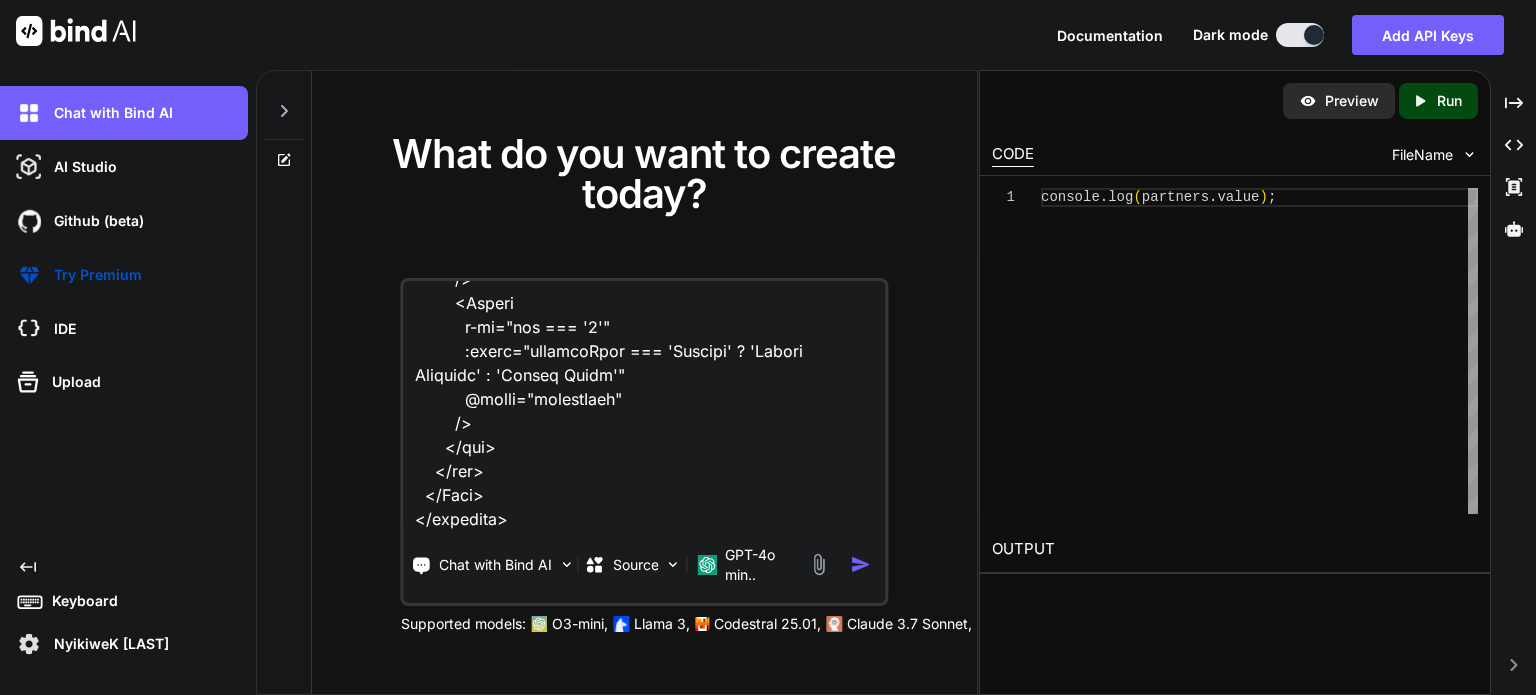type on "C:\nova\Osiris.Nova.Internal.UI\pages\partners-requests\search\index.vue
<script lang="ts" setup>
import type { ColumnProps } from '#shared/types/base'
import type { NovaPartnersListItem, PartnerStatus } from '#shared/types/nova-partners'
import type { DataTablePageEvent } from 'primevue'
import type { DataTableOperatorFilterMetaData, DataTableRowSelectEvent } from 'primevue/datatable'
import { RoleNames } from '#shared/enum'
import { FilterMatchMode, FilterOperator } from '@primevue/core'
import { refDebounced } from '@vueuse/core'
import CustomTag from '~/components/ui/CustomTag.vue'
import { useGetPartnerRequests } from '~/composables/queries/nova-partner-requests'
import { useGetOrganizations } from '~/composables/queries/nova-organizations'
import { useGetUsers } from '~/composables/queries/nova-user'
import { defaultDebounceTimeMS } from '~/lib/constants'
import { transformDatatableFilterToValue } from '~/utils/datatable-filter.utils'
import { RecentLinkType } from '~/lib/abstractions/enums'
import..." 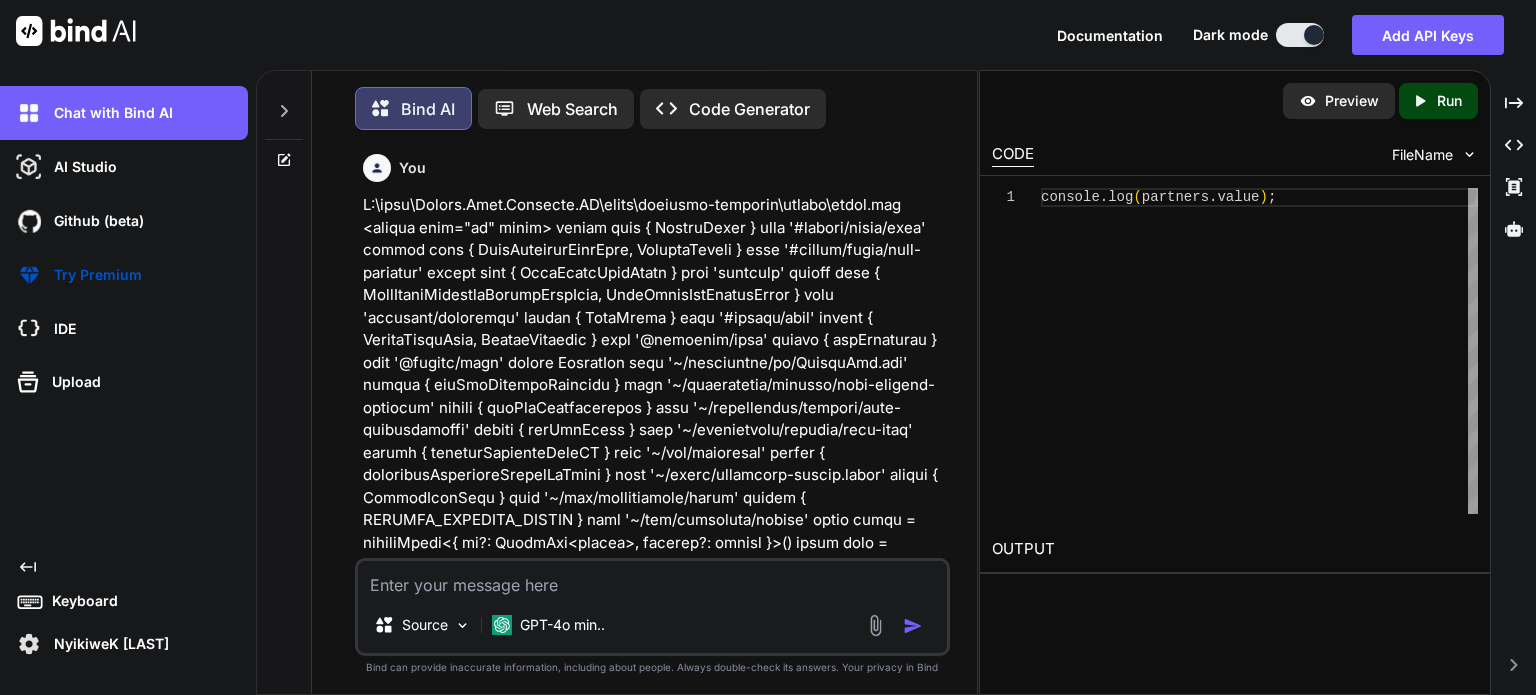 scroll, scrollTop: 8, scrollLeft: 0, axis: vertical 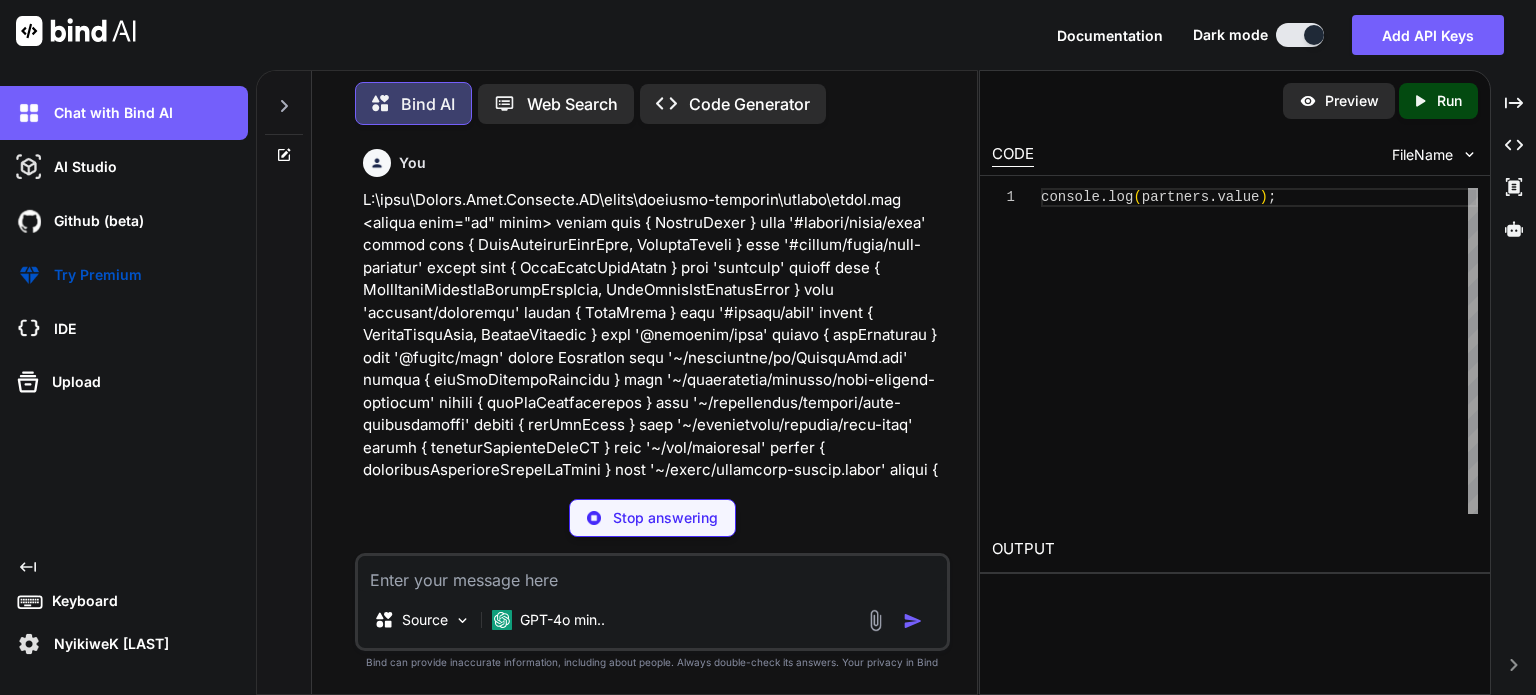 click at bounding box center (654, 4846) 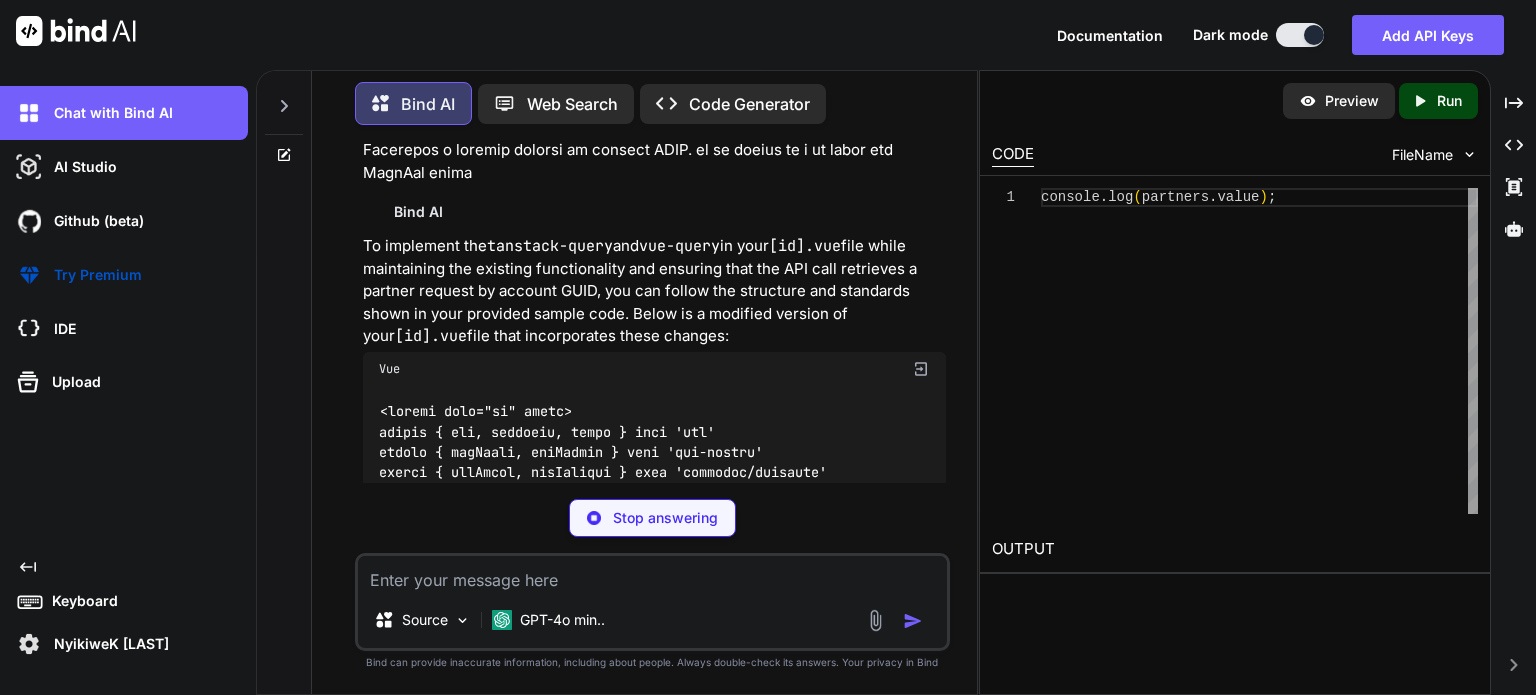 scroll, scrollTop: 9360, scrollLeft: 0, axis: vertical 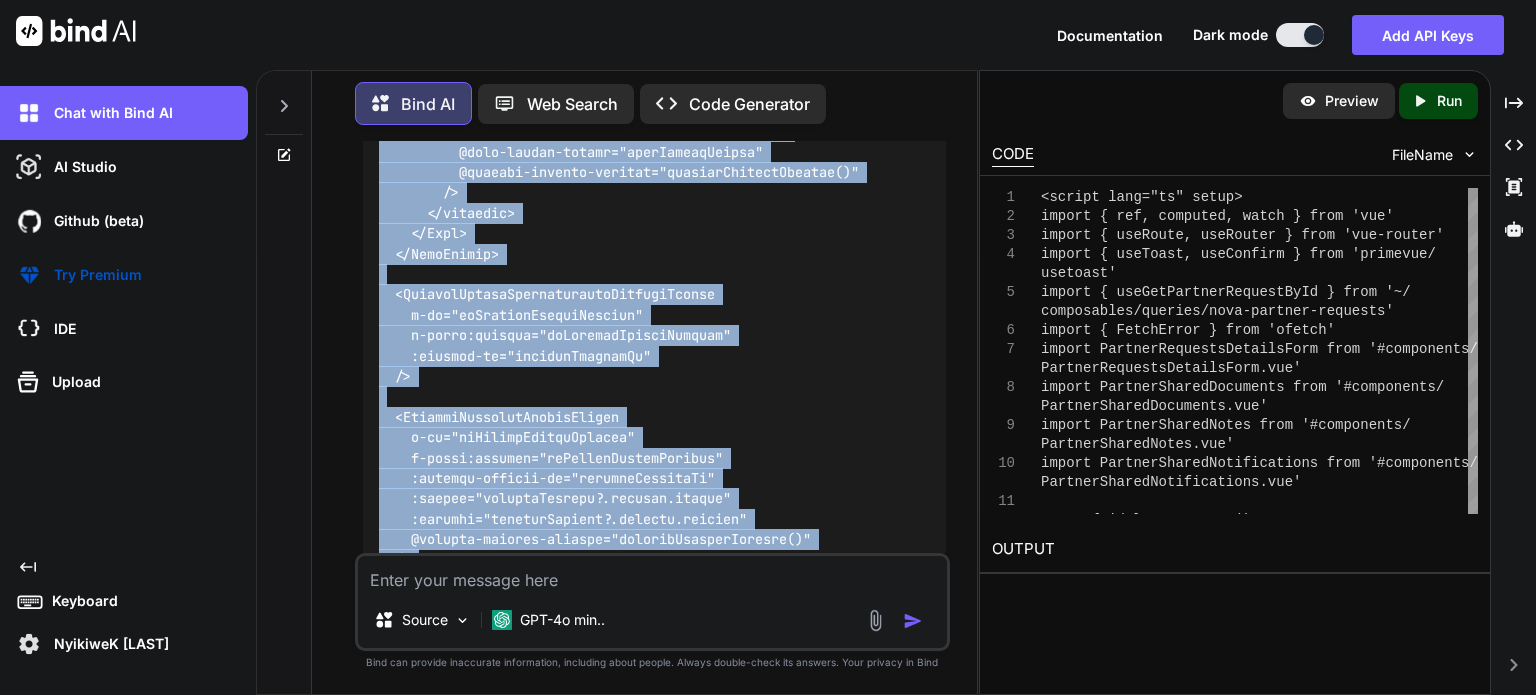 drag, startPoint x: 382, startPoint y: 167, endPoint x: 544, endPoint y: 510, distance: 379.3323 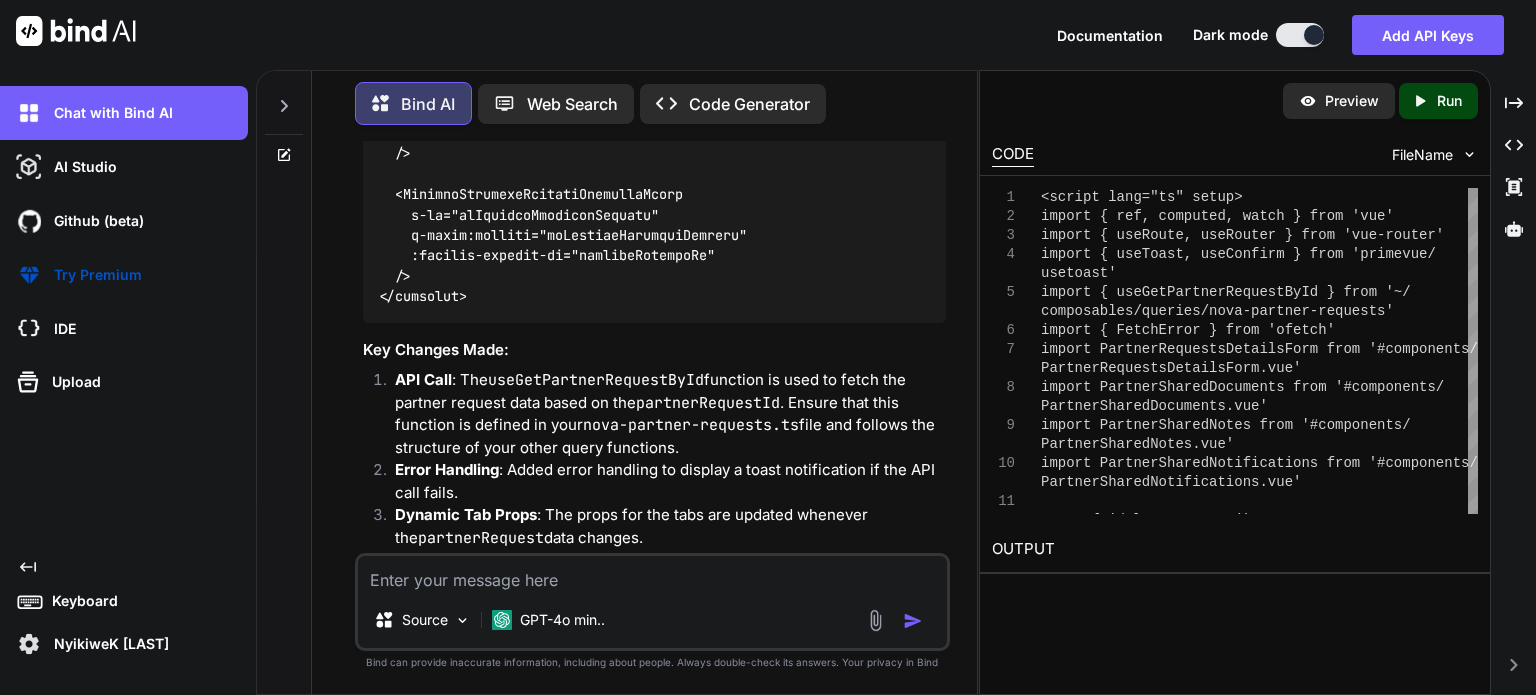 scroll, scrollTop: 13266, scrollLeft: 0, axis: vertical 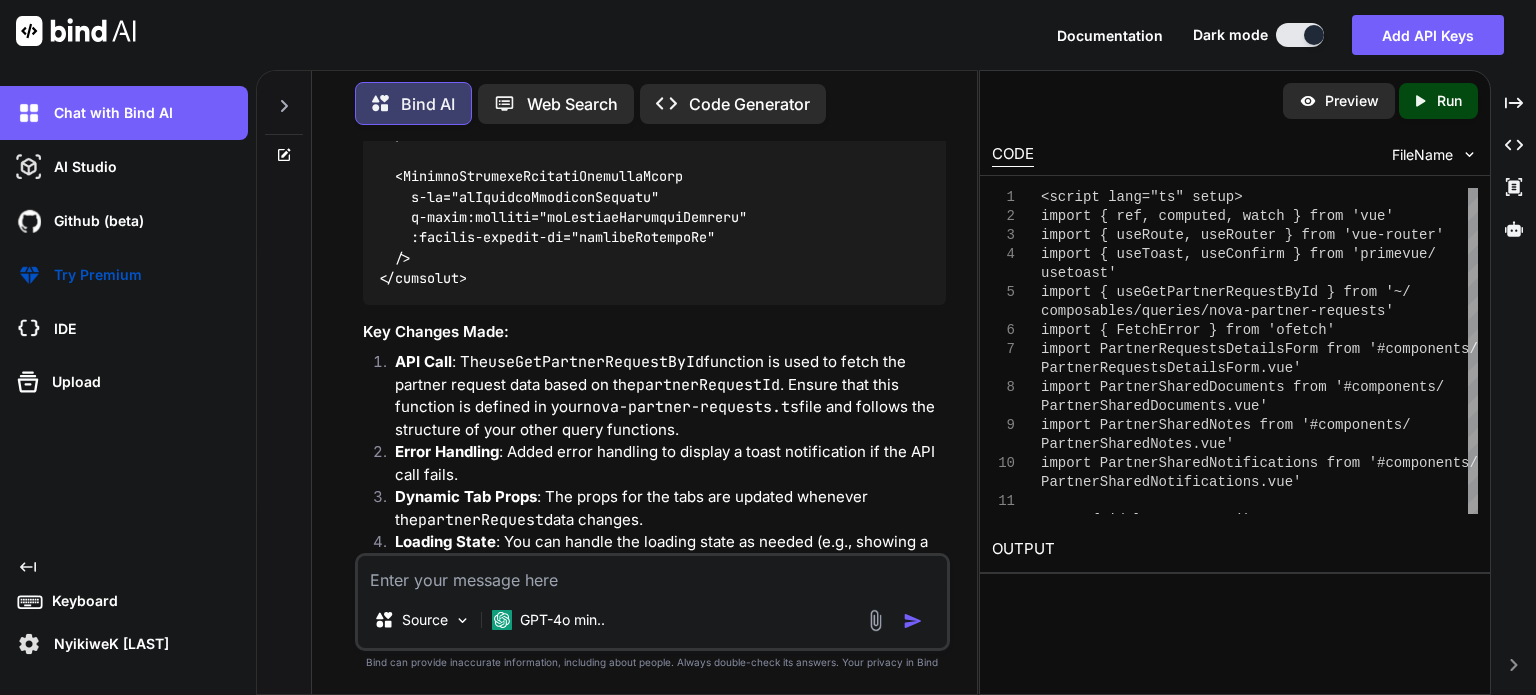 click at bounding box center [652, 574] 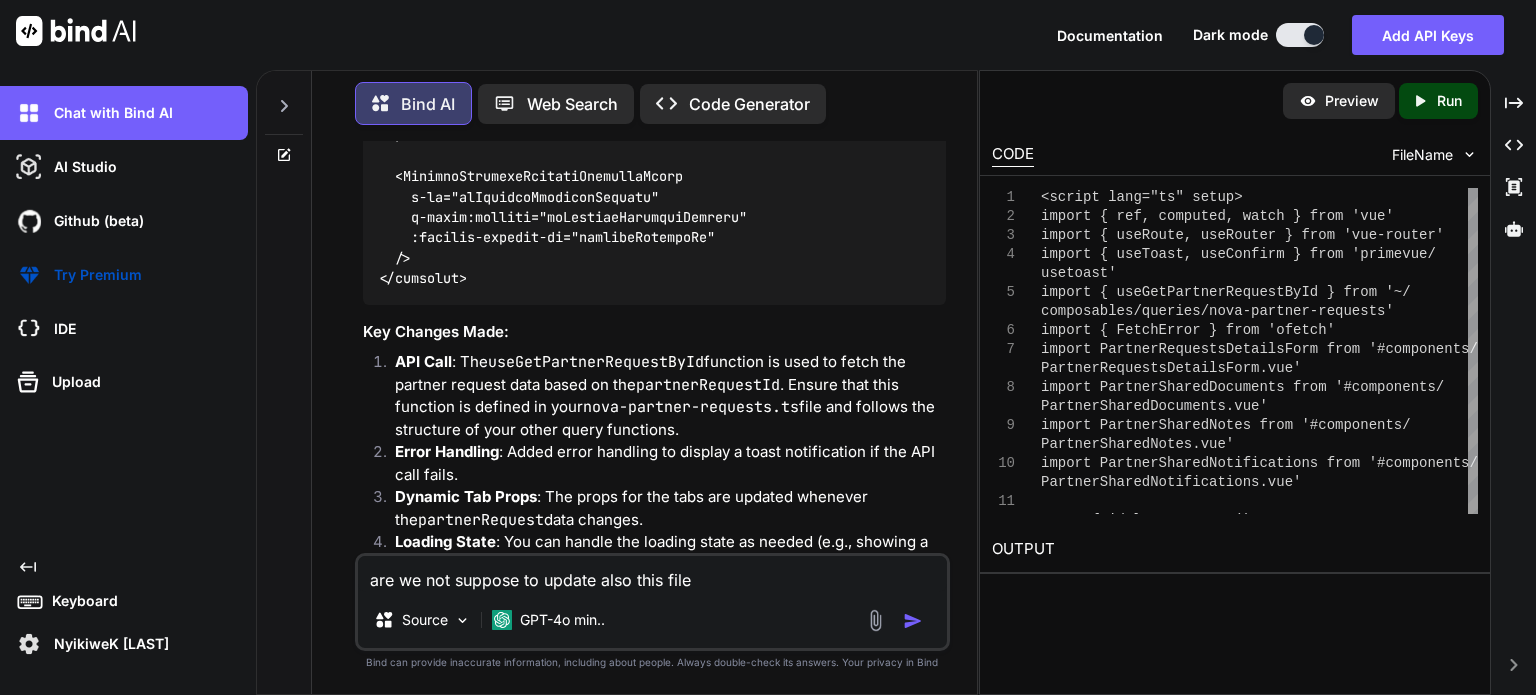paste on "import type { RefDebouncedReturn } from '@vueuse/core'
import { getQueryParams } from '#shared/utils/query.utils'
import { useInfiniteQuery } from '@tanstack/vue-query'
import type { PaginatedNovaPartnerRequests } from '~/shared/types/nova-partner-requests'
const url = '/api/v1/NovaPartnerRequest' as const
export function useGetPartnerRequests(
params: {
pageIndex: MaybeRef<number>
pageSize: MaybeRef<number>
global?: RefDebouncedReturn<string | undefined>
program?: MaybeRefOrGetter<string | undefined>
email?: RefDebouncedReturn<string | undefined>
name?: RefDebouncedReturn<string | undefined>
assignedUserId?:  MaybeRef<number>
assignedTo?: RefDebouncedReturn<string | undefined>
contactMethodData?: RefDebouncedReturn<string | undefined>
accountNumber?: RefDebouncedReturn<string | undefined>
isInternal?: RefDebouncedReturn<boolean | undefined>
status?: RefDebouncedReturn<string | undefined>
registrationStartDateTime?: RefDebouncedReturn<string | undefin..." 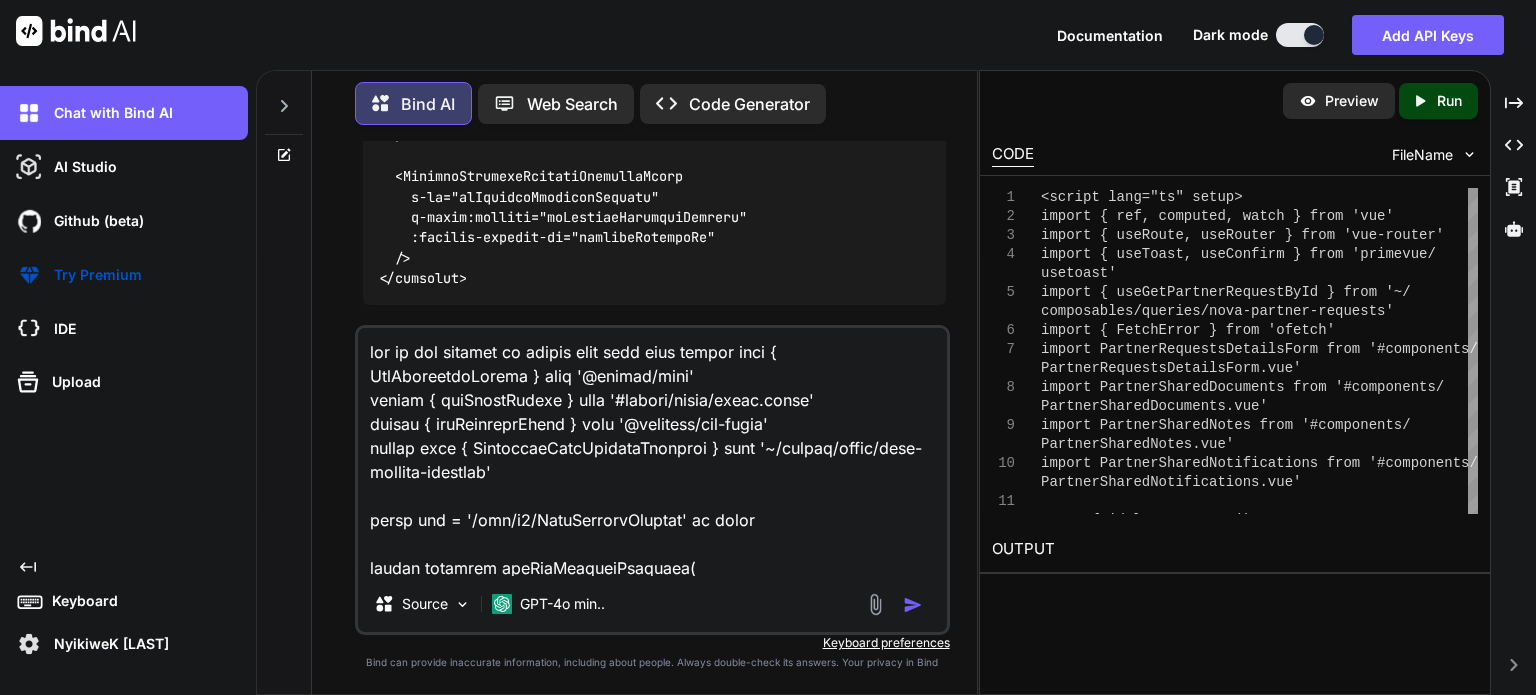 scroll, scrollTop: 1418, scrollLeft: 0, axis: vertical 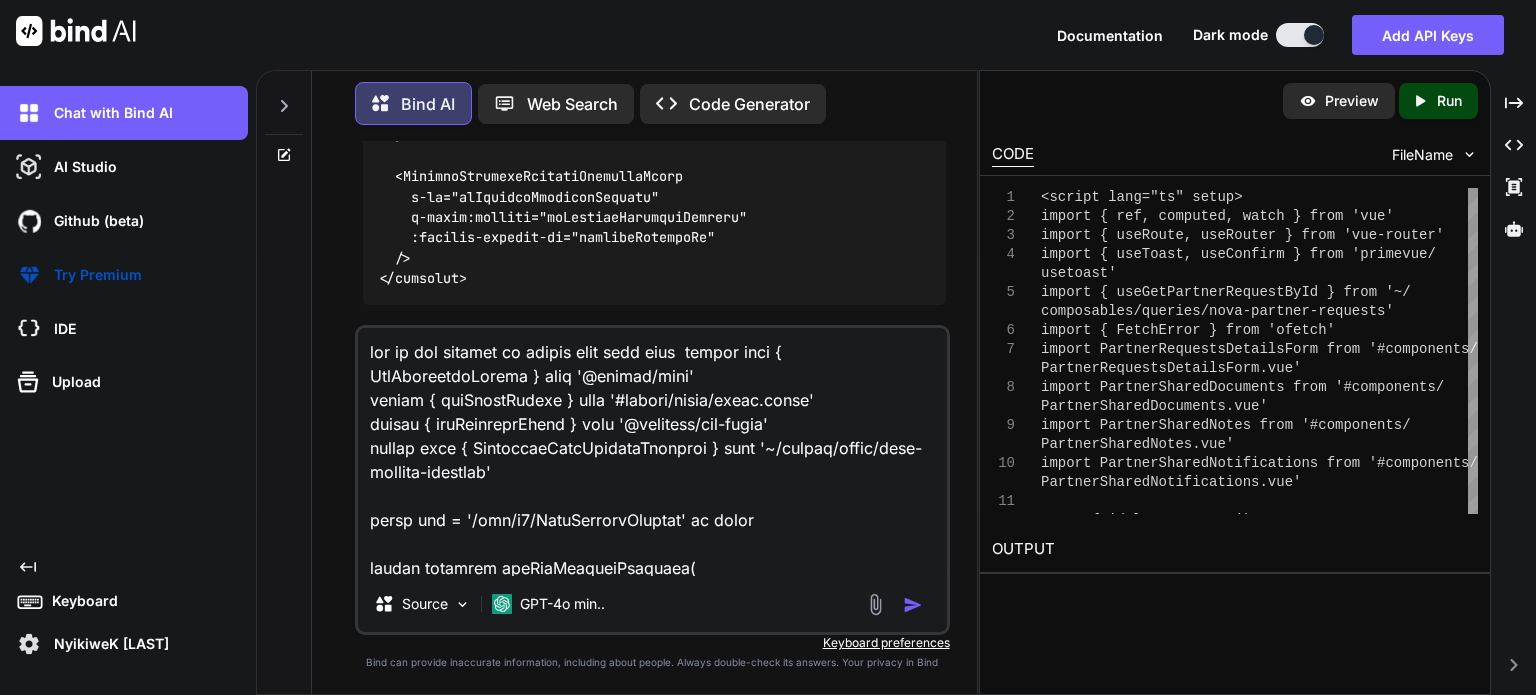 paste on "C:\nova\Osiris.Nova.Internal.UI\composables\queries\nova-partner-requests.ts" 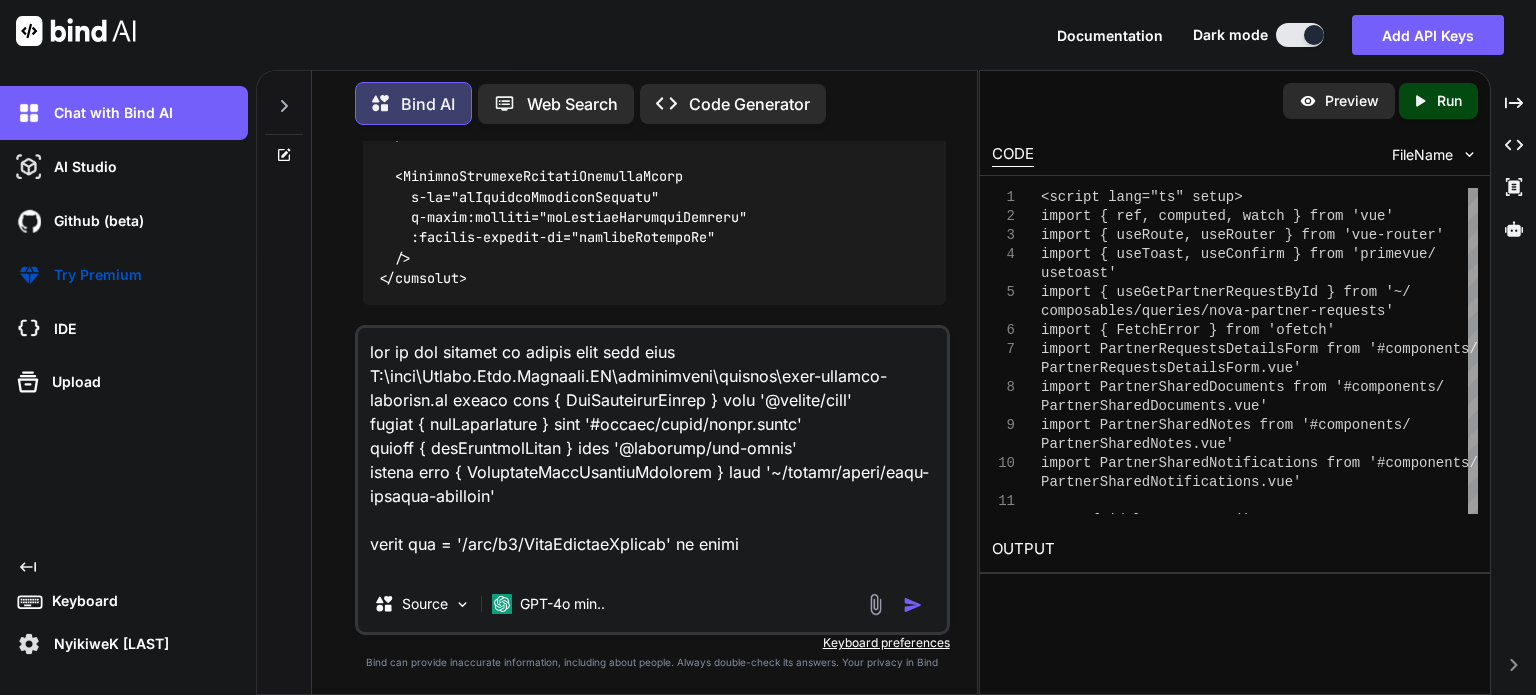 click at bounding box center [652, 452] 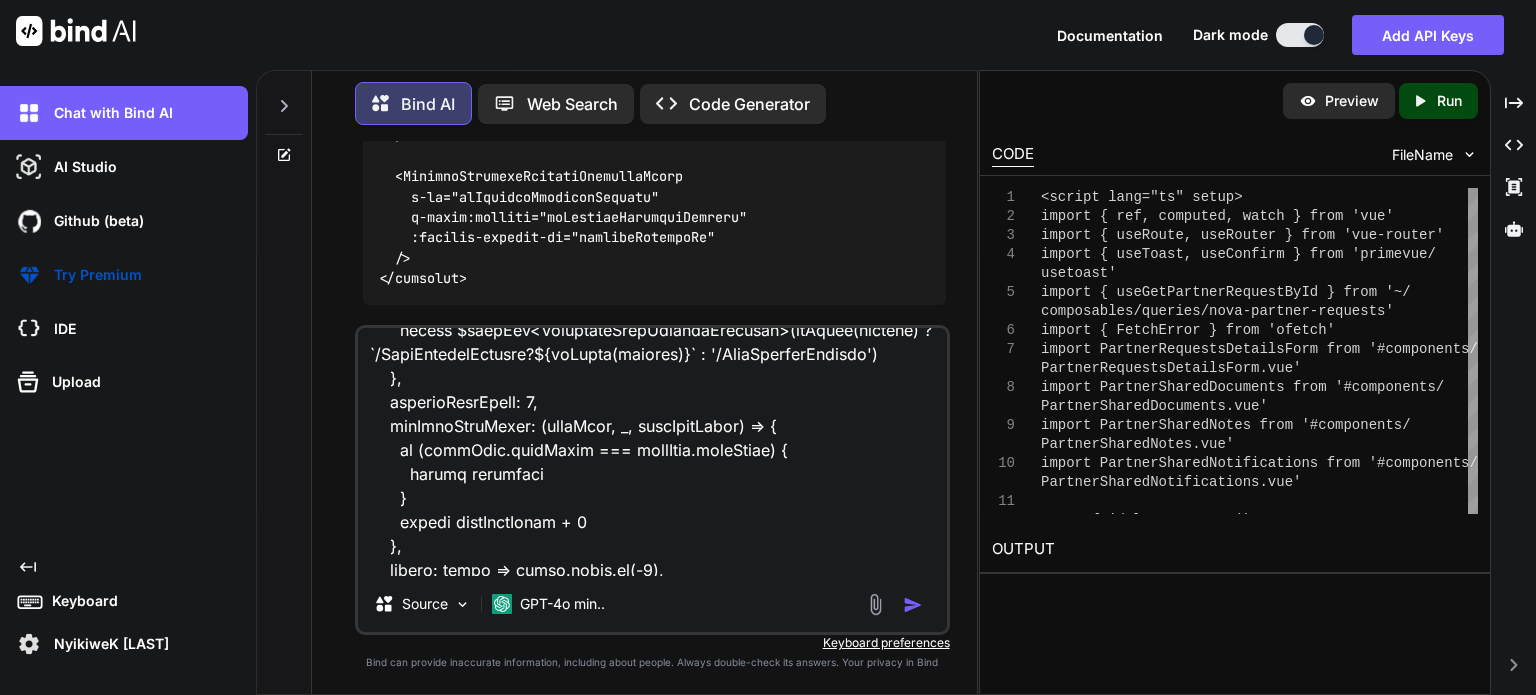 scroll, scrollTop: 1444, scrollLeft: 0, axis: vertical 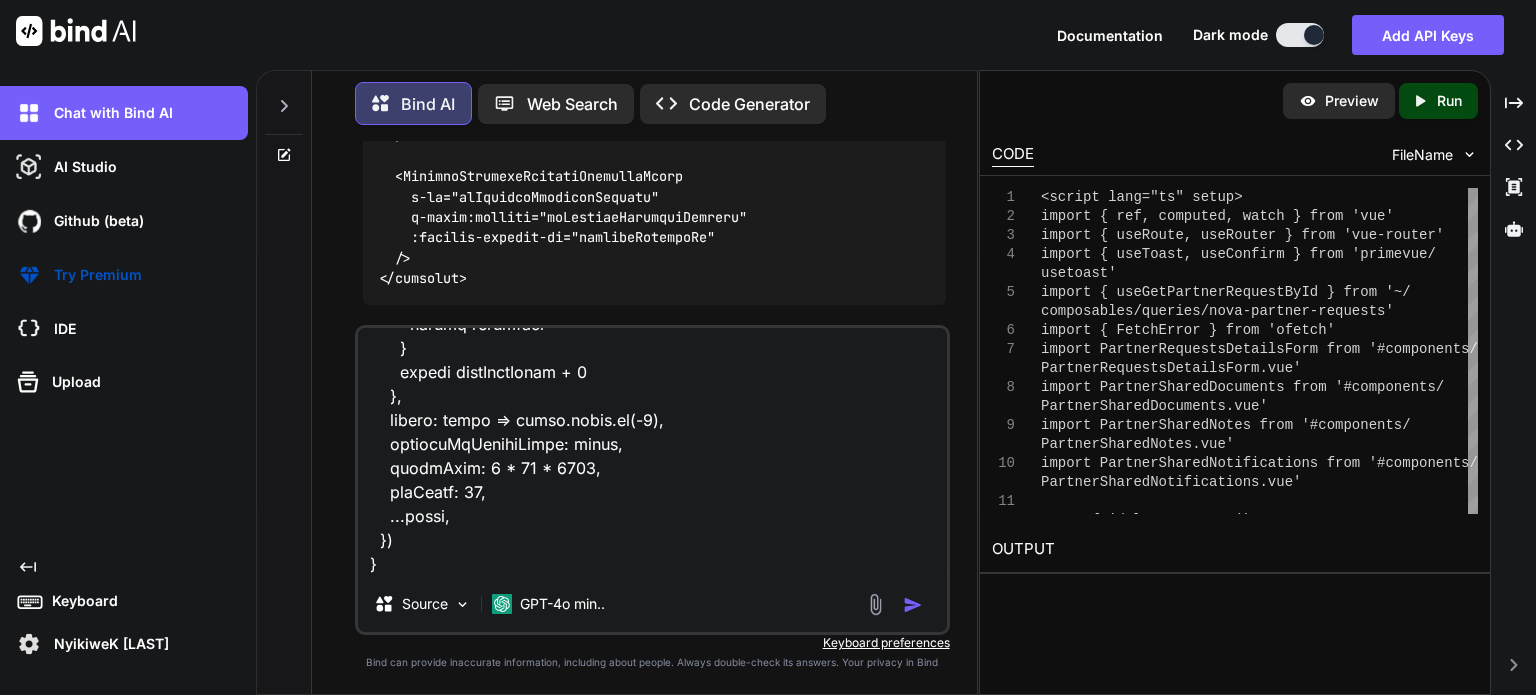 click at bounding box center [652, 452] 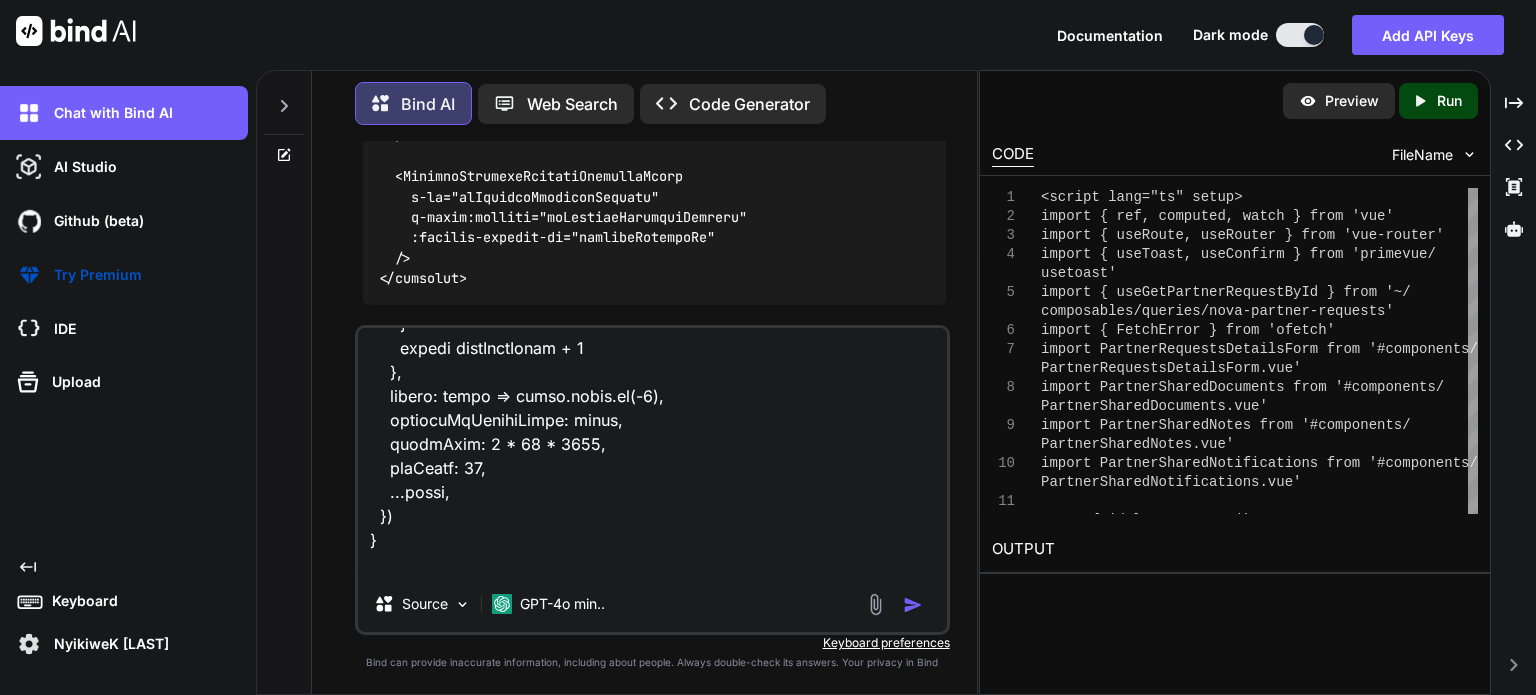paste on "useGetPartnerRequestById" 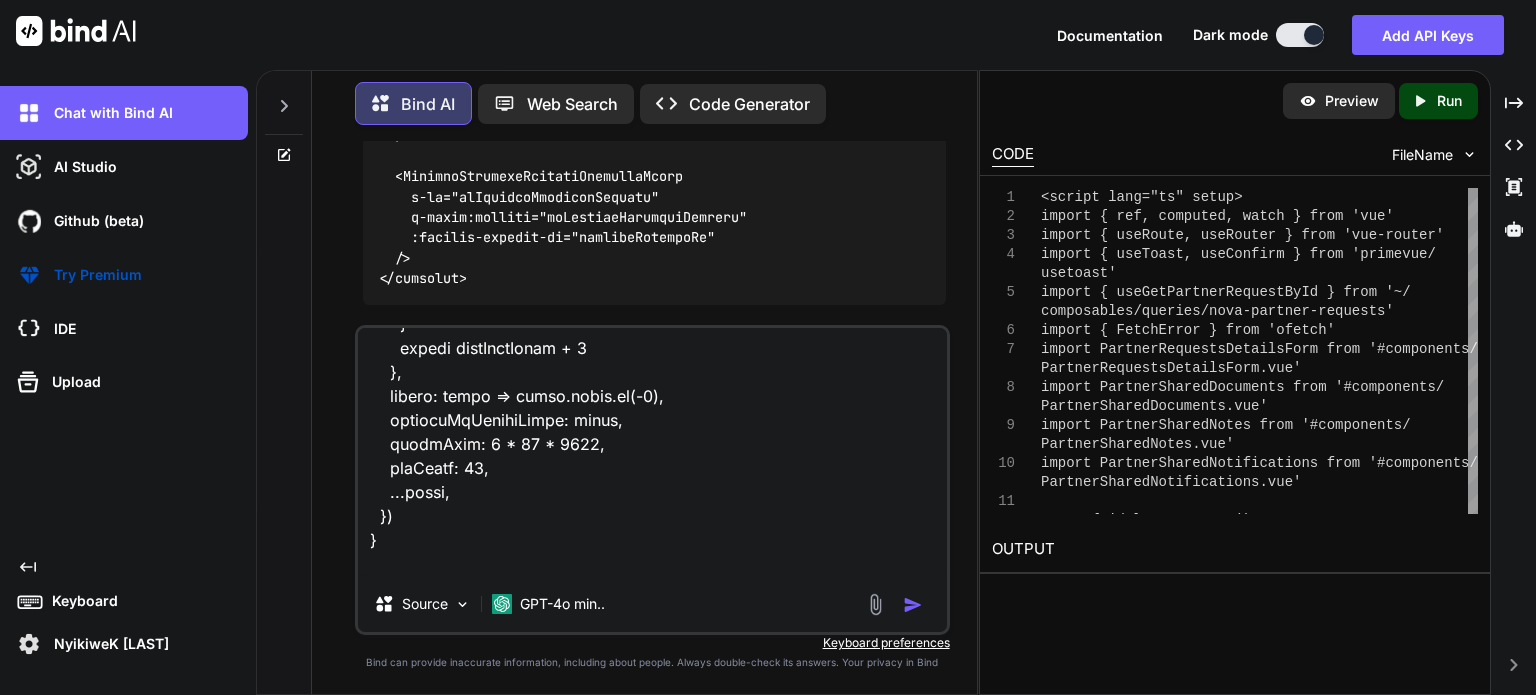 type on "are we not suppose to update also this file C:\nova\Osiris.Nova.Internal.UI\composables\queries\nova-partner-requests.ts import type { RefDebouncedReturn } from '@vueuse/core'
import { getQueryParams } from '#shared/utils/query.utils'
import { useInfiniteQuery } from '@tanstack/vue-query'
import type { PaginatedNovaPartnerRequests } from '~/shared/types/nova-partner-requests'
const url = '/api/v1/NovaPartnerRequest' as const
export function useGetPartnerRequests(
params: {
pageIndex: MaybeRef<number>
pageSize: MaybeRef<number>
global?: RefDebouncedReturn<string | undefined>
program?: MaybeRefOrGetter<string | undefined>
email?: RefDebouncedReturn<string | undefined>
name?: RefDebouncedReturn<string | undefined>
assignedUserId?:  MaybeRef<number>
assignedTo?: RefDebouncedReturn<string | undefined>
contactMethodData?: RefDebouncedReturn<string | undefined>
accountNumber?: RefDebouncedReturn<string | undefined>
isInternal?: RefDebouncedReturn<boolean | undefine..." 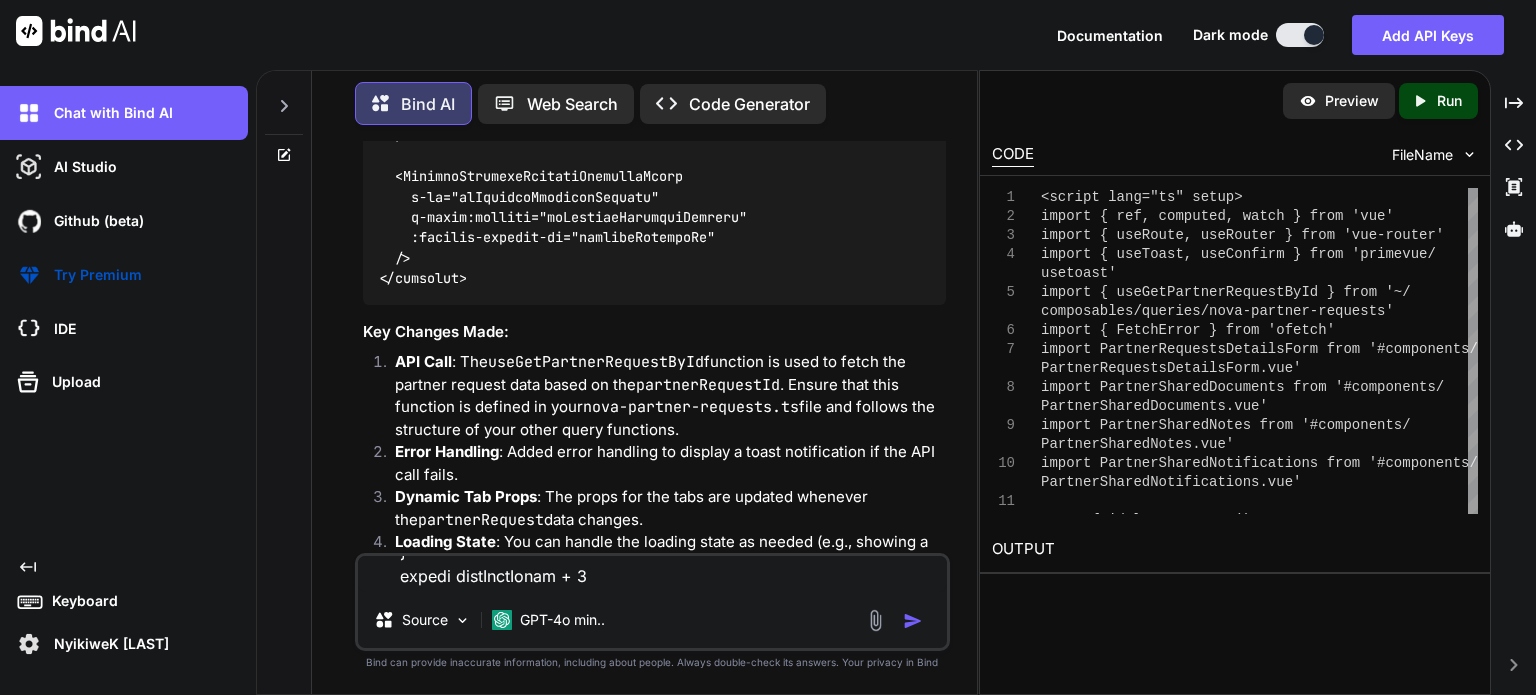 scroll, scrollTop: 0, scrollLeft: 0, axis: both 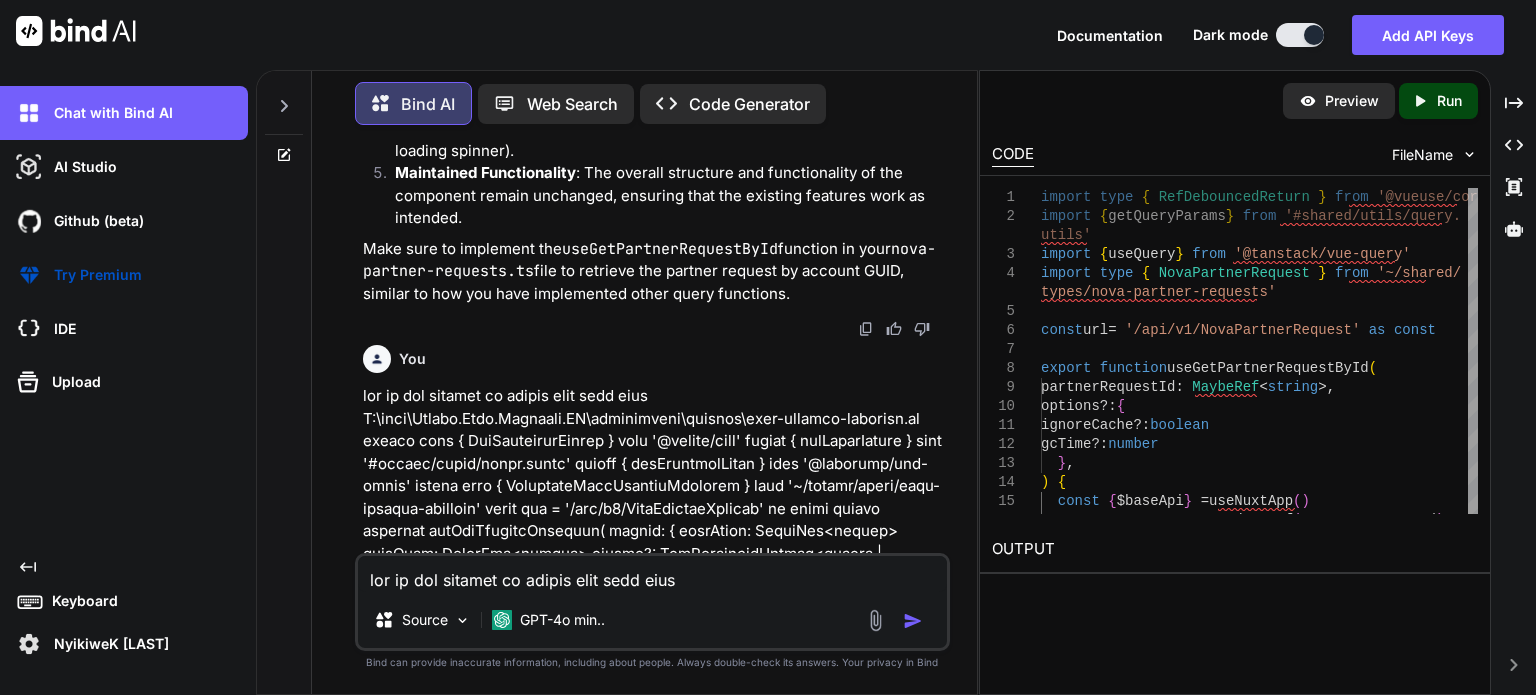 click at bounding box center [654, 767] 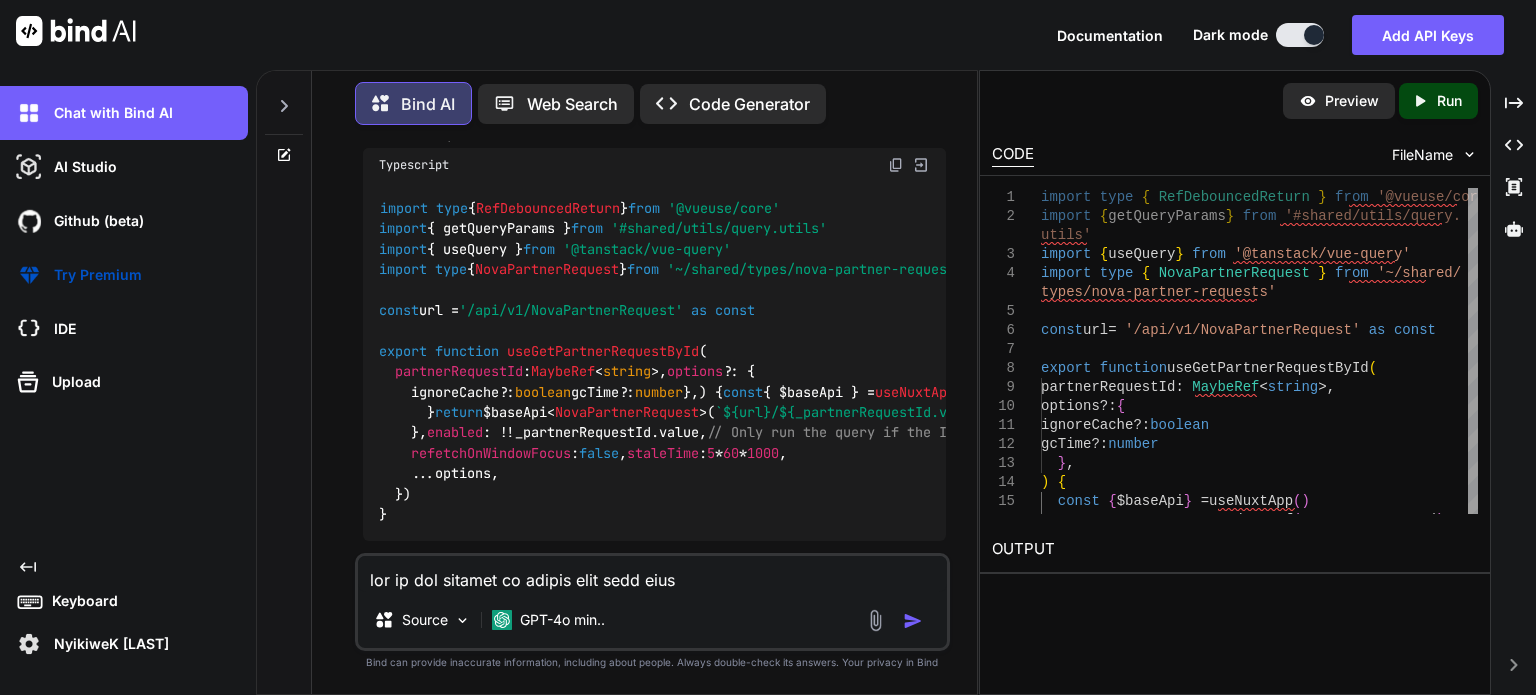 scroll, scrollTop: 14840, scrollLeft: 0, axis: vertical 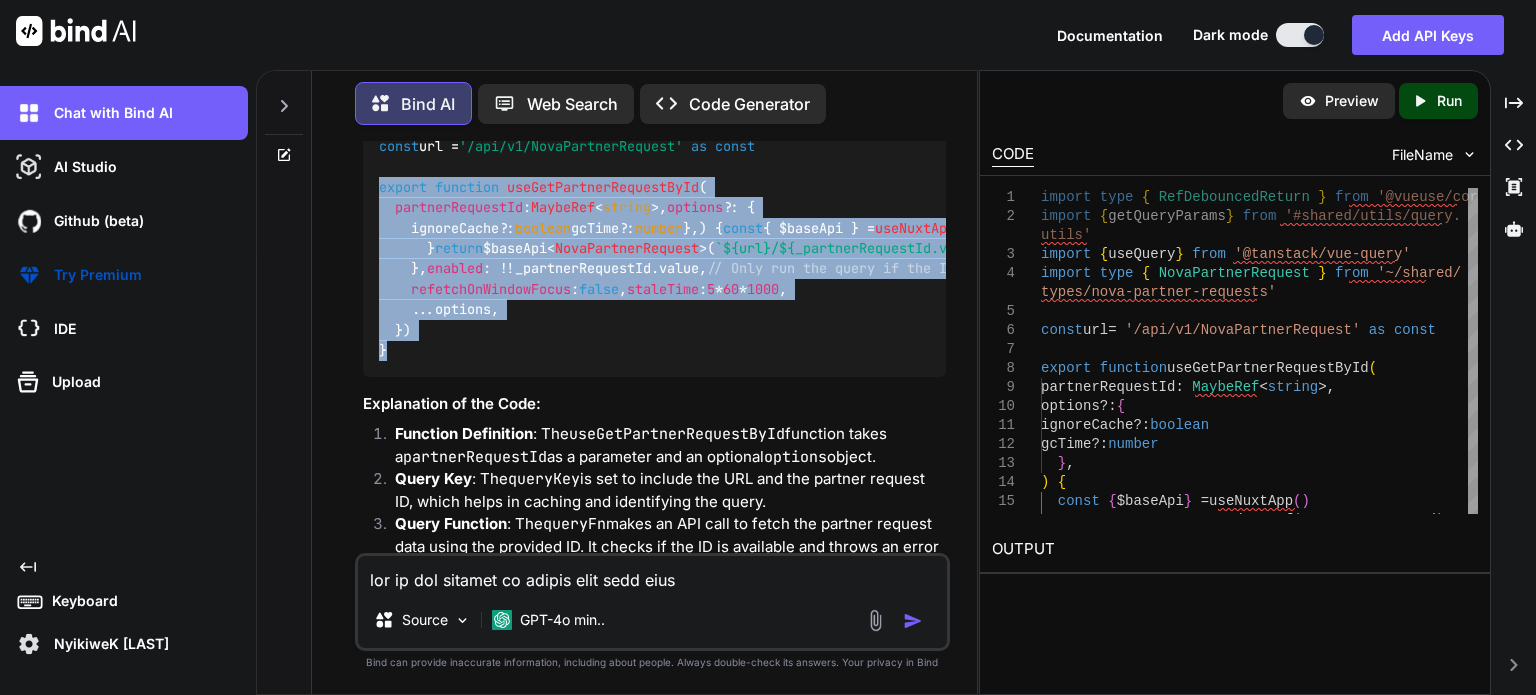 drag, startPoint x: 382, startPoint y: 189, endPoint x: 501, endPoint y: 475, distance: 309.76926 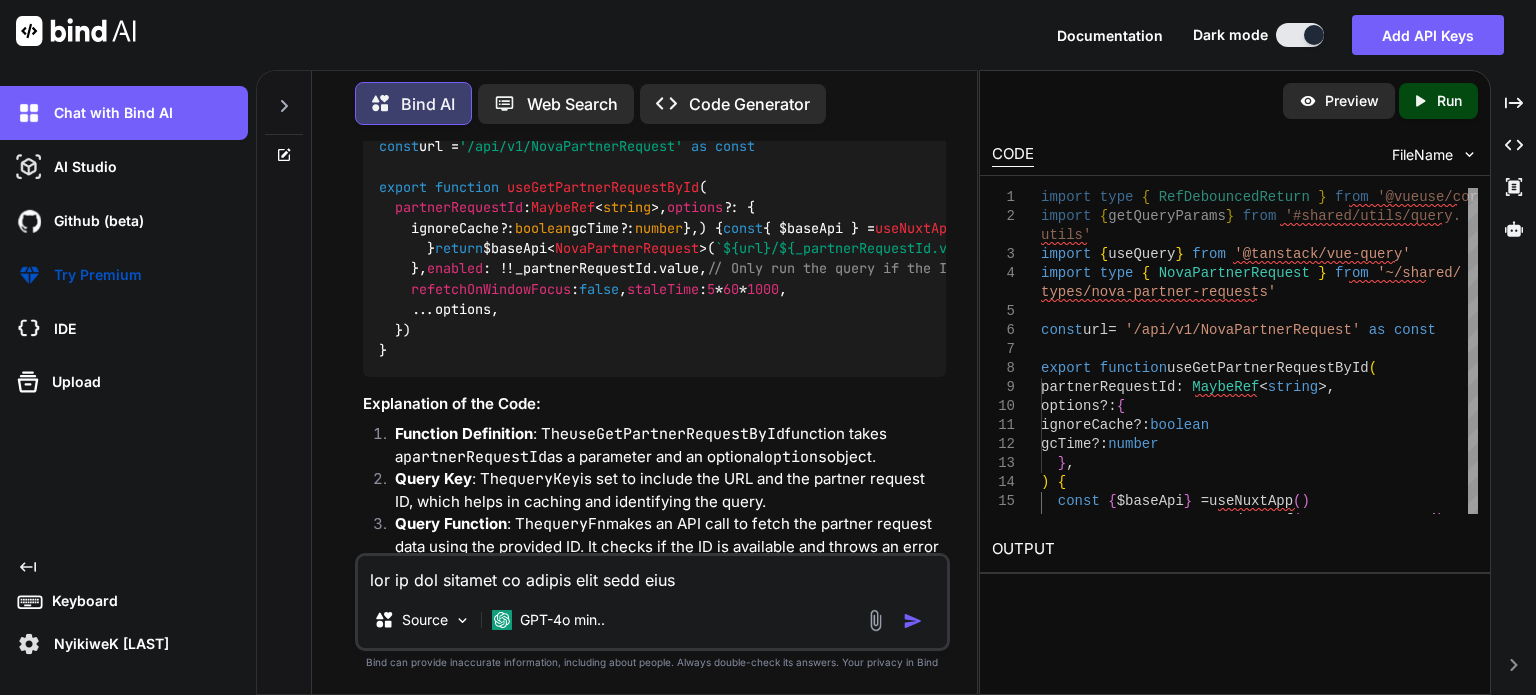 click at bounding box center [652, 574] 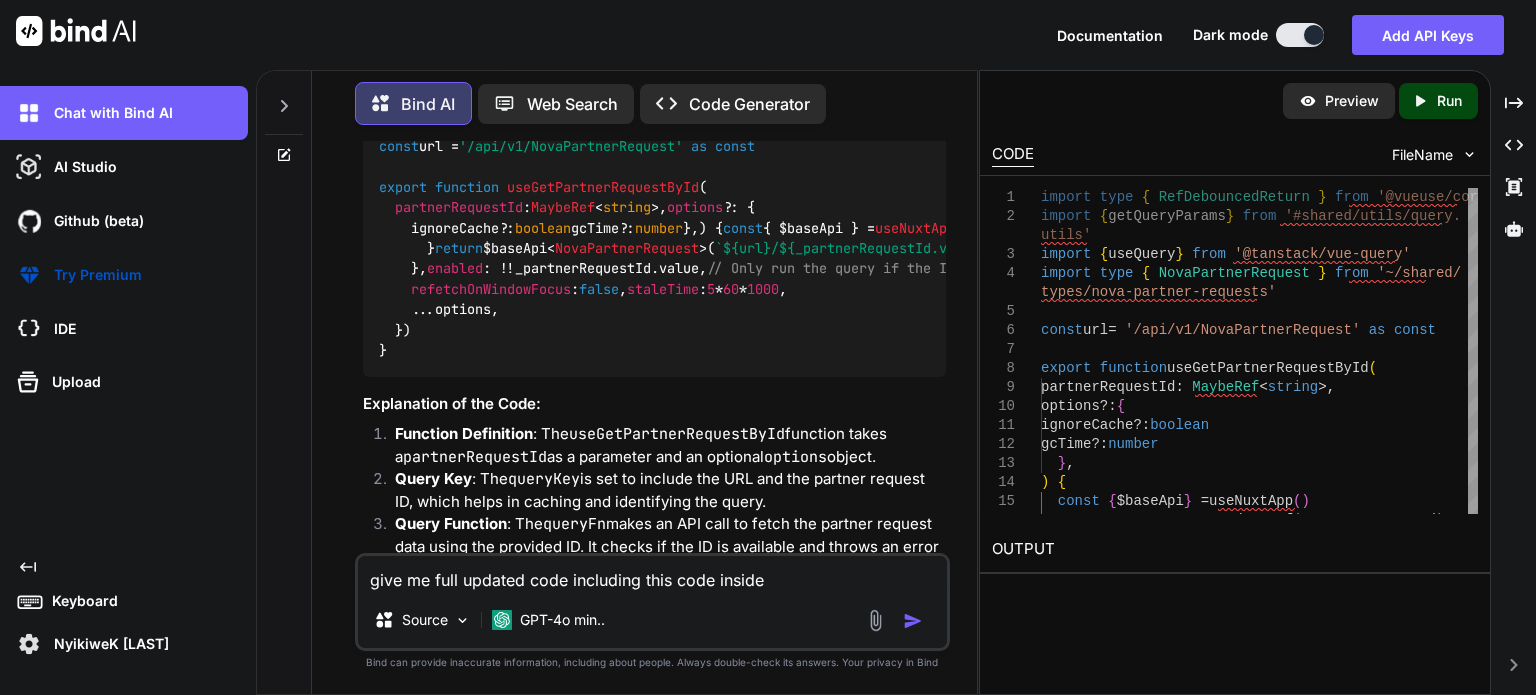 paste on "import type { RefDebouncedReturn } from '@vueuse/core'
import { getQueryParams } from '#shared/utils/query.utils'
import { useInfiniteQuery } from '@tanstack/vue-query'
import type { PaginatedNovaPartnerRequests } from '~/shared/types/nova-partner-requests'
const url = '/api/v1/NovaPartnerRequest' as const
export function useGetPartnerRequests(
params: {
pageIndex: MaybeRef<number>
pageSize: MaybeRef<number>
global?: RefDebouncedReturn<string | undefined>
program?: MaybeRefOrGetter<string | undefined>
email?: RefDebouncedReturn<string | undefined>
name?: RefDebouncedReturn<string | undefined>
assignedUserId?:  MaybeRef<number>
assignedTo?: RefDebouncedReturn<string | undefined>
contactMethodData?: RefDebouncedReturn<string | undefined>
accountNumber?: RefDebouncedReturn<string | undefined>
isInternal?: RefDebouncedReturn<boolean | undefined>
status?: RefDebouncedReturn<string | undefined>
registrationStartDateTime?: RefDebouncedReturn<string | undefin..." 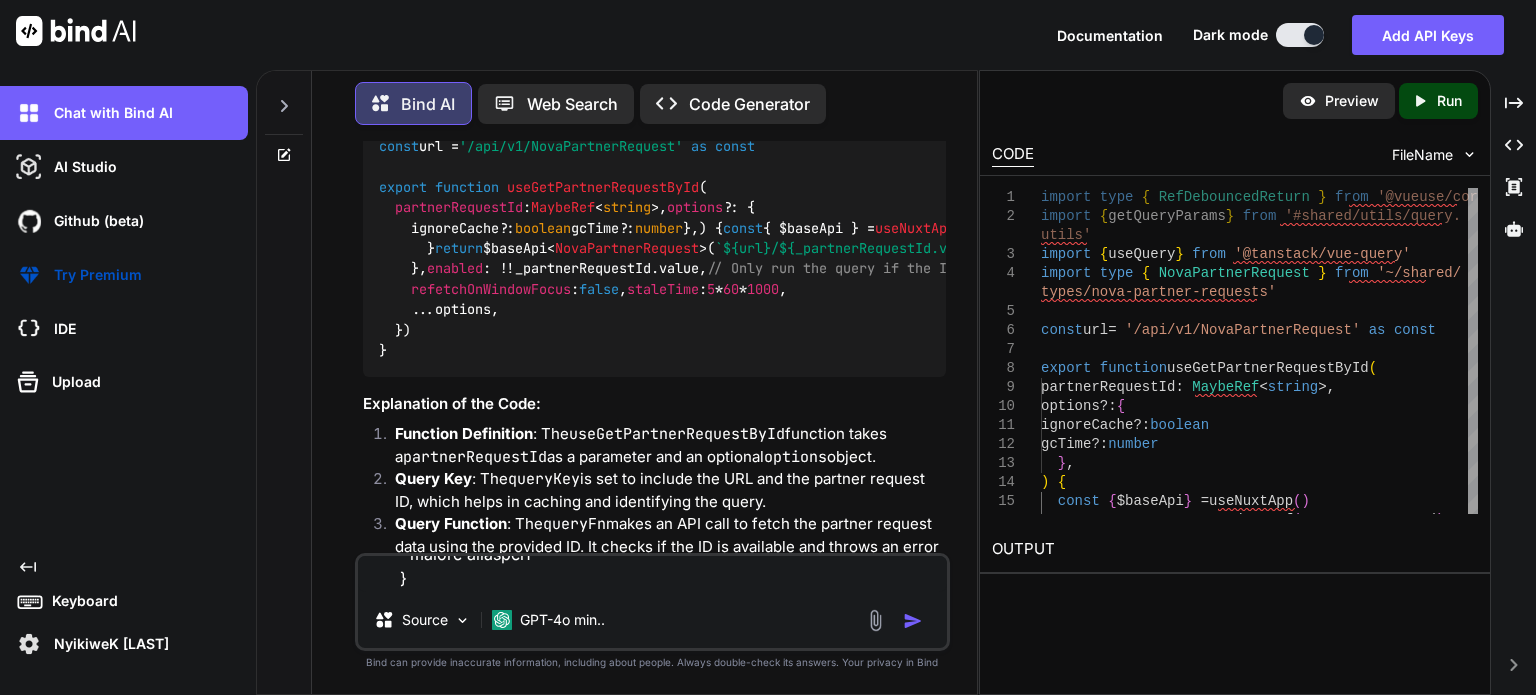 scroll, scrollTop: 0, scrollLeft: 0, axis: both 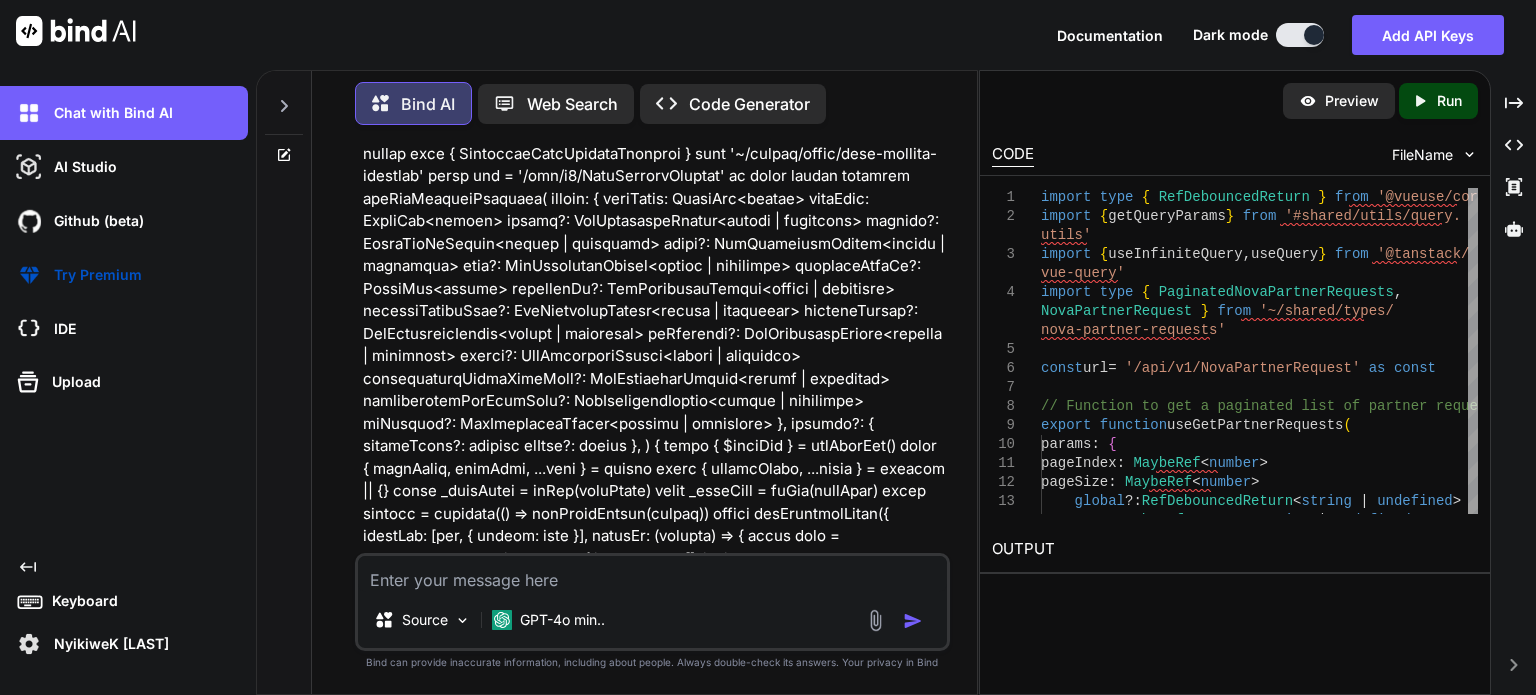 click at bounding box center [654, 424] 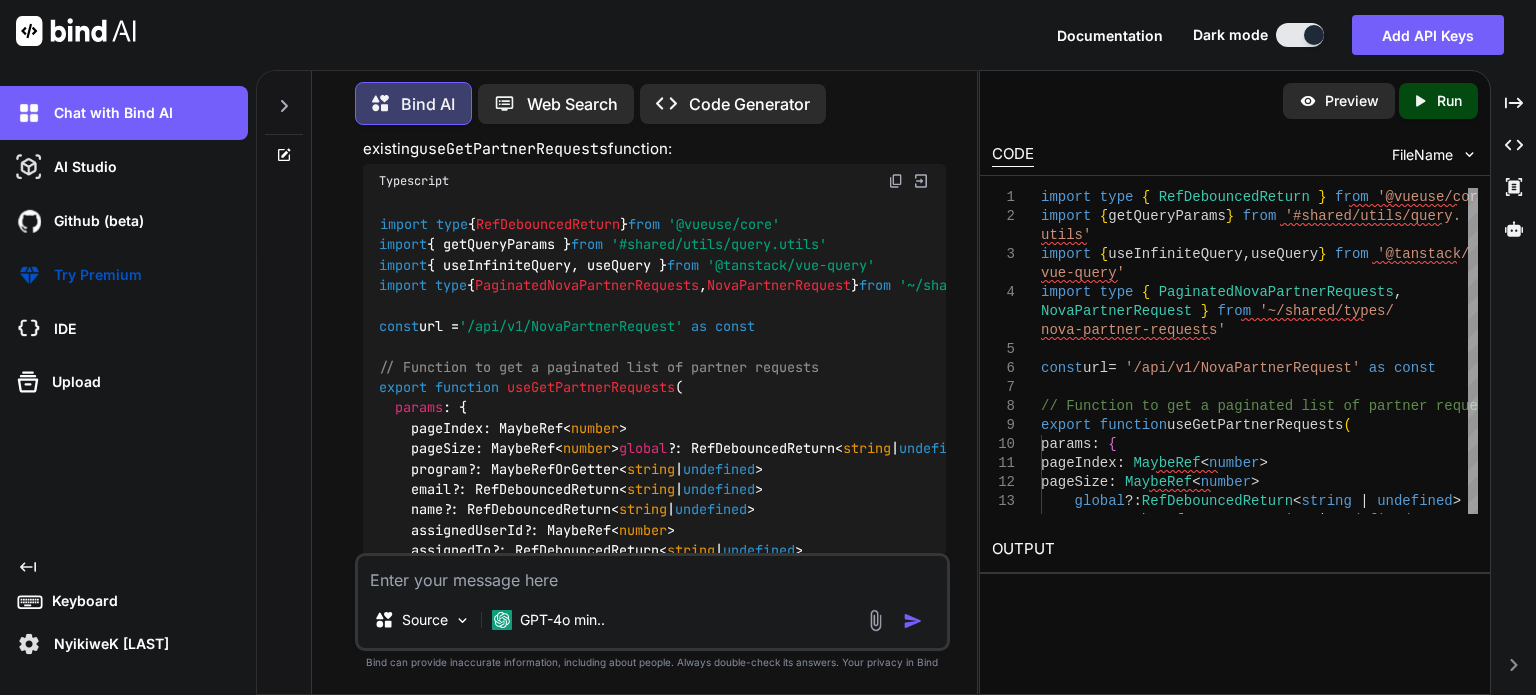 scroll, scrollTop: 16576, scrollLeft: 0, axis: vertical 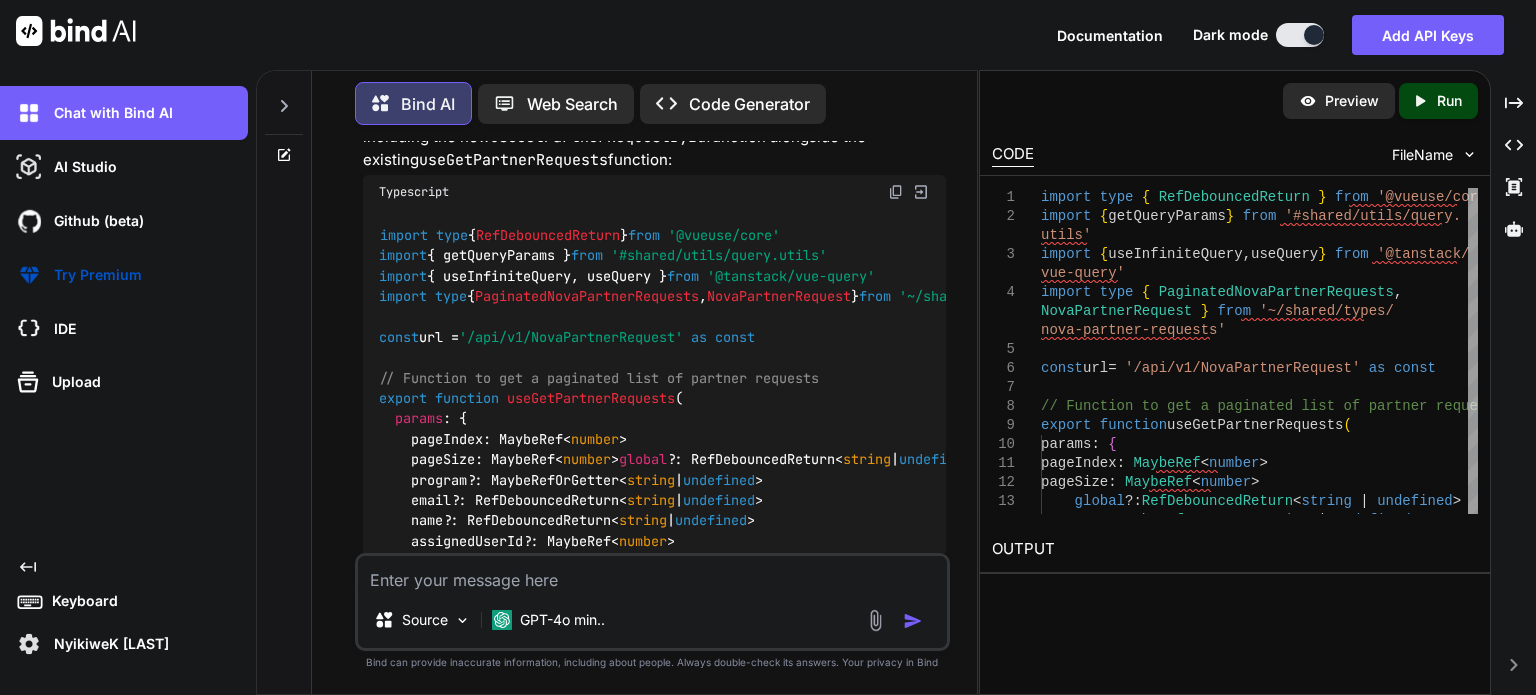 click at bounding box center (896, 192) 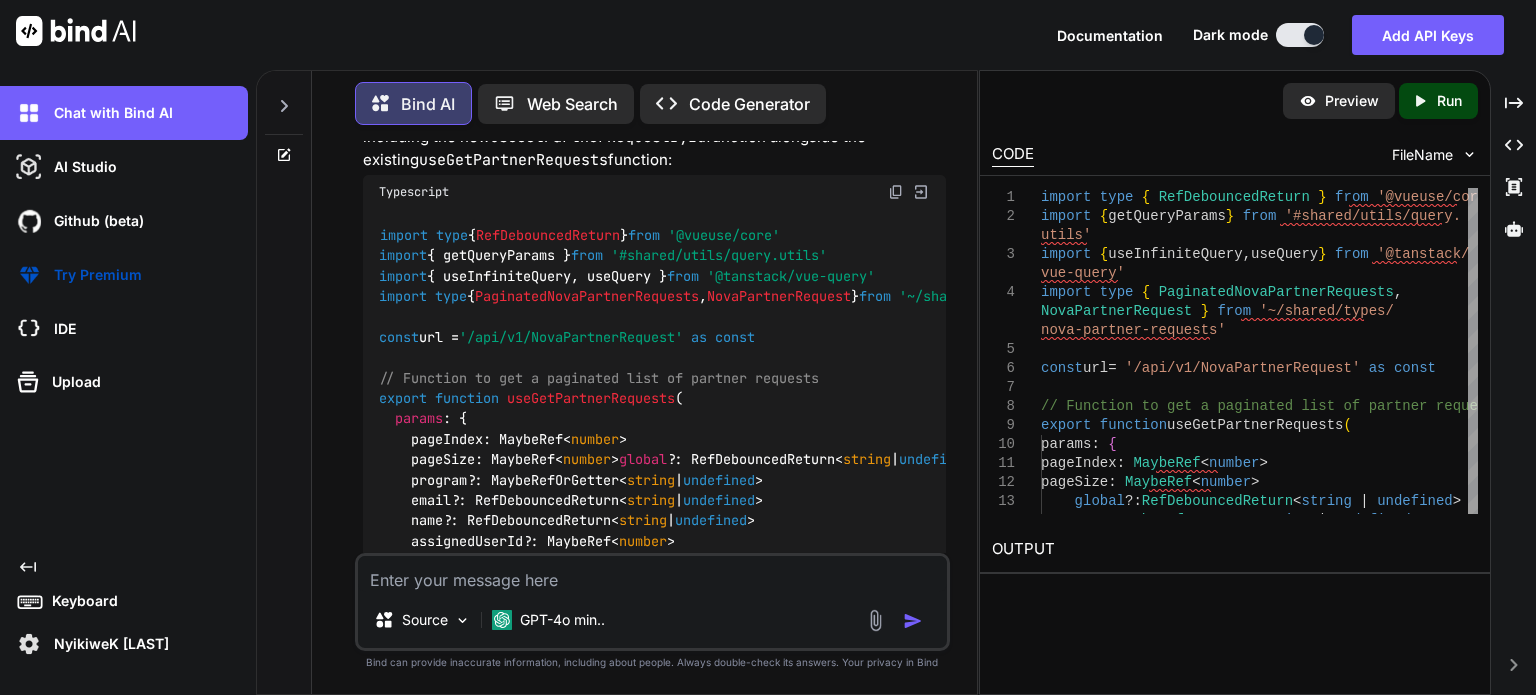 scroll, scrollTop: 0, scrollLeft: 0, axis: both 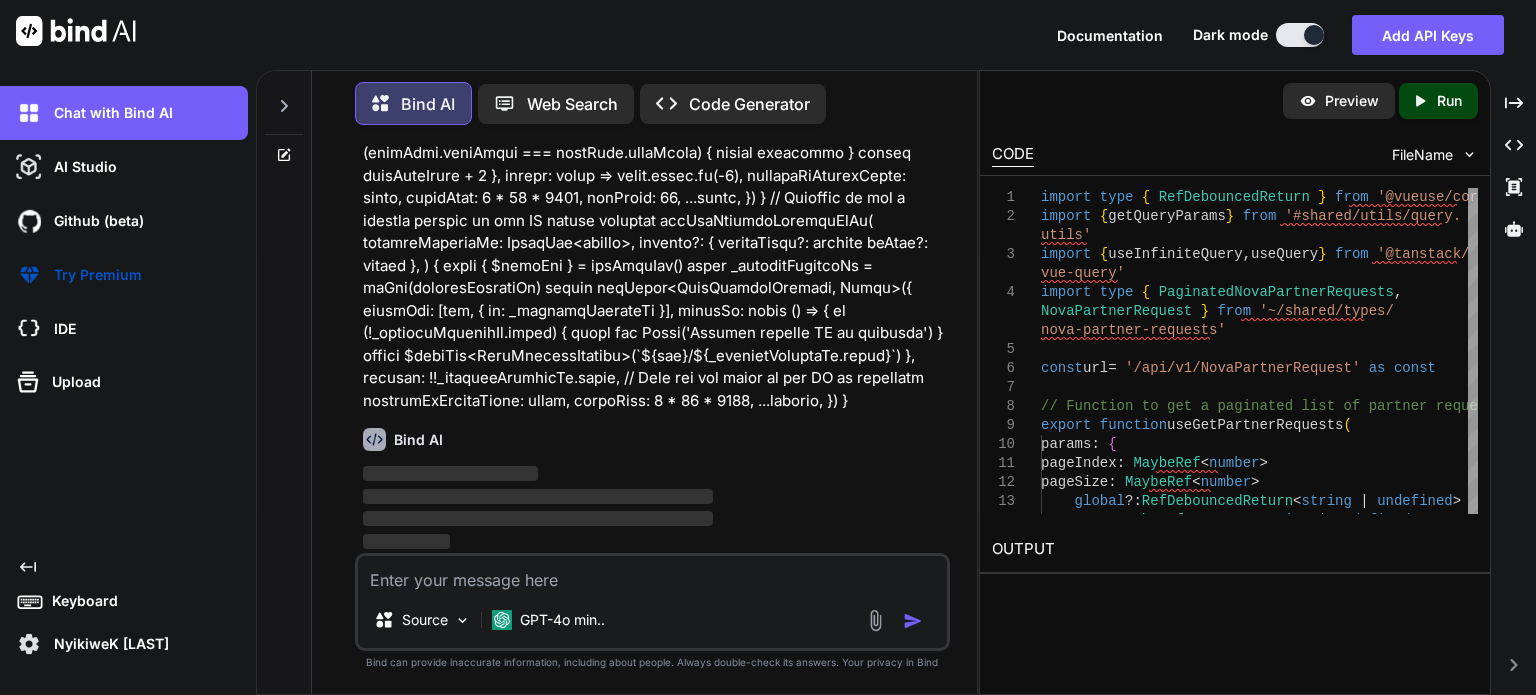click on "You Bind AI To implement the  tanstack-query  and  vue-query  in your  [id].vue  file while maintaining the existing functionality and ensuring that the API call retrieves a partner request by account GUID, you can follow the structure and standards shown in your provided sample code. Below is a modified version of your  [id].vue  file that incorporates these changes:
Vue
Key Changes Made:
API Call : The  useGetPartnerRequestById  function is used to fetch the partner request data based on the  partnerRequestId . Ensure that this function is defined in your  nova-partner-requests.ts  file and follows the structure of your other query functions.
Error Handling : Added error handling to display a toast notification if the API call fails.
Dynamic Tab Props : The props for the tabs are updated whenever the  partnerRequest  data changes.
Loading State : You can handle the loading state as needed (e.g., showing a loading spinner).
Maintained Functionality
function in your" at bounding box center [654, 347] 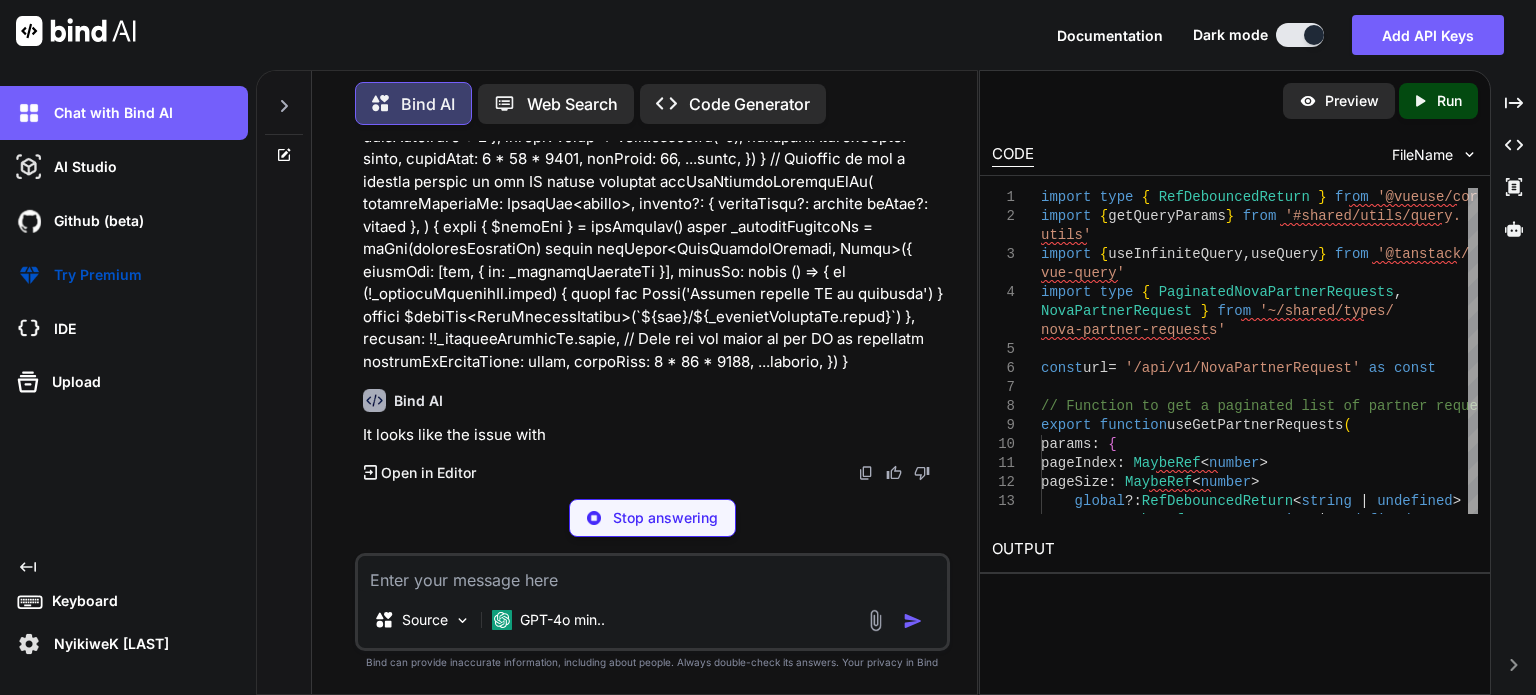 scroll, scrollTop: 19933, scrollLeft: 0, axis: vertical 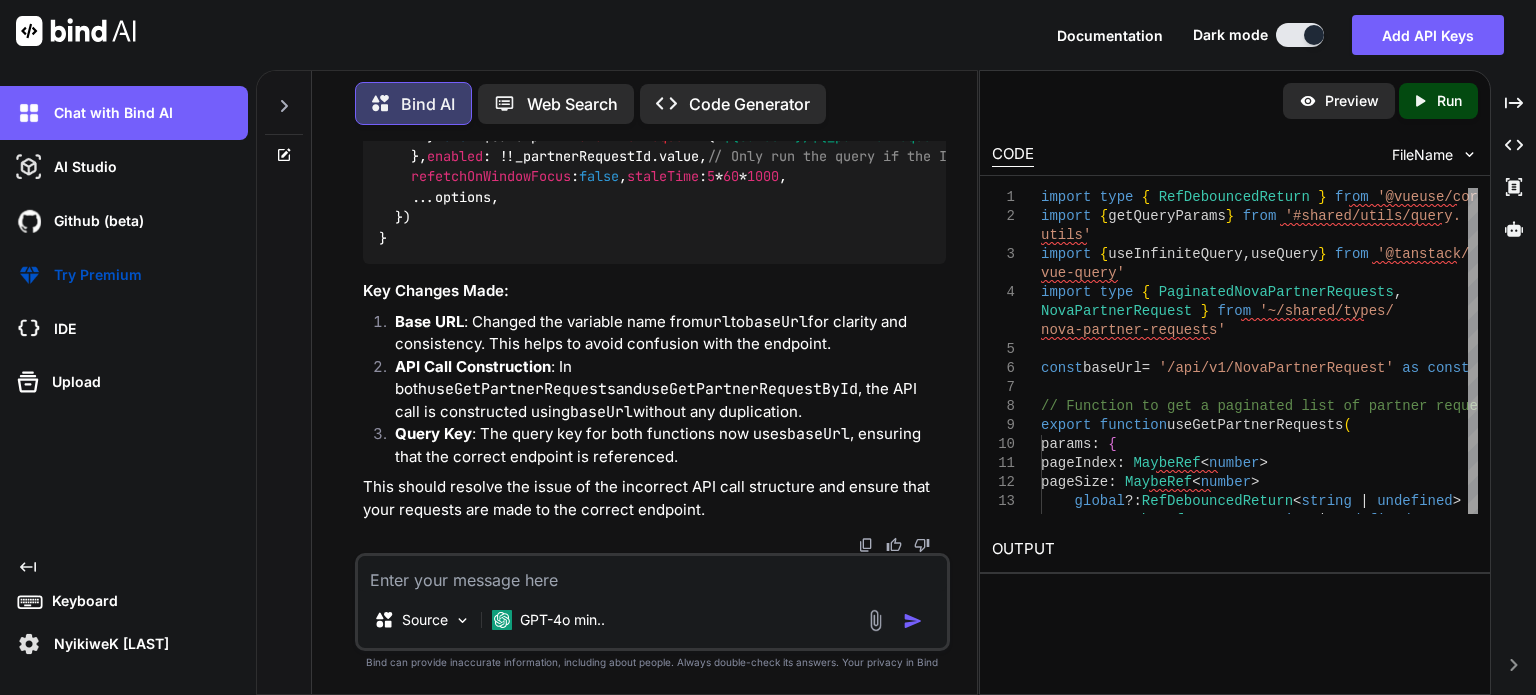 click on "useGetPartnerRequestById" at bounding box center (503, -645) 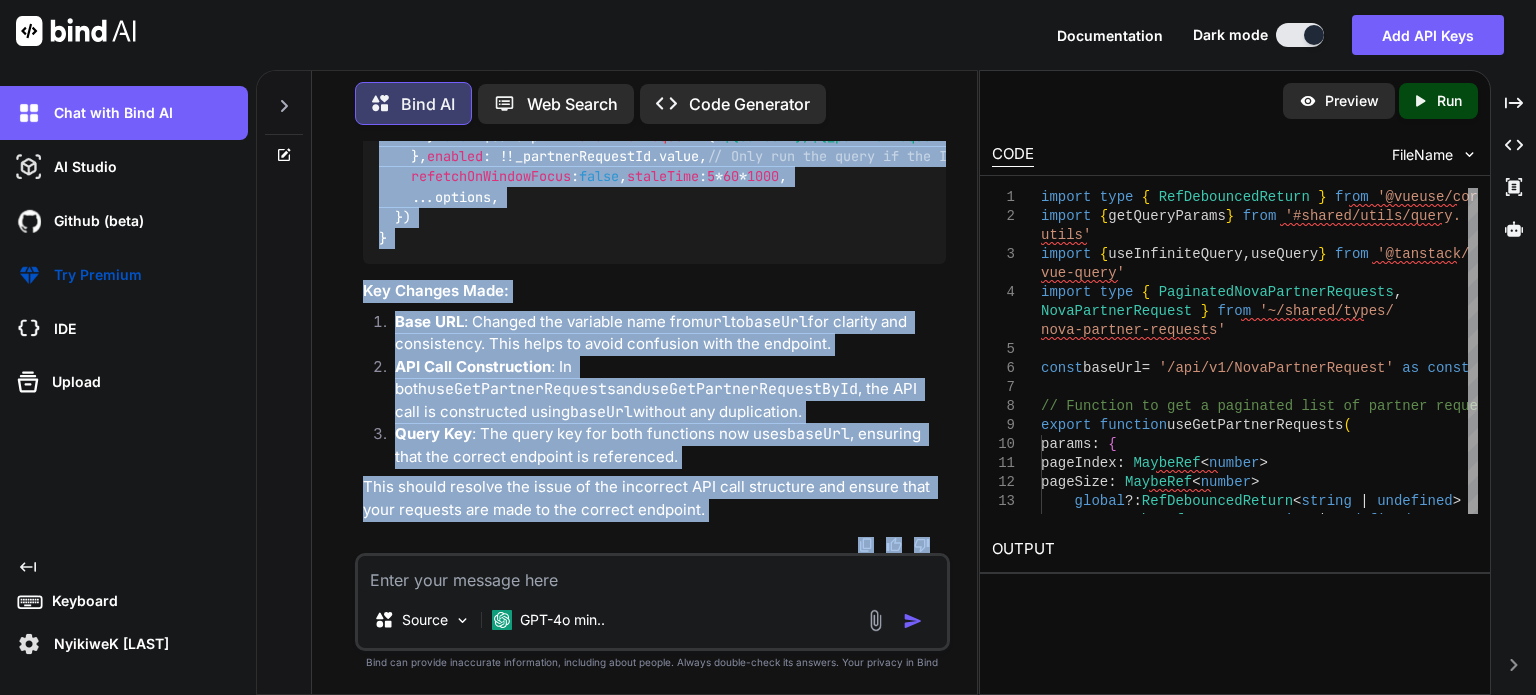 scroll, scrollTop: 22142, scrollLeft: 0, axis: vertical 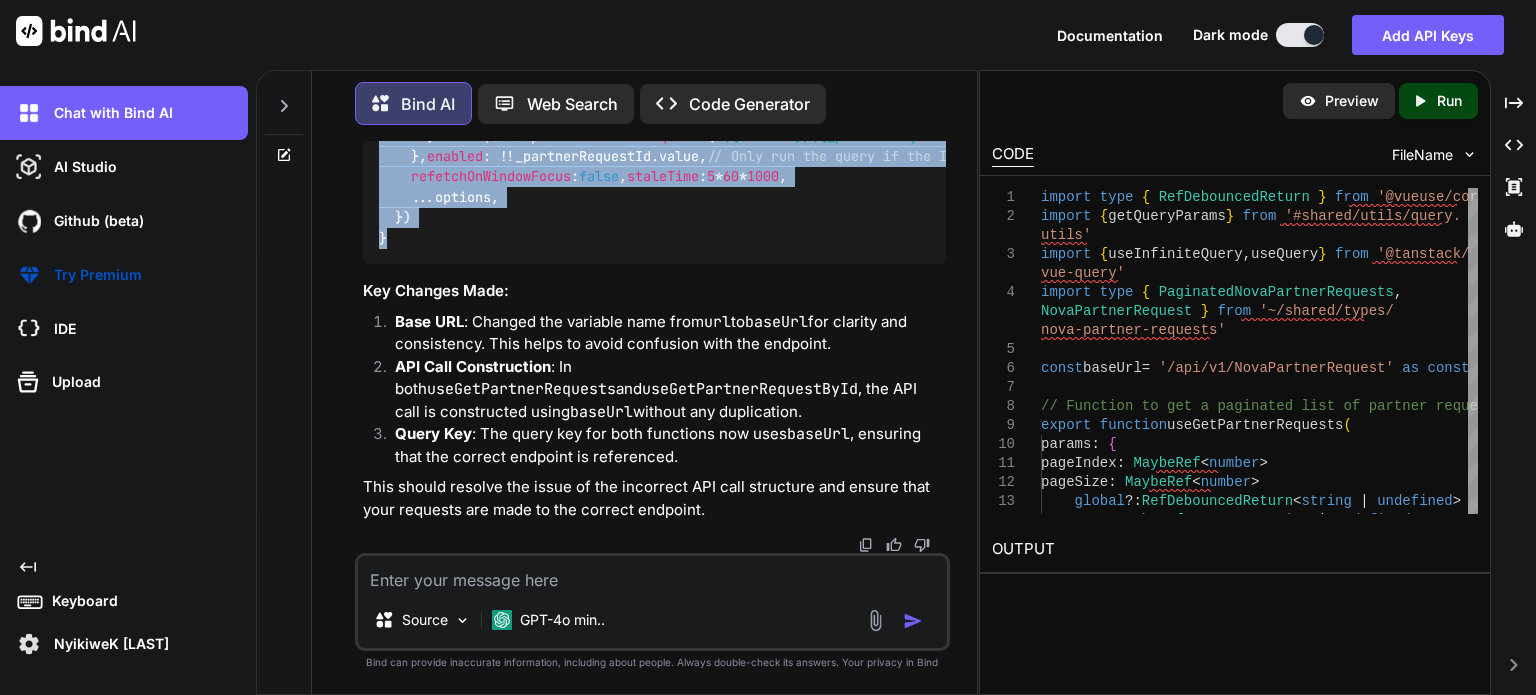 drag, startPoint x: 380, startPoint y: 207, endPoint x: 398, endPoint y: 243, distance: 40.24922 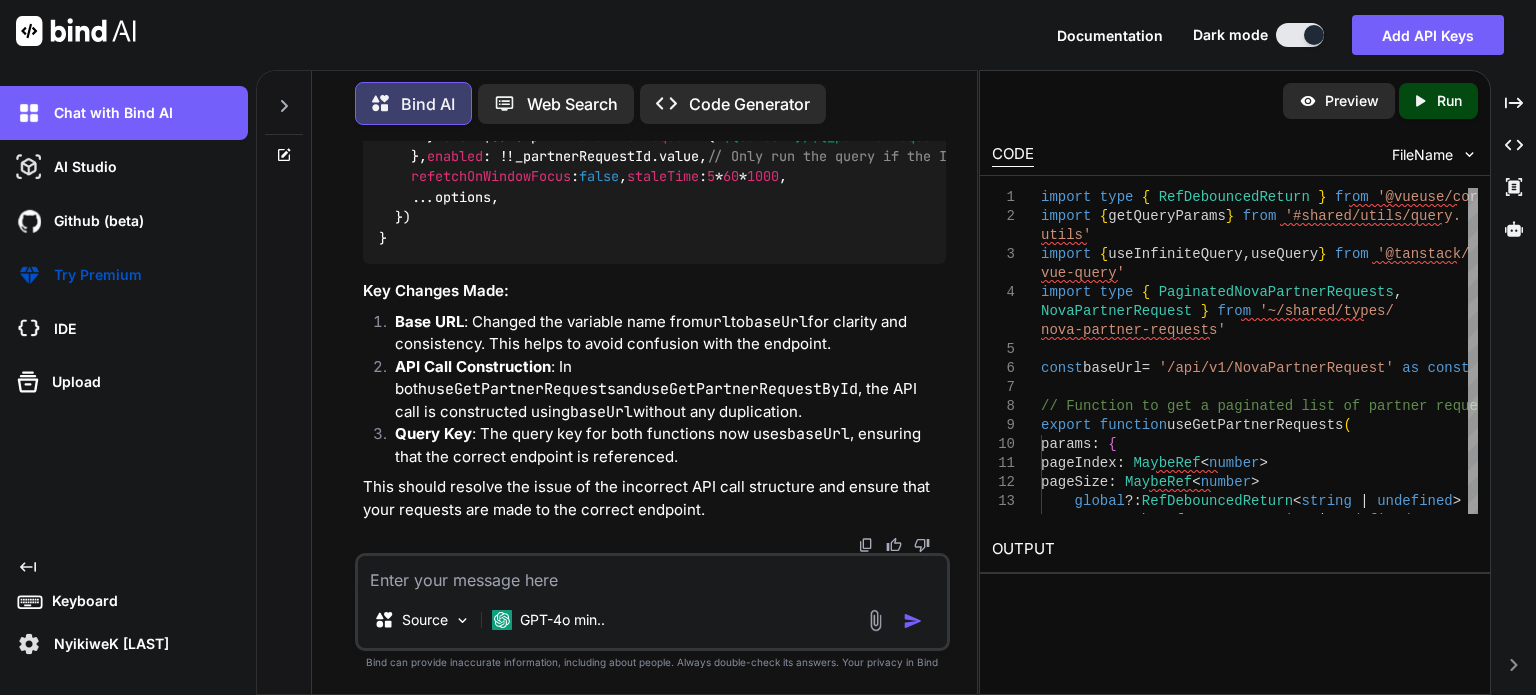 scroll, scrollTop: 20142, scrollLeft: 0, axis: vertical 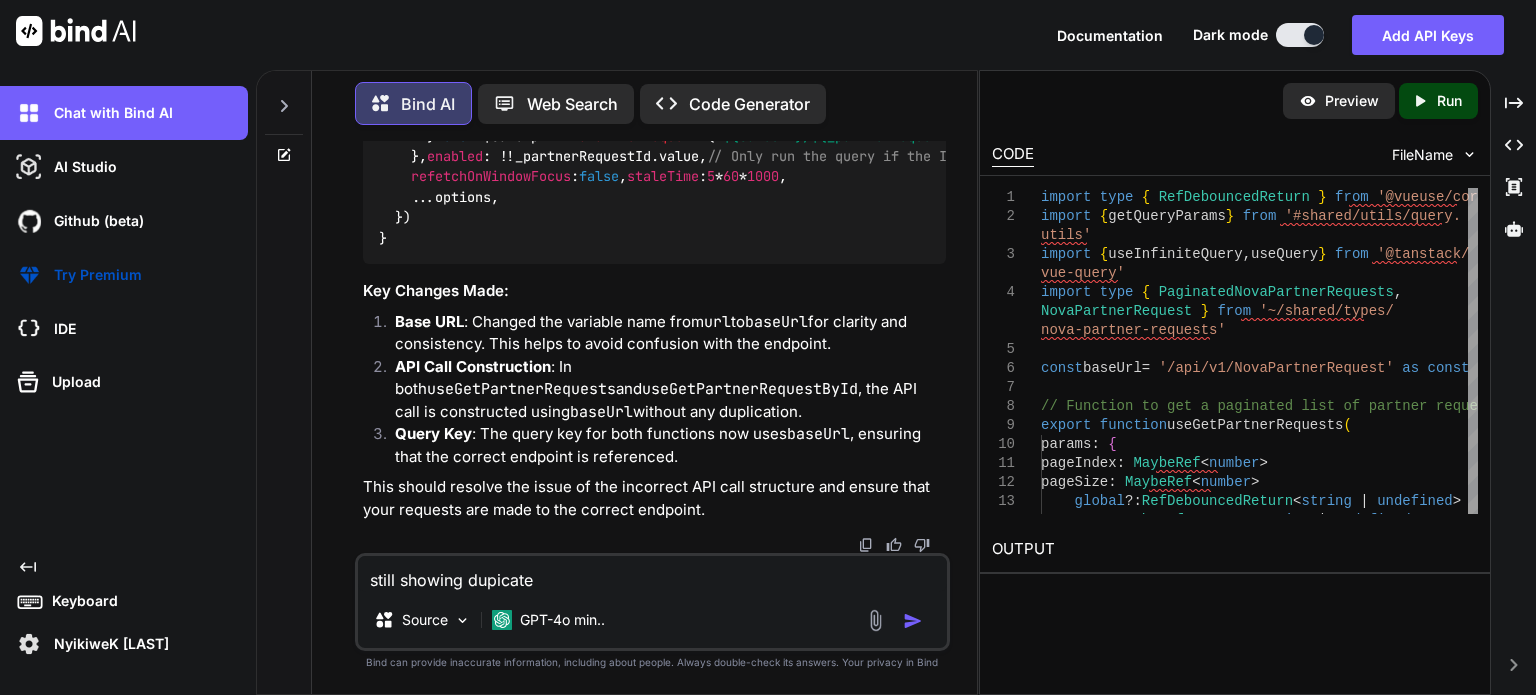 drag, startPoint x: 768, startPoint y: 263, endPoint x: 676, endPoint y: 257, distance: 92.19544 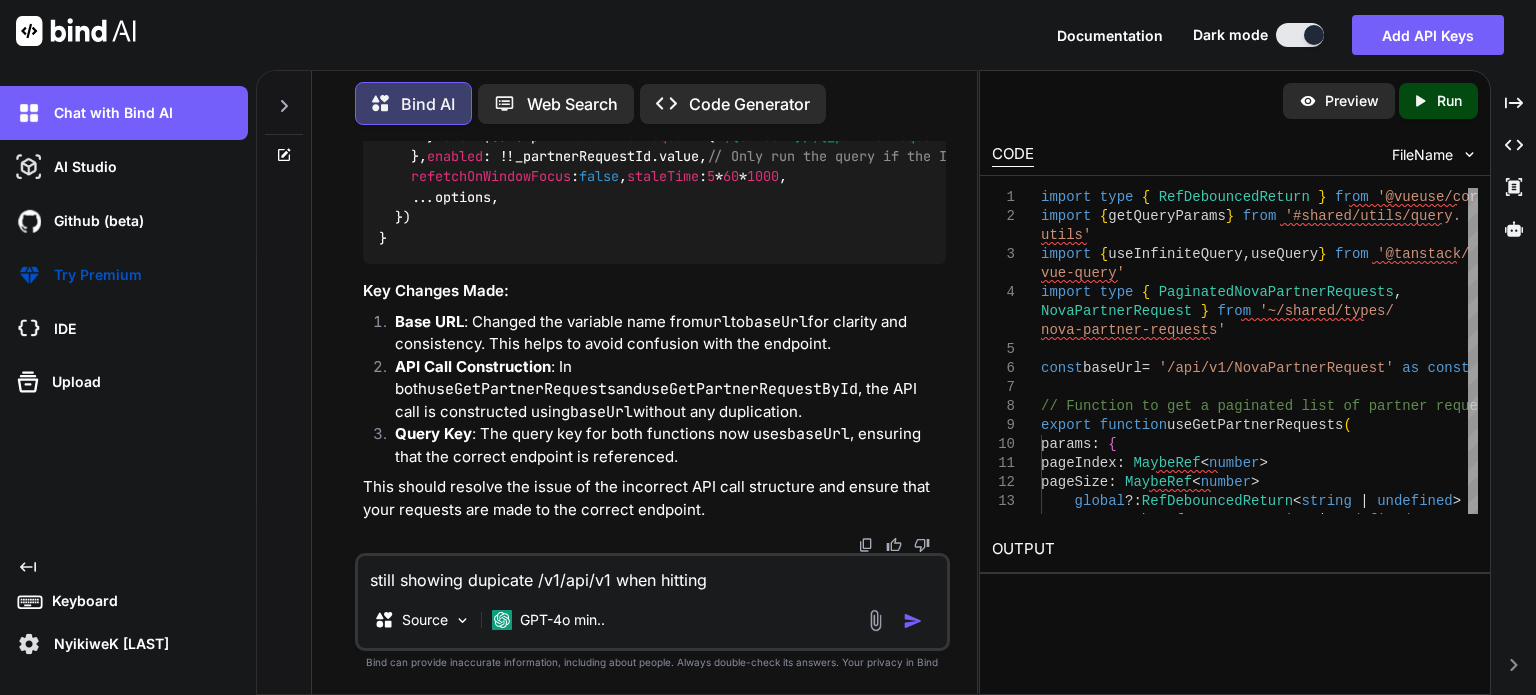 click on "'#shared/utils/query.utils'" at bounding box center (719, -496) 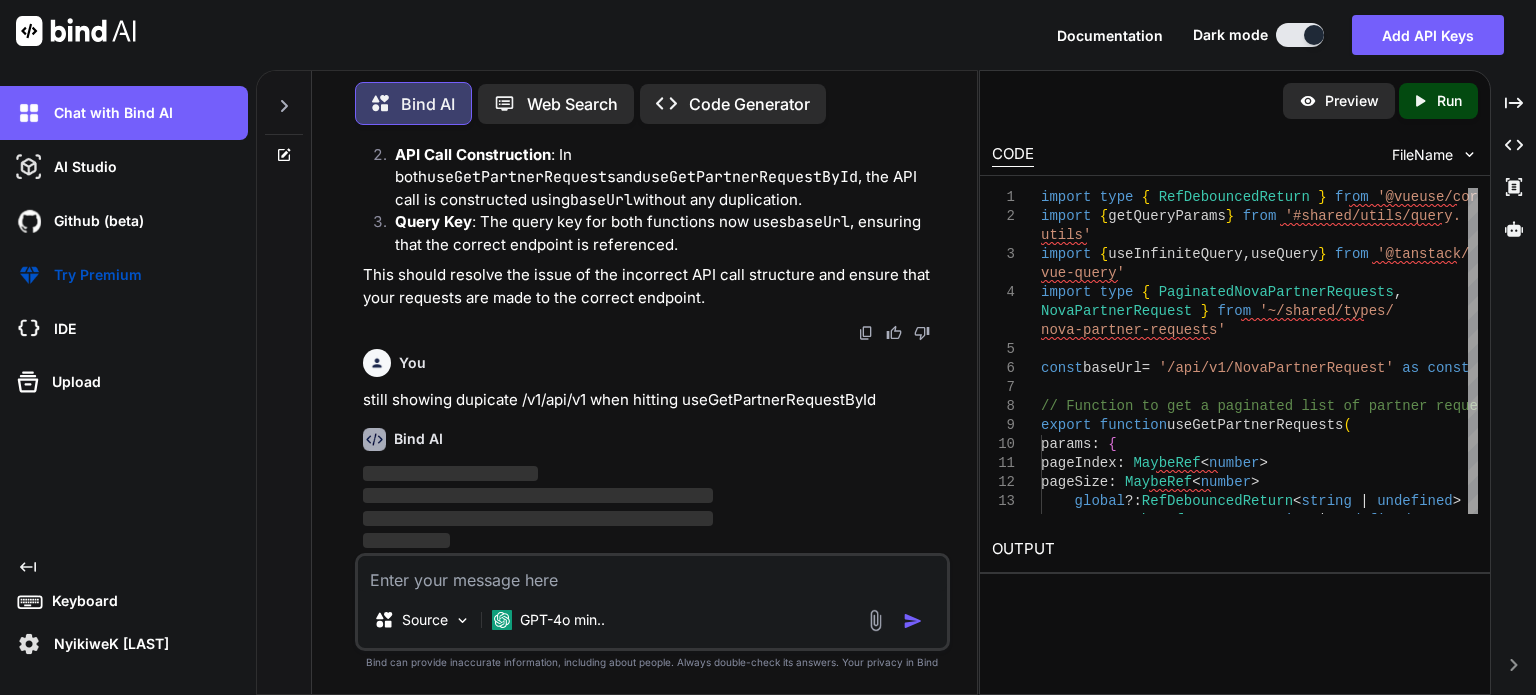 scroll, scrollTop: 22354, scrollLeft: 0, axis: vertical 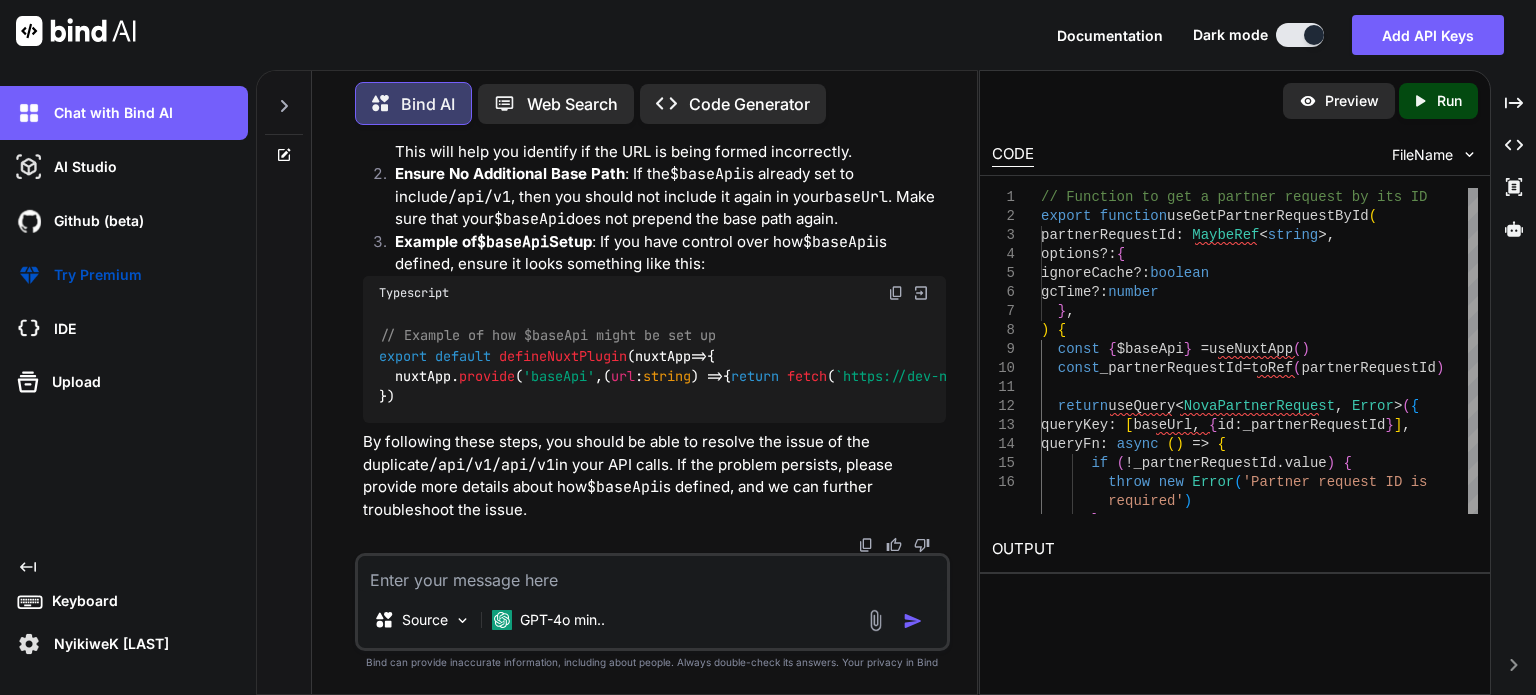 drag, startPoint x: 716, startPoint y: 452, endPoint x: 672, endPoint y: 509, distance: 72.00694 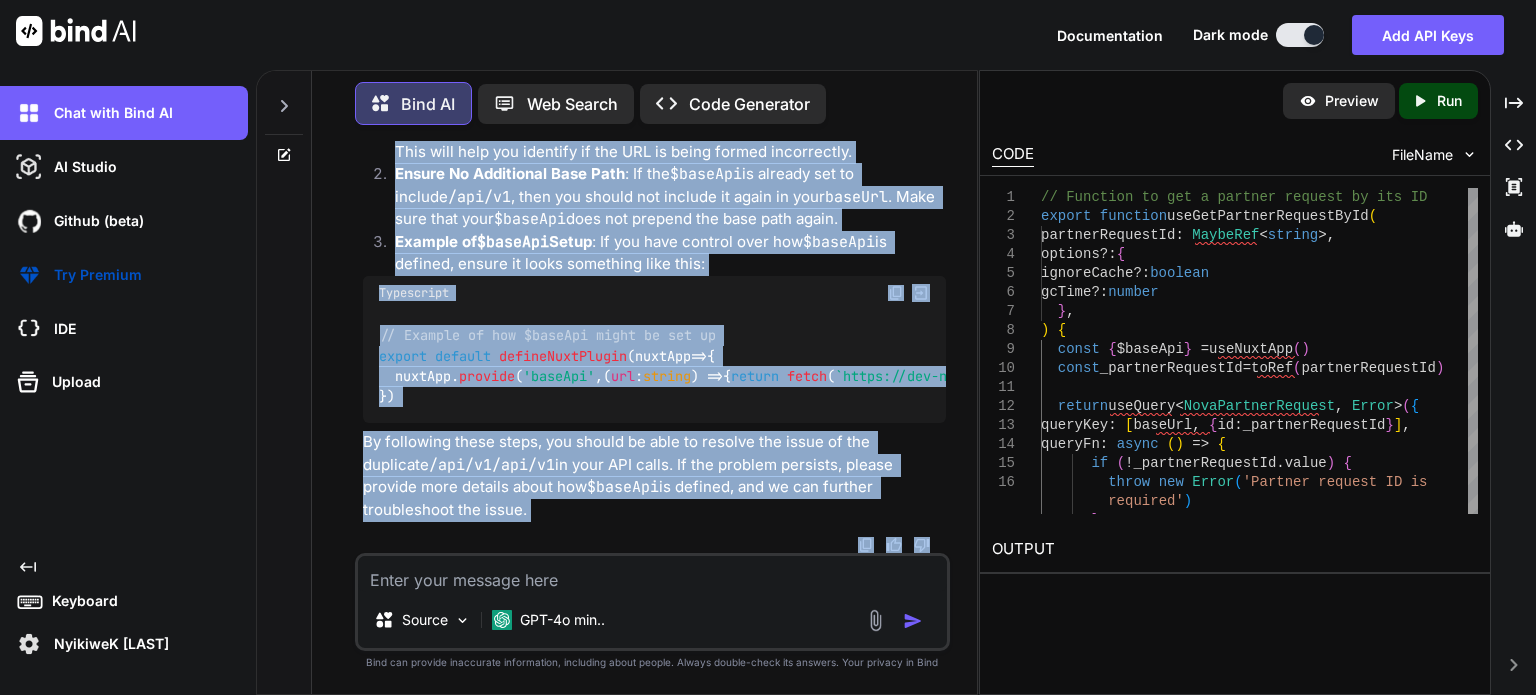 scroll, scrollTop: 23311, scrollLeft: 0, axis: vertical 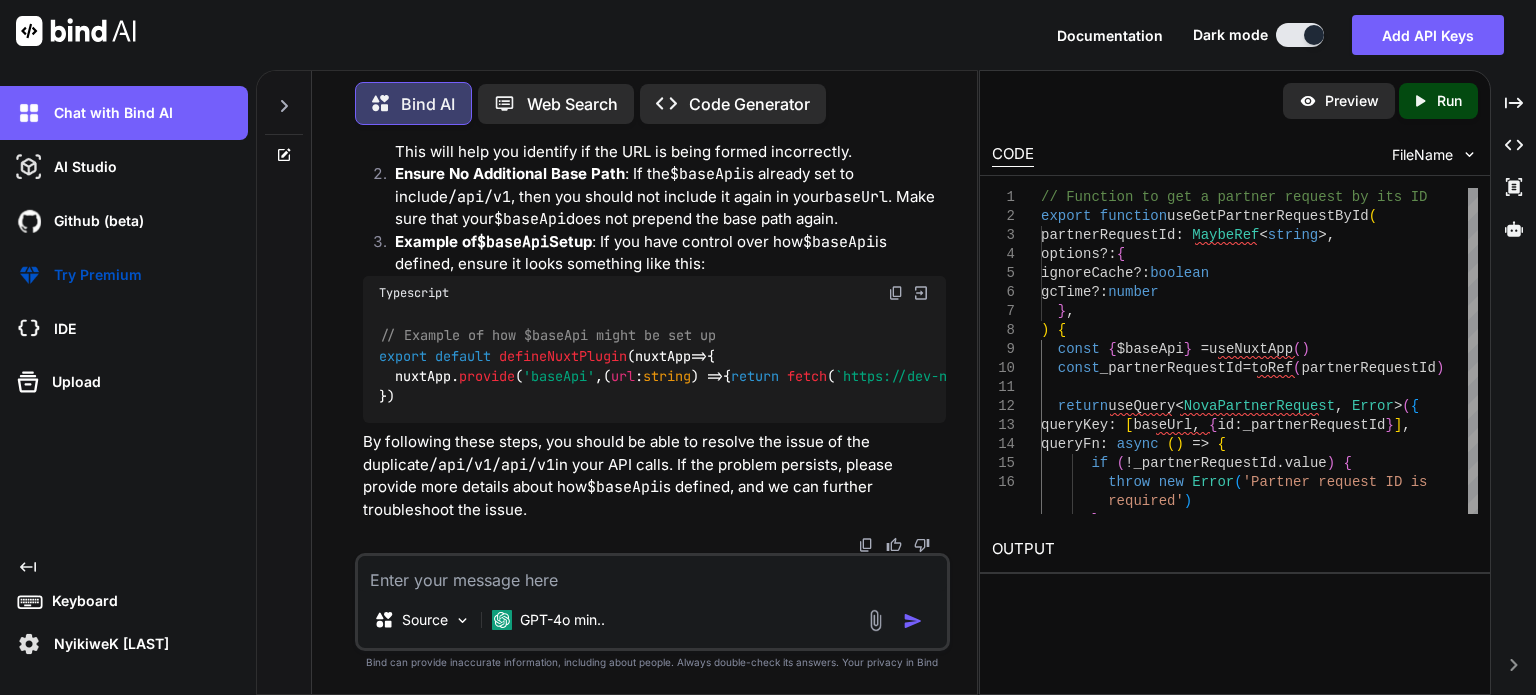 drag, startPoint x: 373, startPoint y: 217, endPoint x: 456, endPoint y: 348, distance: 155.08063 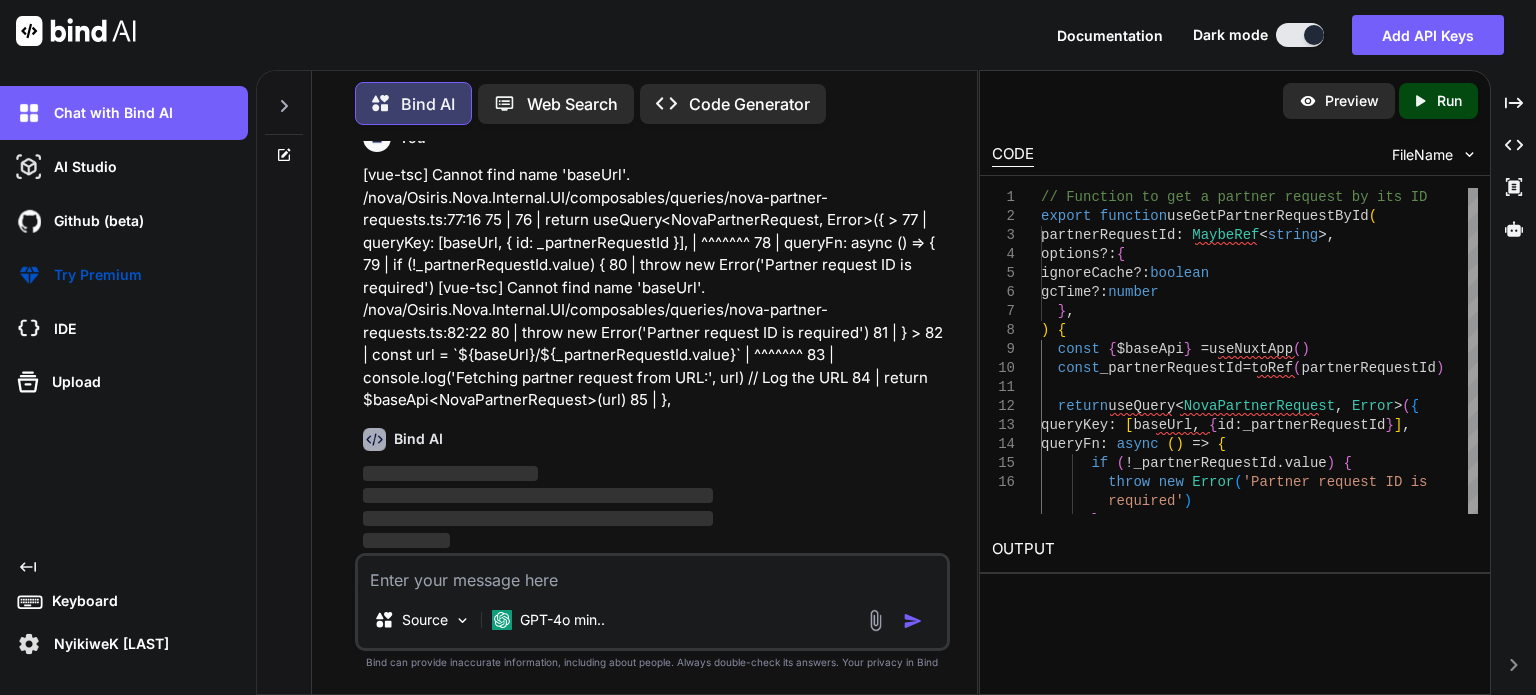 scroll, scrollTop: 0, scrollLeft: 0, axis: both 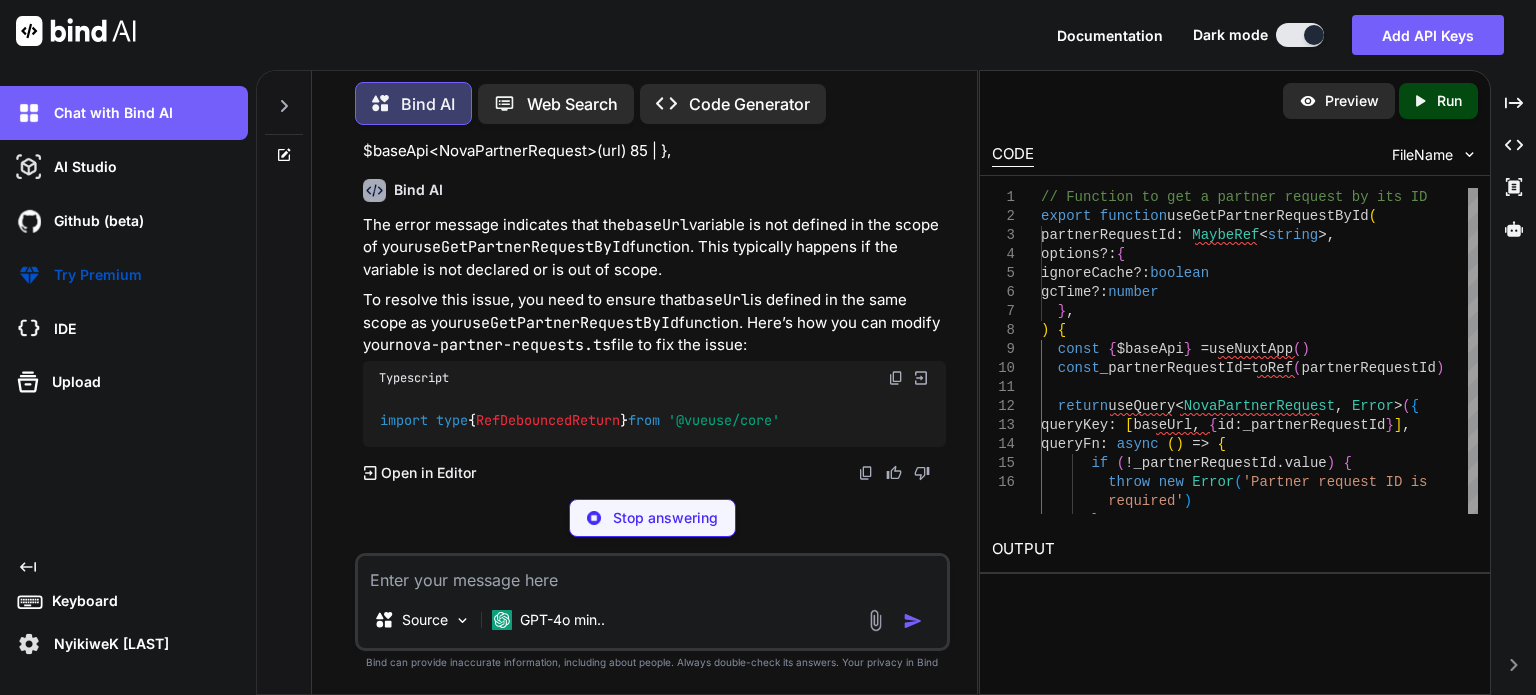 click on "Bind AI The error message indicates that the  baseUrl  variable is not defined in the scope of your  useGetPartnerRequestById  function. This typically happens if the variable is not declared or is out of scope.
To resolve this issue, you need to ensure that  baseUrl  is defined in the same scope as your  useGetPartnerRequestById  function. Here’s how you can modify your  nova-partner-requests.ts  file to fix the issue:
Typescript import   type  {  RefDebouncedReturn  }  from   '@vueuse/core'
Created with Pixso. Open in Editor" at bounding box center (654, 323) 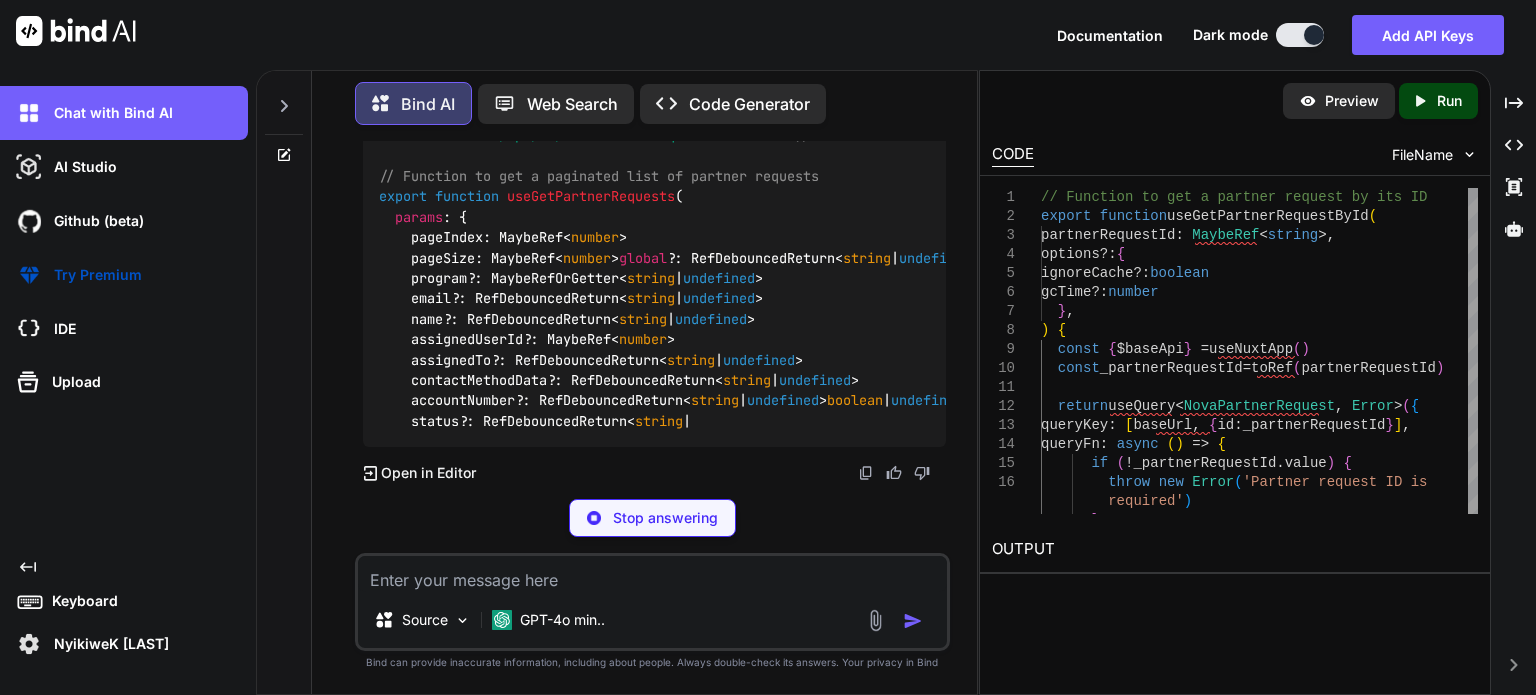 scroll, scrollTop: 24559, scrollLeft: 0, axis: vertical 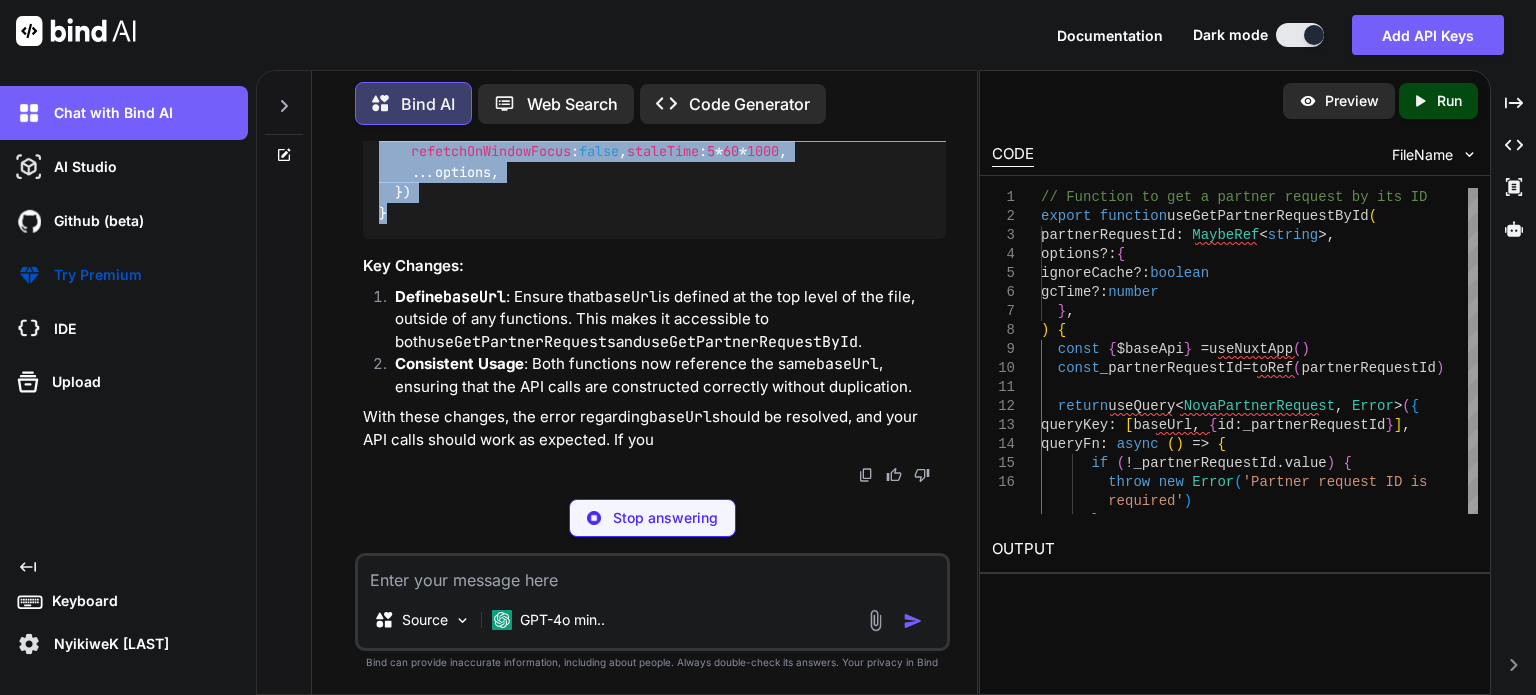 drag, startPoint x: 384, startPoint y: 171, endPoint x: 471, endPoint y: 320, distance: 172.53986 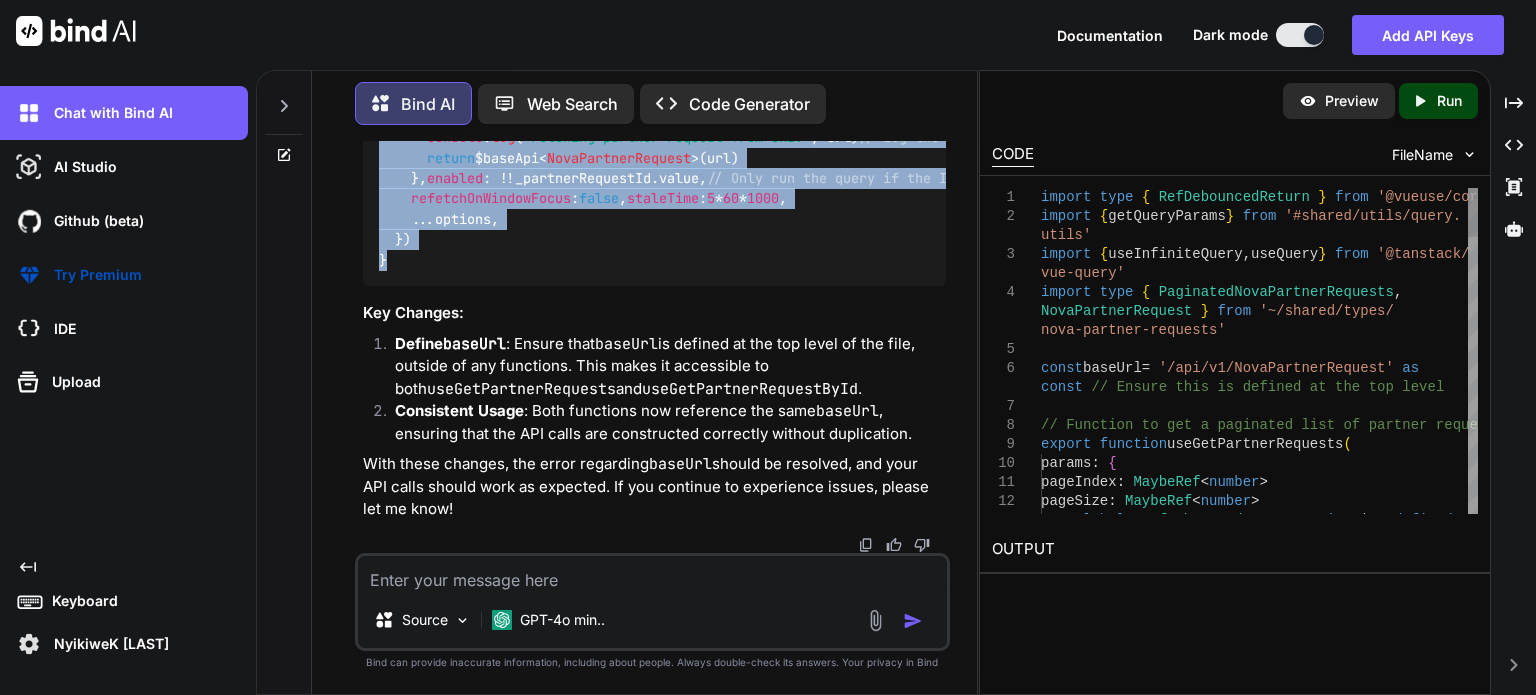 copy on "mport   type  {  RefDebouncedReturn  }  from   '@vueuse/core'
import  { getQueryParams }  from   '#shared/utils/query.utils'
import  { useInfiniteQuery, useQuery }  from   '@tanstack/vue-query'
import   type  {  PaginatedNovaPartnerRequests ,  NovaPartnerRequest  }  from   '~/shared/types/nova-partner-requests'
const  baseUrl =  '/api/v1/NovaPartnerRequest'   as   const   // Ensure this is defined at the top level
// Function to get a paginated list of partner requests
export   function   useGetPartnerRequests (
params : {
pageIndex: MaybeRef< number >
pageSize: MaybeRef< number >
global ?: RefDebouncedReturn< string  |  undefined >
program?: MaybeRefOrGetter< string  |  undefined >
email?: RefDebouncedReturn< string  |  undefined >
name?: RefDebouncedReturn< string  |  undefined >
assignedUserId?: MaybeRef< number >
assignedTo?: RefDebouncedReturn< string  |  undefined >
contactMethodData?: RefDebouncedReturn< string  |  undefined >
accountNumber?: ..." 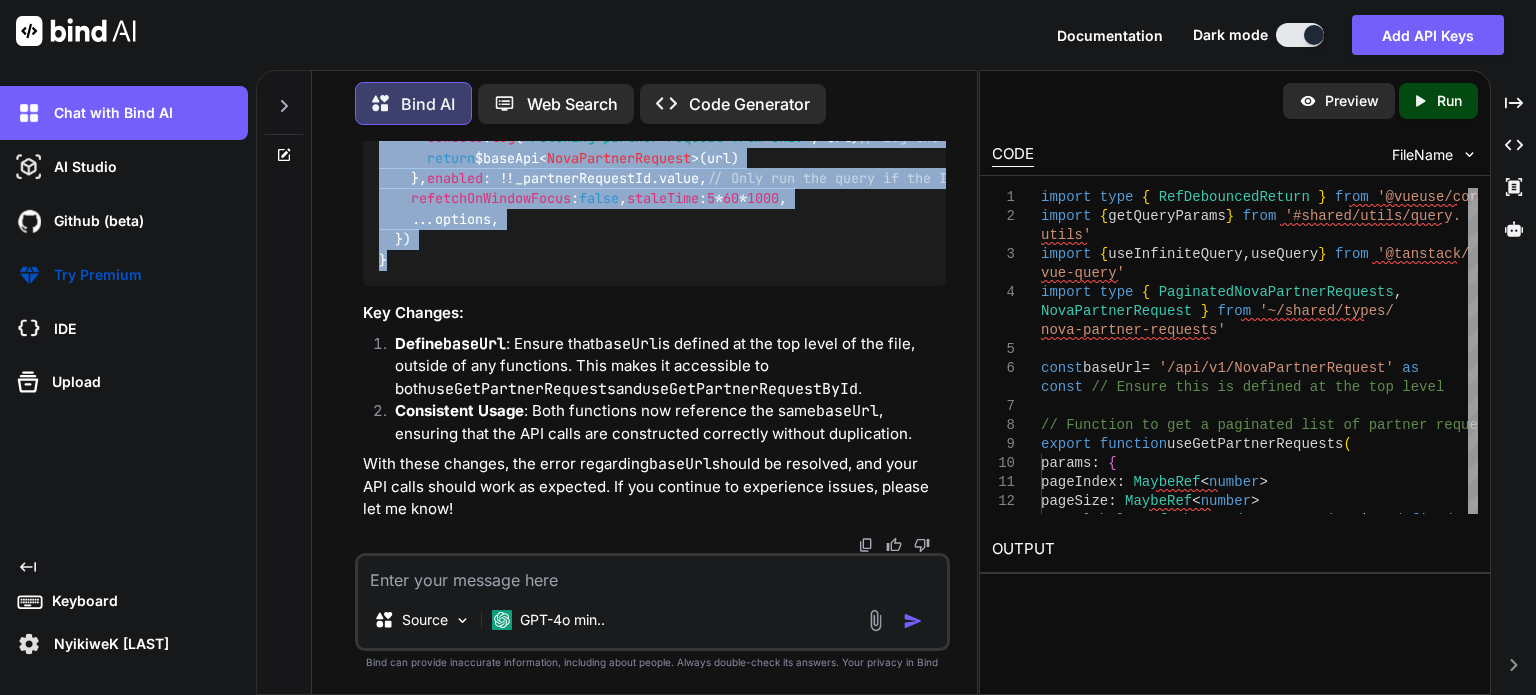 click on "import   type  {  RefDebouncedReturn  }  from   '@vueuse/core'
import  { getQueryParams }  from   '#shared/utils/query.utils'
import  { useInfiniteQuery, useQuery }  from   '@tanstack/vue-query'
import   type  {  PaginatedNovaPartnerRequests ,  NovaPartnerRequest  }  from   '~/shared/types/nova-partner-requests'
const  baseUrl =  '/api/v1/NovaPartnerRequest'   as   const   // Ensure this is defined at the top level
// Function to get a paginated list of partner requests
export   function   useGetPartnerRequests (
params : {
pageIndex: MaybeRef< number >
pageSize: MaybeRef< number >
global ?: RefDebouncedReturn< string  |  undefined >
program?: MaybeRefOrGetter< string  |  undefined >
email?: RefDebouncedReturn< string  |  undefined >
name?: RefDebouncedReturn< string  |  undefined >
assignedUserId?: MaybeRef< number >
assignedTo?: RefDebouncedReturn< string  |  undefined >
contactMethodData?: RefDebouncedReturn< string  |  undefined string  |  undefined >
}) {
const  { $baseApi } =  useNuxtApp ()
const  query =  computed (() => {
return  {
...getQueryParams (params),
program : unref (params.program),
global : params.global?.value,
email : params.email?.value,
name : params.name?.value,
assignedUserId : unref (params.assignedUserId),
assignedTo : params.assignedTo?.value,
contactMethodData : params.contactMethodData?.value,
}
})
return  useInfiniteQuery< PaginatedNovaPartnerRequests ,  Error >({
queryKey : [baseUrl, query],
queryFn :  async  ({ pageParam })=> {
const  page  =  pageParam ?  pageParam  :  params.pageIndex
return  $baseApi< PaginatedNovaPartnerRequests >(baseUrl, {
params : {
...query.value,
pageIndex : page,
pageSize : unref (params.pageSize),
}
})
},
initialPageParam :  0 ,
getNextPageParam : (lastPage, allPages) => {
const  nextPage =  allPages.length
return  lastPage.data.length === unref (params.pageSize) ? nextPage :  undefined
},
refetchOnWindowFocus :  false ,
staleTime :  5  *  60  *  1000 ,
})
}" at bounding box center (654, -137) 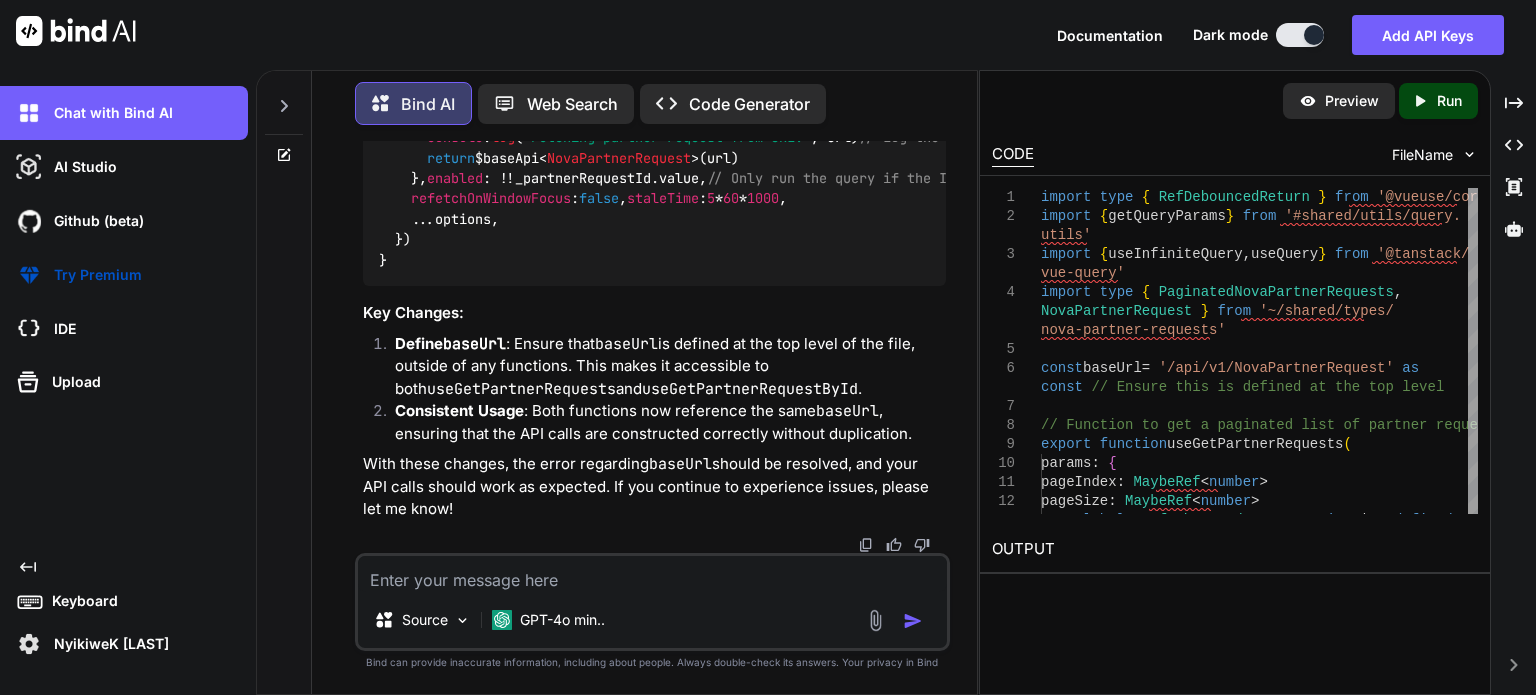 scroll, scrollTop: 24900, scrollLeft: 0, axis: vertical 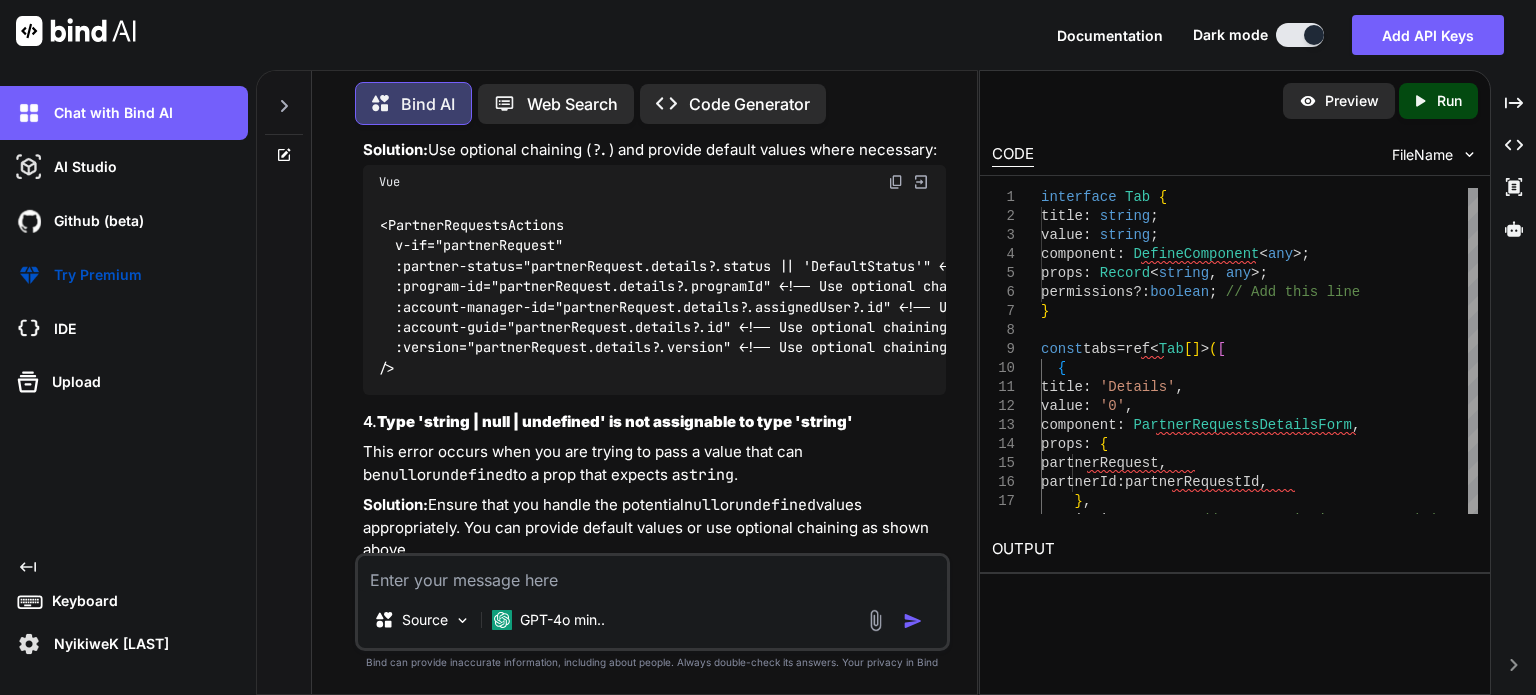 click at bounding box center (654, -2170) 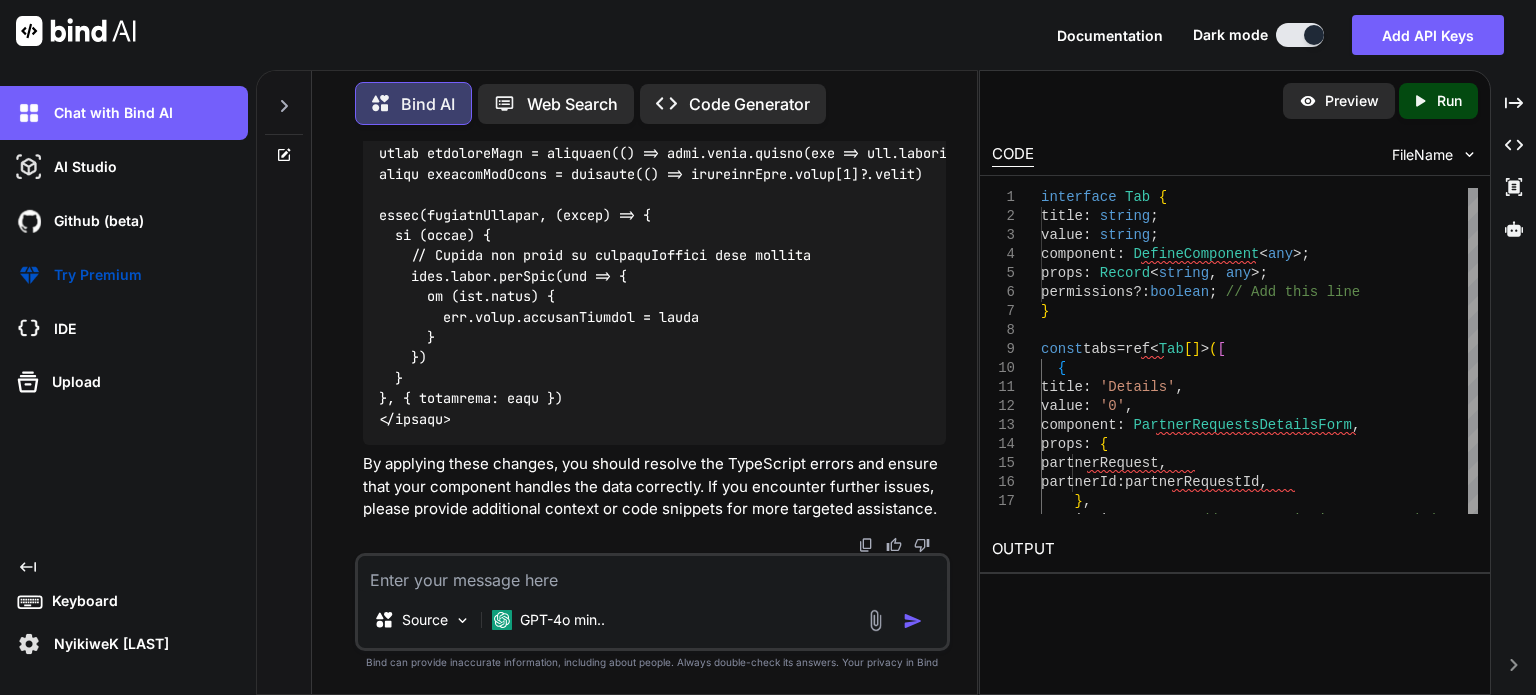 scroll, scrollTop: 29484, scrollLeft: 0, axis: vertical 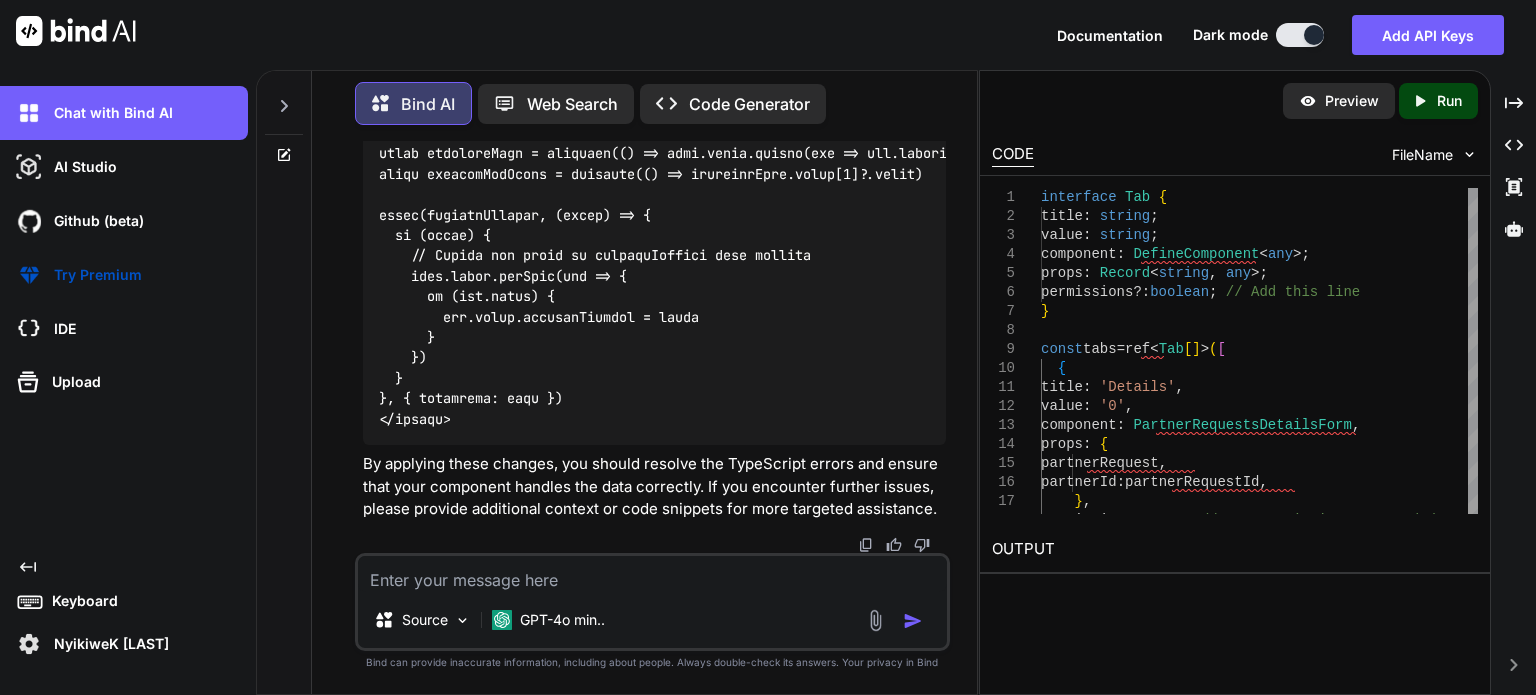 drag, startPoint x: 398, startPoint y: 292, endPoint x: 360, endPoint y: 410, distance: 123.967735 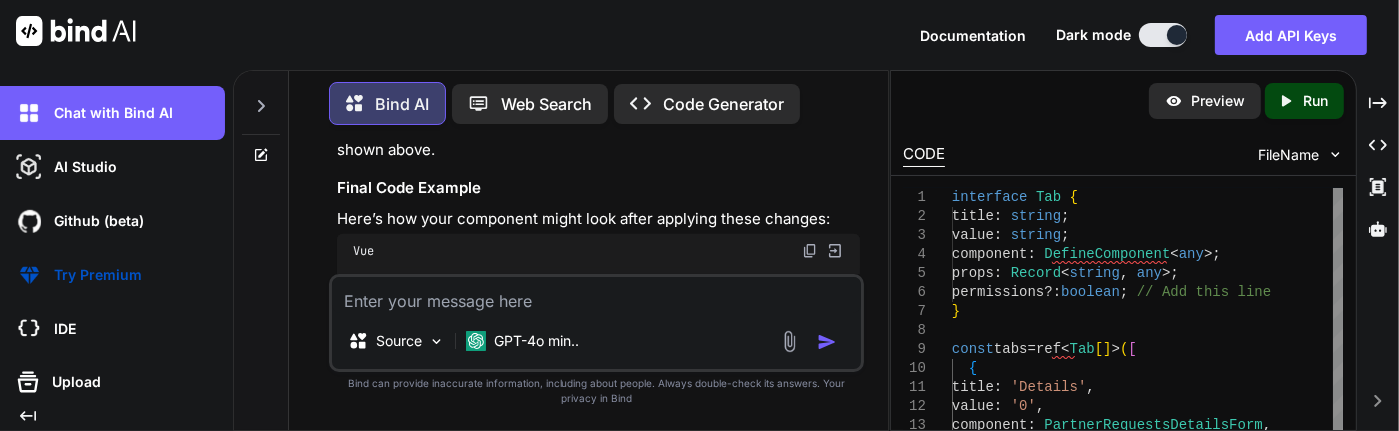 scroll, scrollTop: 31714, scrollLeft: 0, axis: vertical 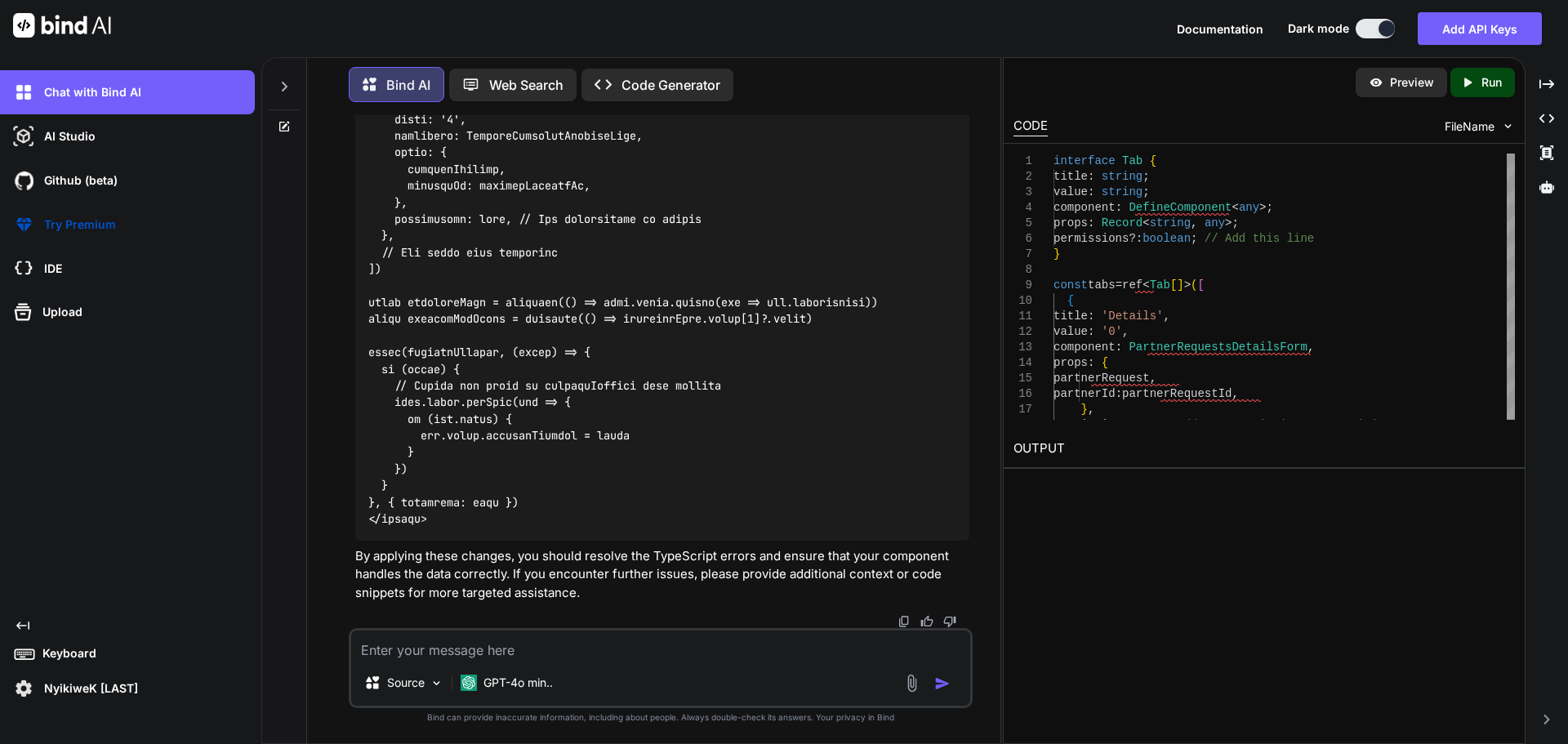 click at bounding box center (661, 645) 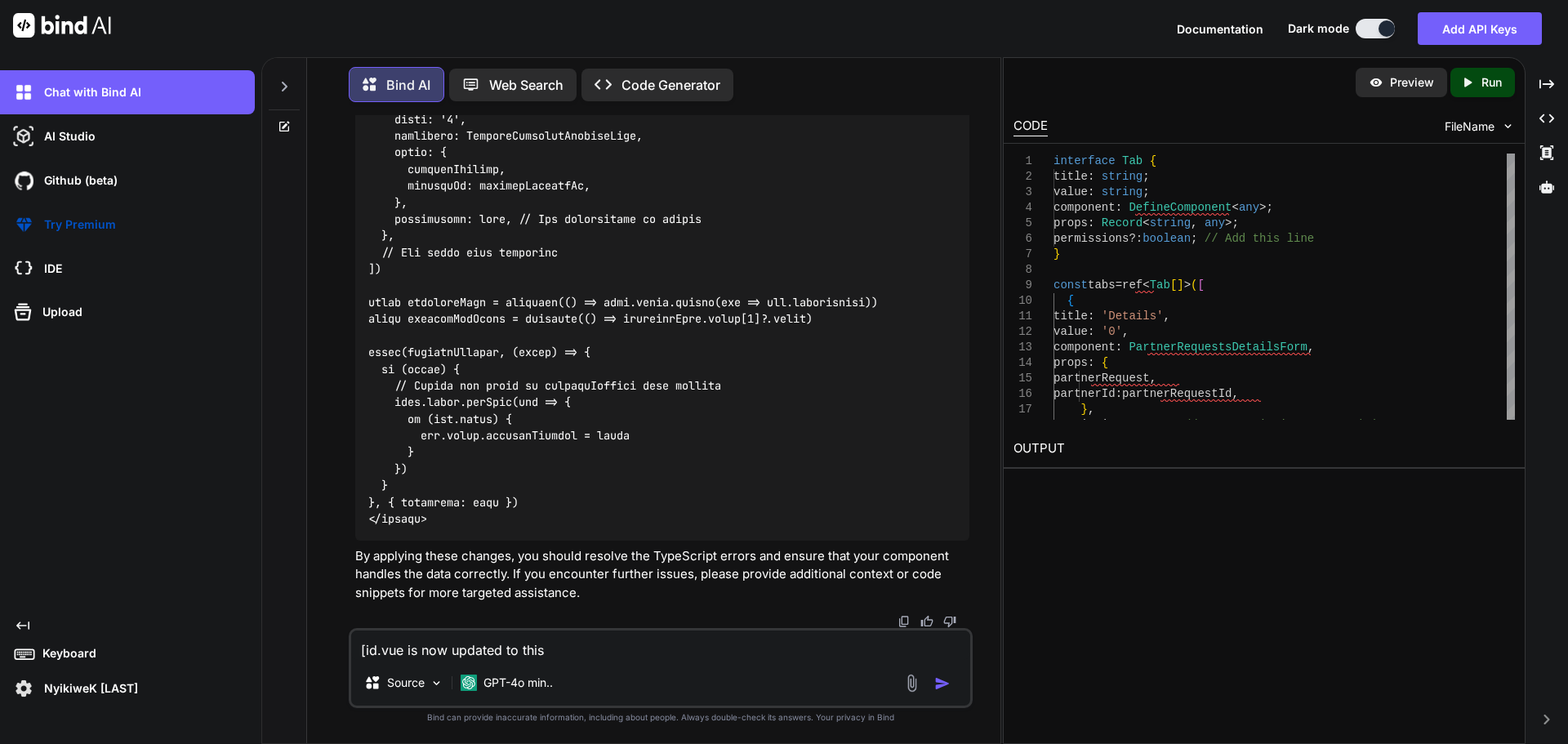 paste on "<script lang="ts" setup>
import { ref, computed, watch } from 'vue-router'
import { useRoute, useRouter } from 'vue-router'
import { useToast } from 'primevue/usetoast'
import { FetchError } from 'ofetch'
import { PartnerRequestsDetailsForm, PartnerSharedDocuments, PartnerSharedNotes, PartnerSharedNotifications } from '#components'
import { useGetPartnerRequestById } from '~/composables/queries/nova-partner-requests'
const { id } = useRoute().params
const partnerRequestId = String(id)
const toast = useToast()
const confirm = useConfirm()
const router = useRouter()
// Fetch partner request data using tanstack-query
const { data: partnerRequest, isLoading, error } = useGetPartnerRequestById(partnerRequestId)
// Handle loading and error states
if (isLoading) {
// Optionally handle loading state (e.g., show a loading spinner)
}
if (error instanceof FetchError) {
toast.add({
severity: 'error',
summary: 'Error',
detail: 'Failed to load partner request.',
life: 3000,
})
}
const isCommentDialo" 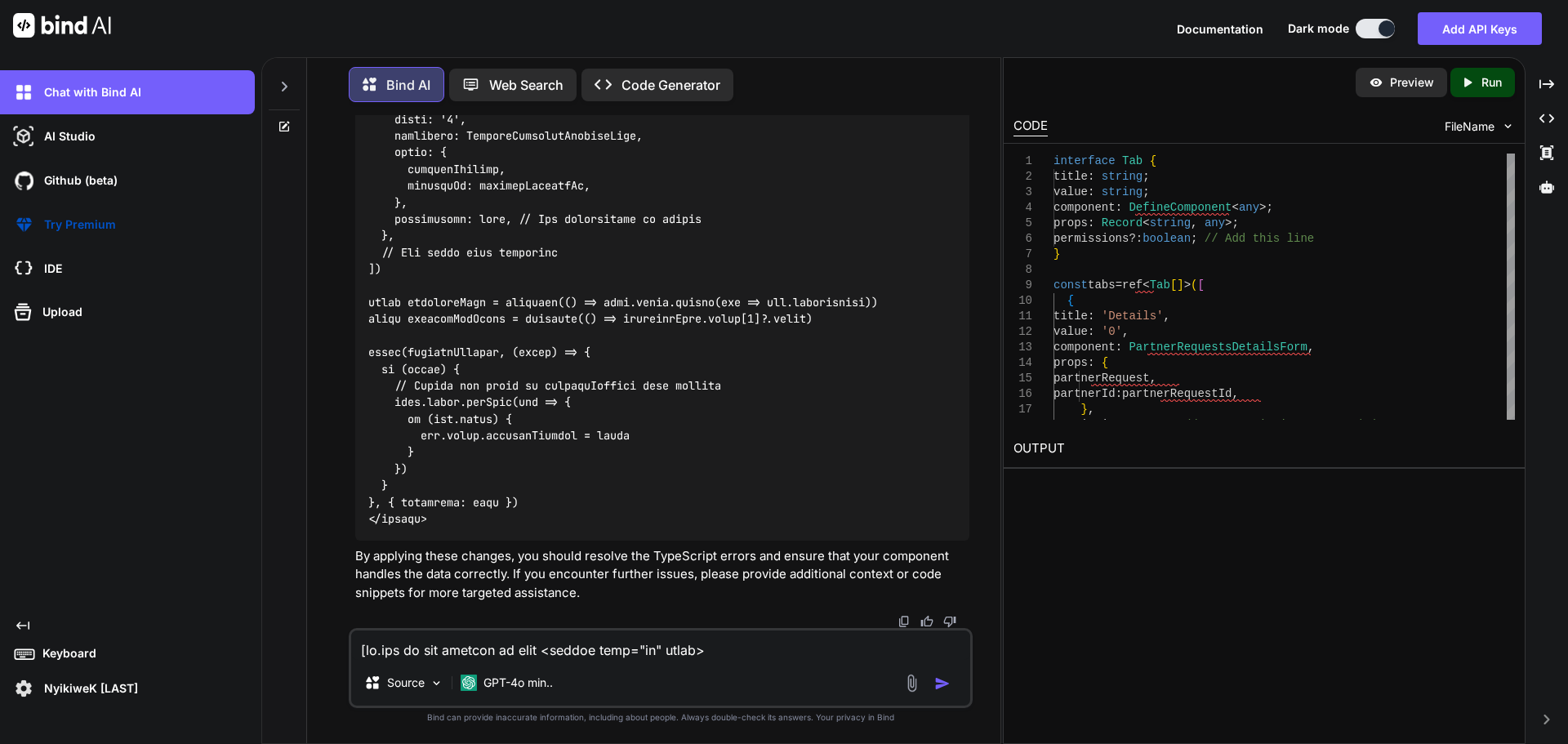 scroll, scrollTop: 3530, scrollLeft: 0, axis: vertical 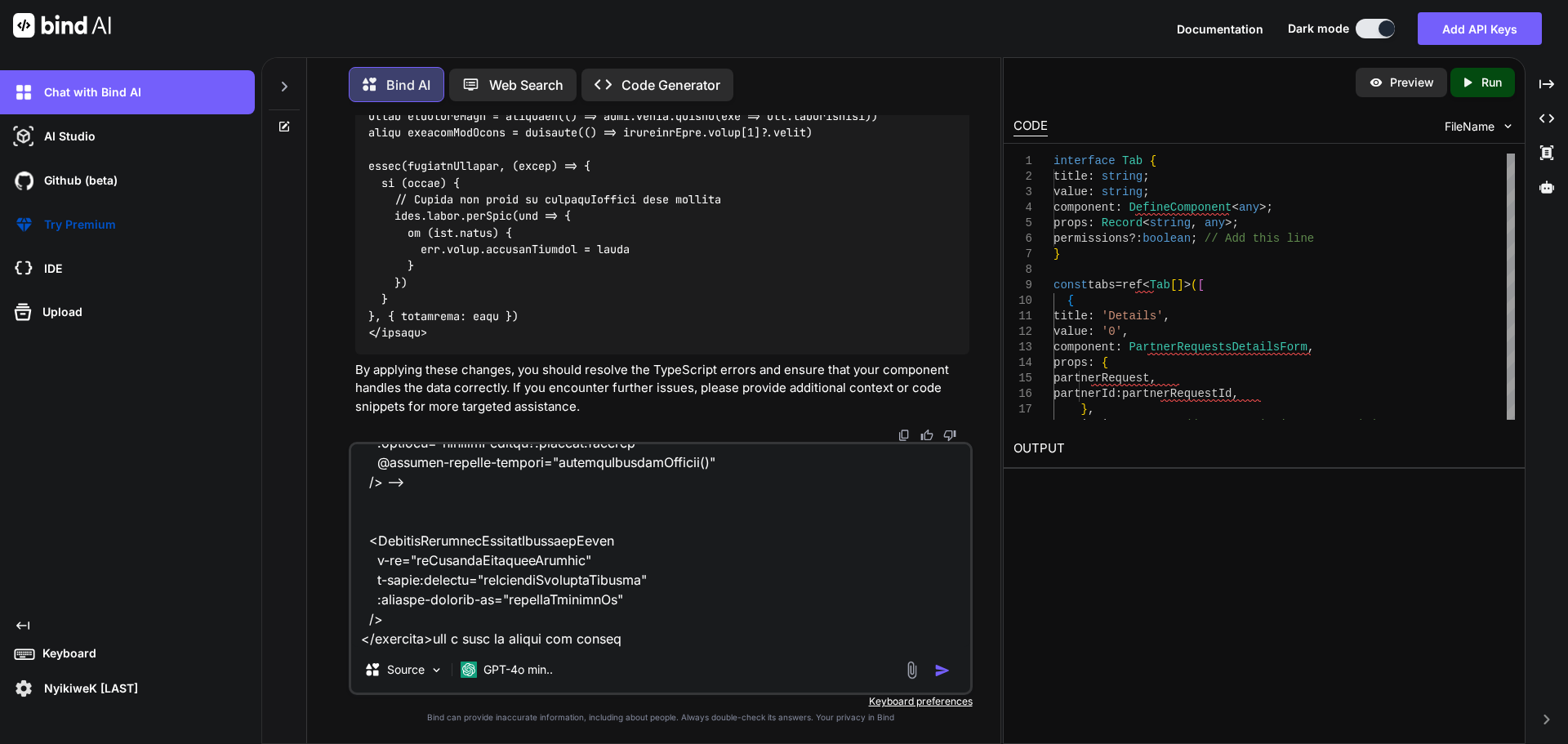click at bounding box center (661, 546) 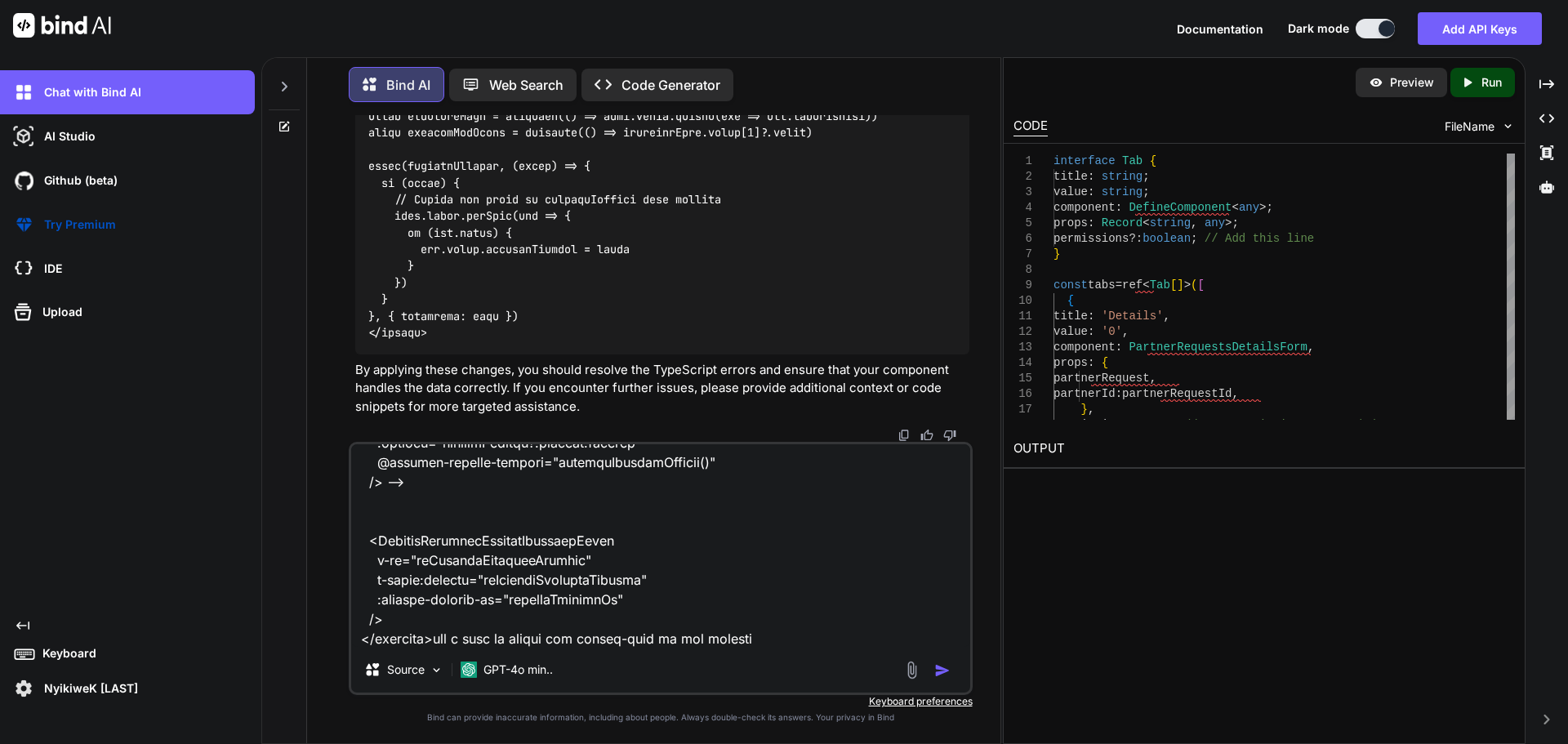 click at bounding box center (661, 546) 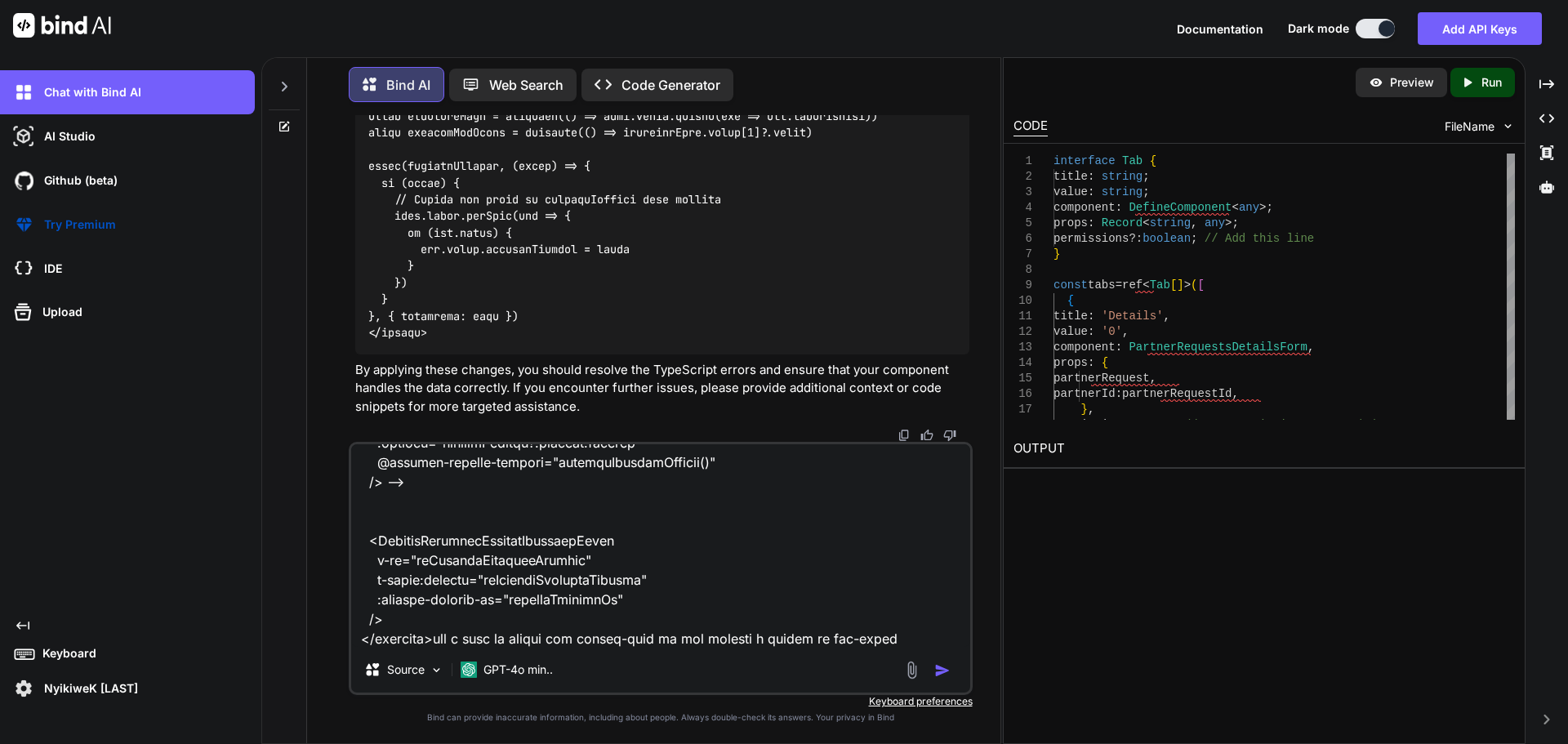 scroll, scrollTop: 3549, scrollLeft: 0, axis: vertical 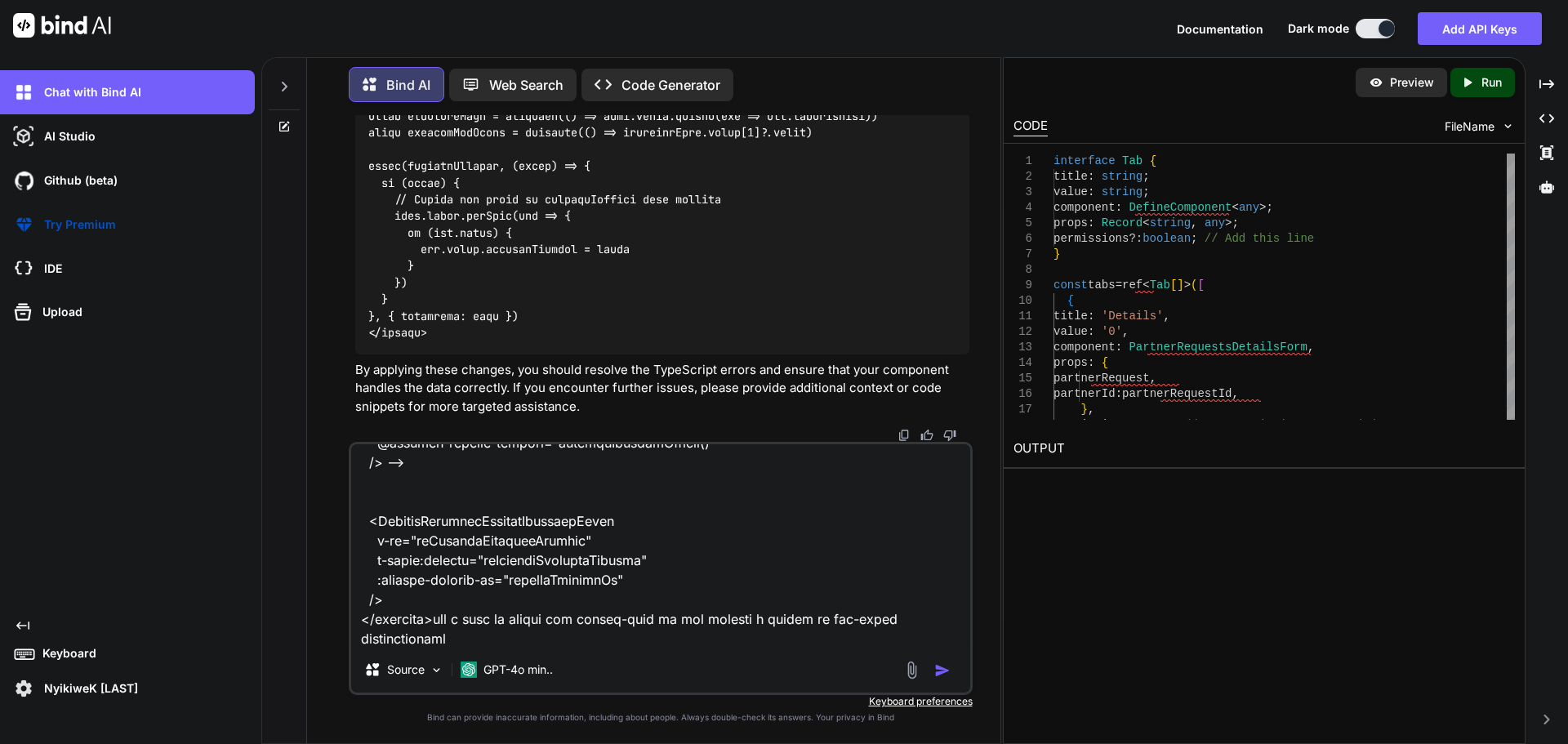 drag, startPoint x: 759, startPoint y: 621, endPoint x: 805, endPoint y: 612, distance: 46.8722 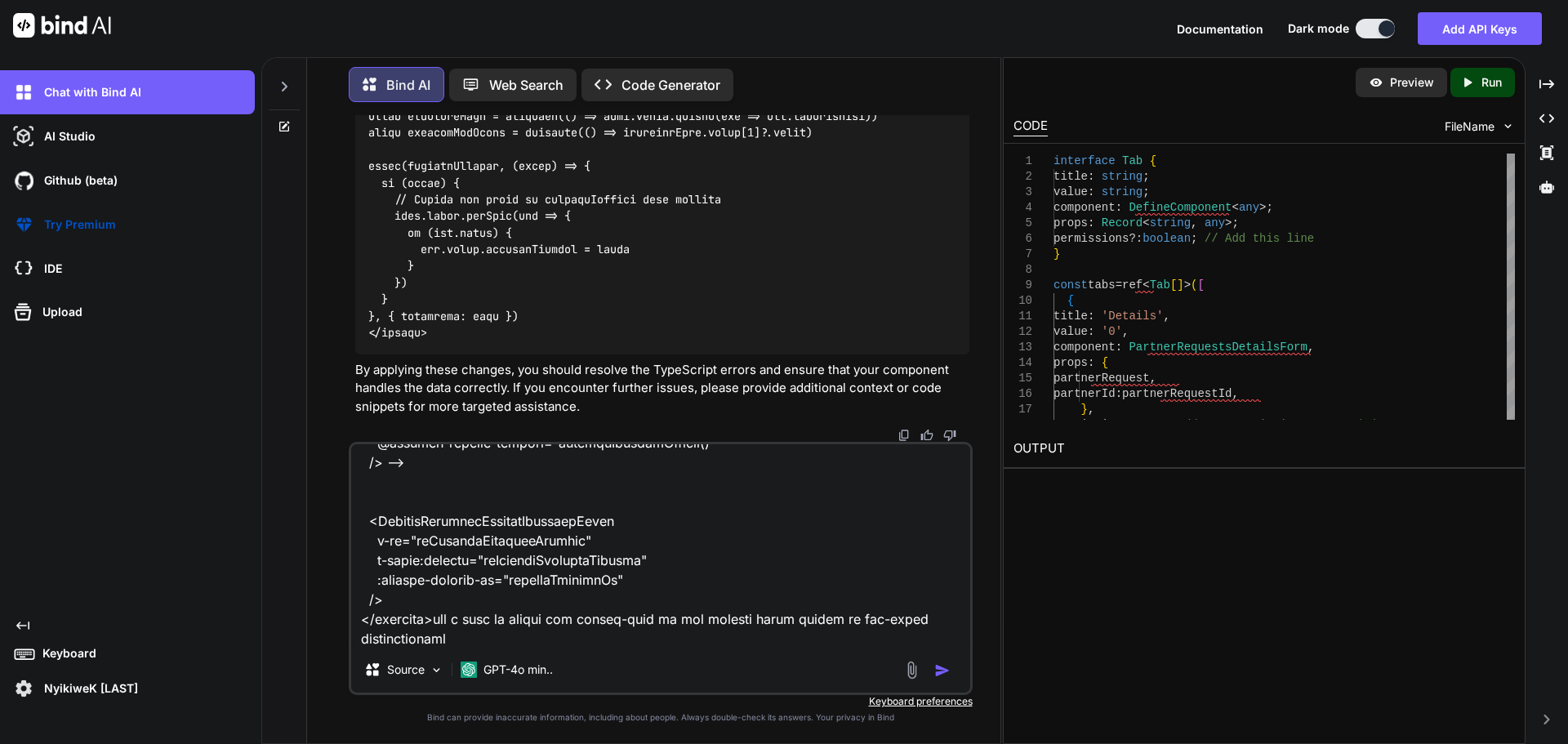 click at bounding box center (661, 546) 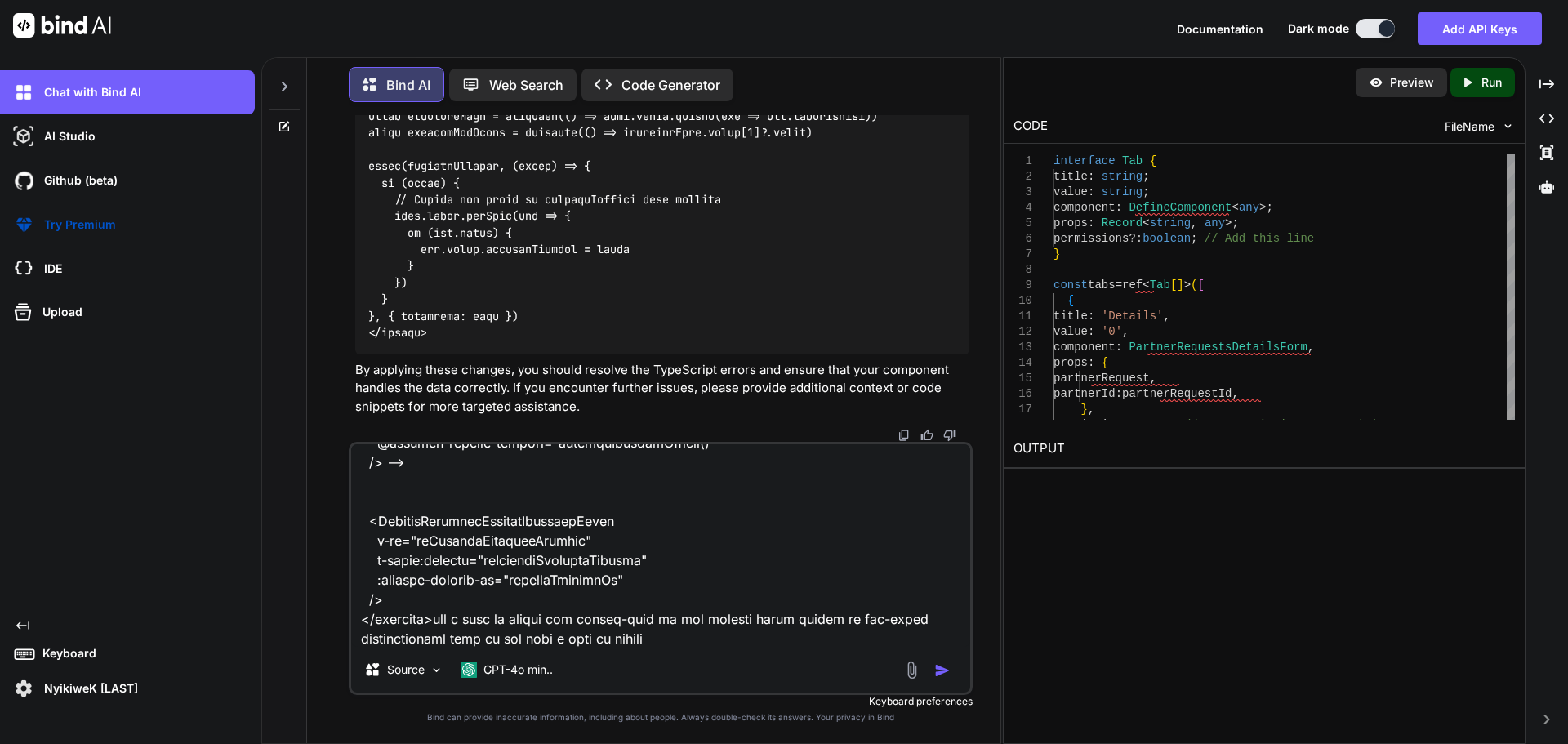 click at bounding box center (661, 546) 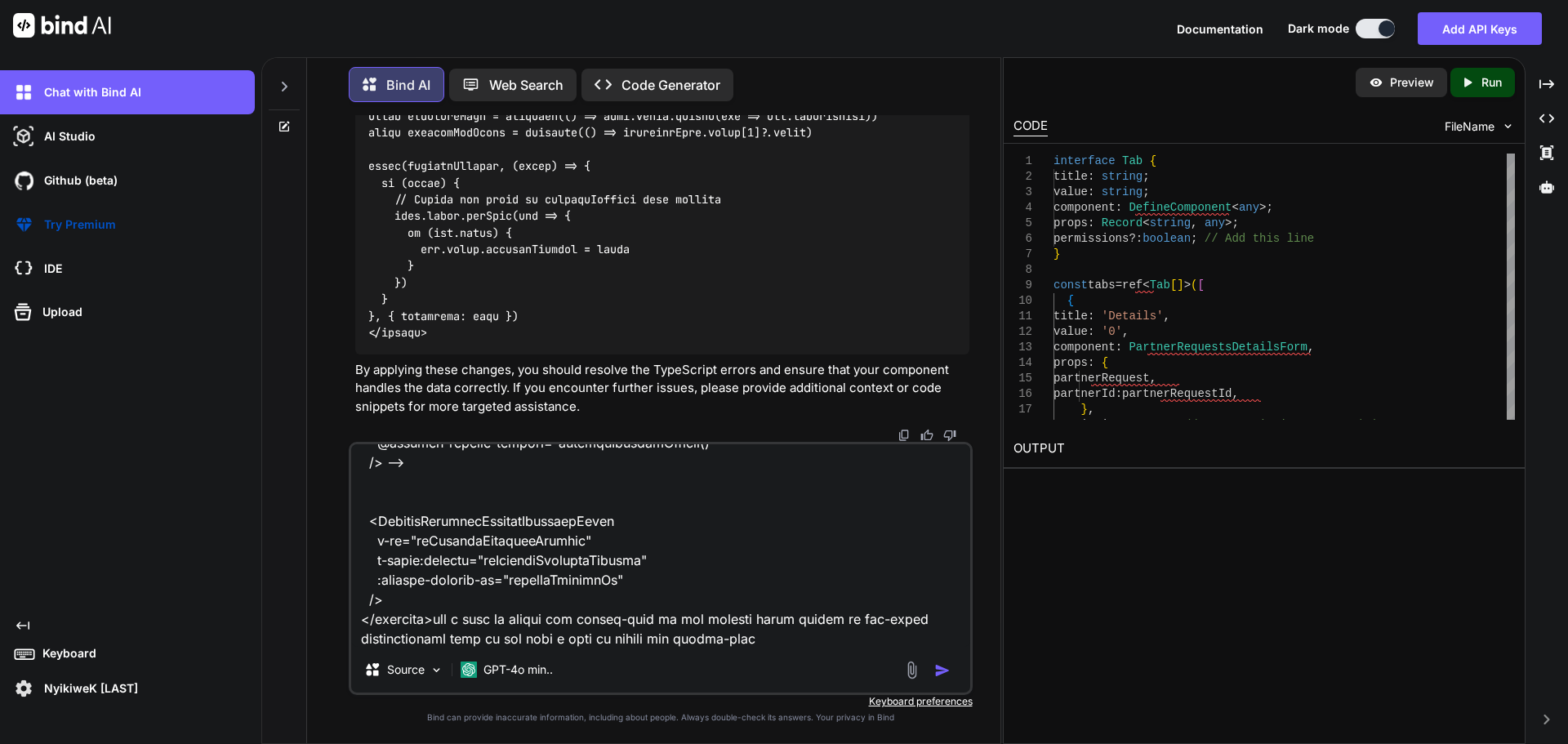 paste on "<script lang="ts" setup>
import type { PartnerRequest } from '~/lib/repository/modules/partner-requests'
import {
ContactMethodType,
PartnerRequestTypeEnum,
} from '~/lib/repository/modules/partner-requests'
const props = defineProps({
partnerRequest: {
type: Object as PropType<PartnerRequest | undefined>,
default: undefined,
},
partnerId: { type: String, required: true },
})
const emit = defineEmits(['openRelatedRequests'])
const contactMethods = computed(() => {
if (props.partnerRequest) {
return props.partnerRequest.contactMethods.map(contactMethod => ({
...contactMethod,
typeDisplay: getContactMethodTypeDisplay(contactMethod.contactMethodTypeId),
}))
}
else {
return []
}
},
)
function getContactMethodTypeDisplay(typeId: ContactMethodType): string {
switch (typeId) {
case ContactMethodType.PrimaryEmailAddress:
return 'Primary Email'
case ContactMethodType.AlternativeEmailAddress:
return 'Alternative Email'
case ContactMethod...
}
}" 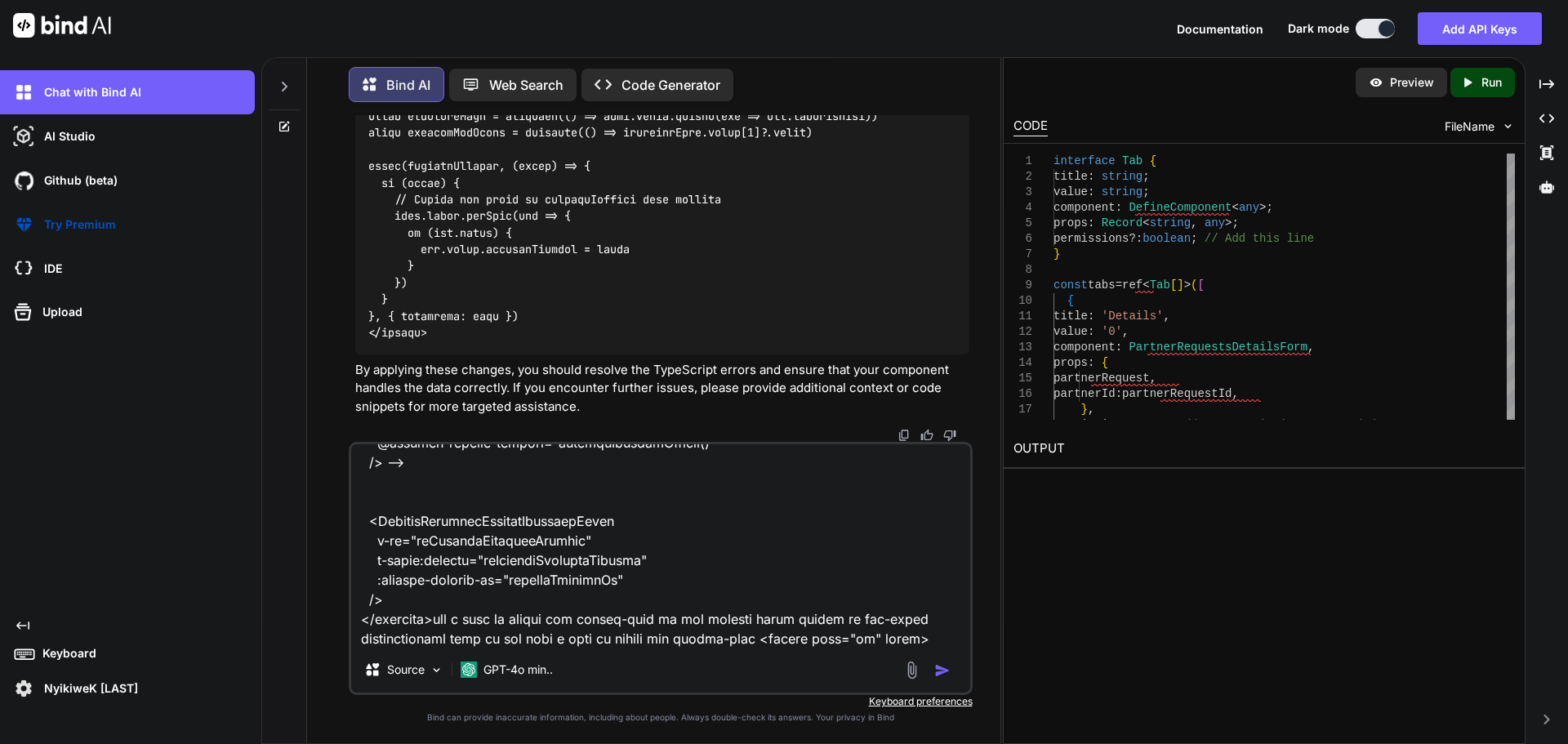 scroll, scrollTop: 9351, scrollLeft: 0, axis: vertical 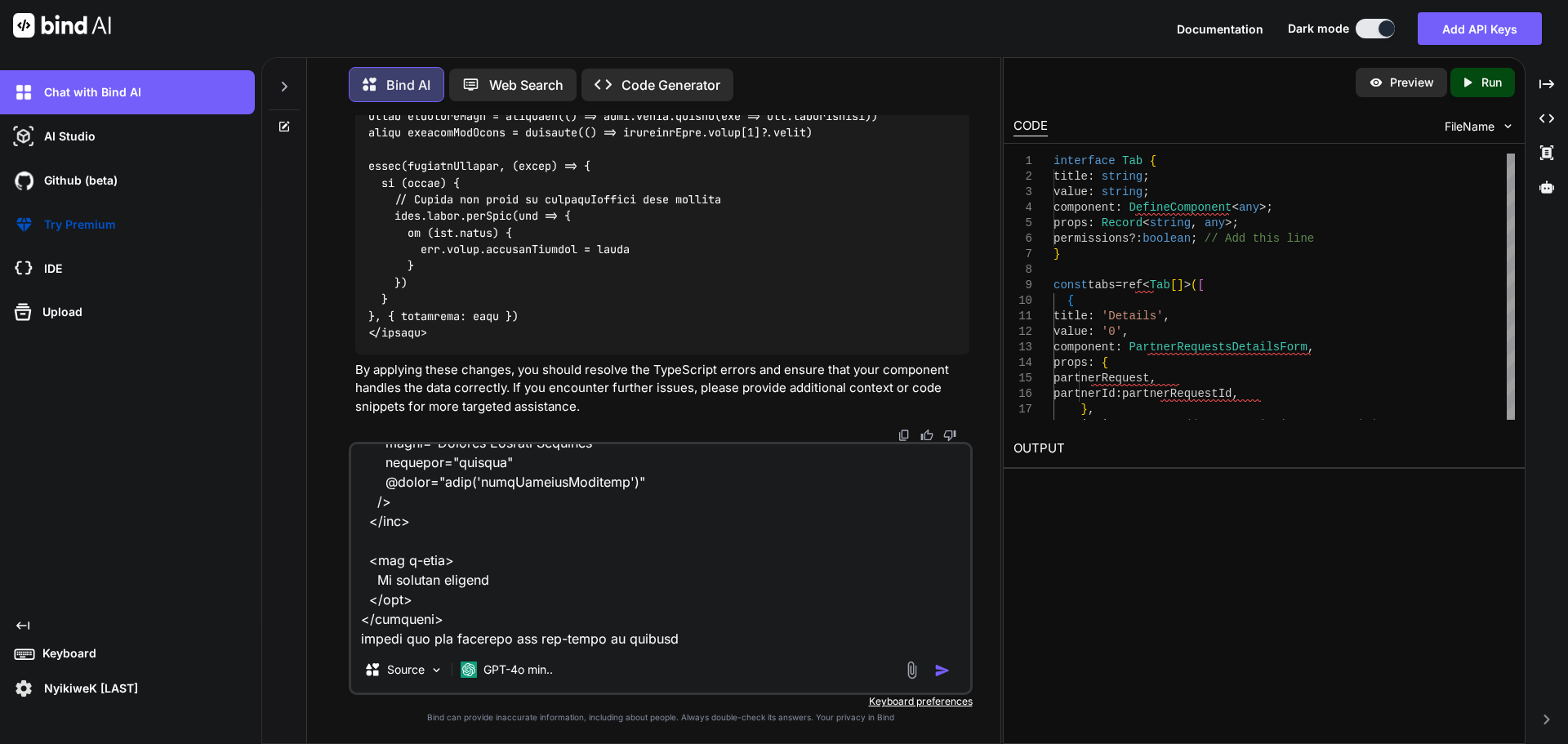 click at bounding box center [661, 546] 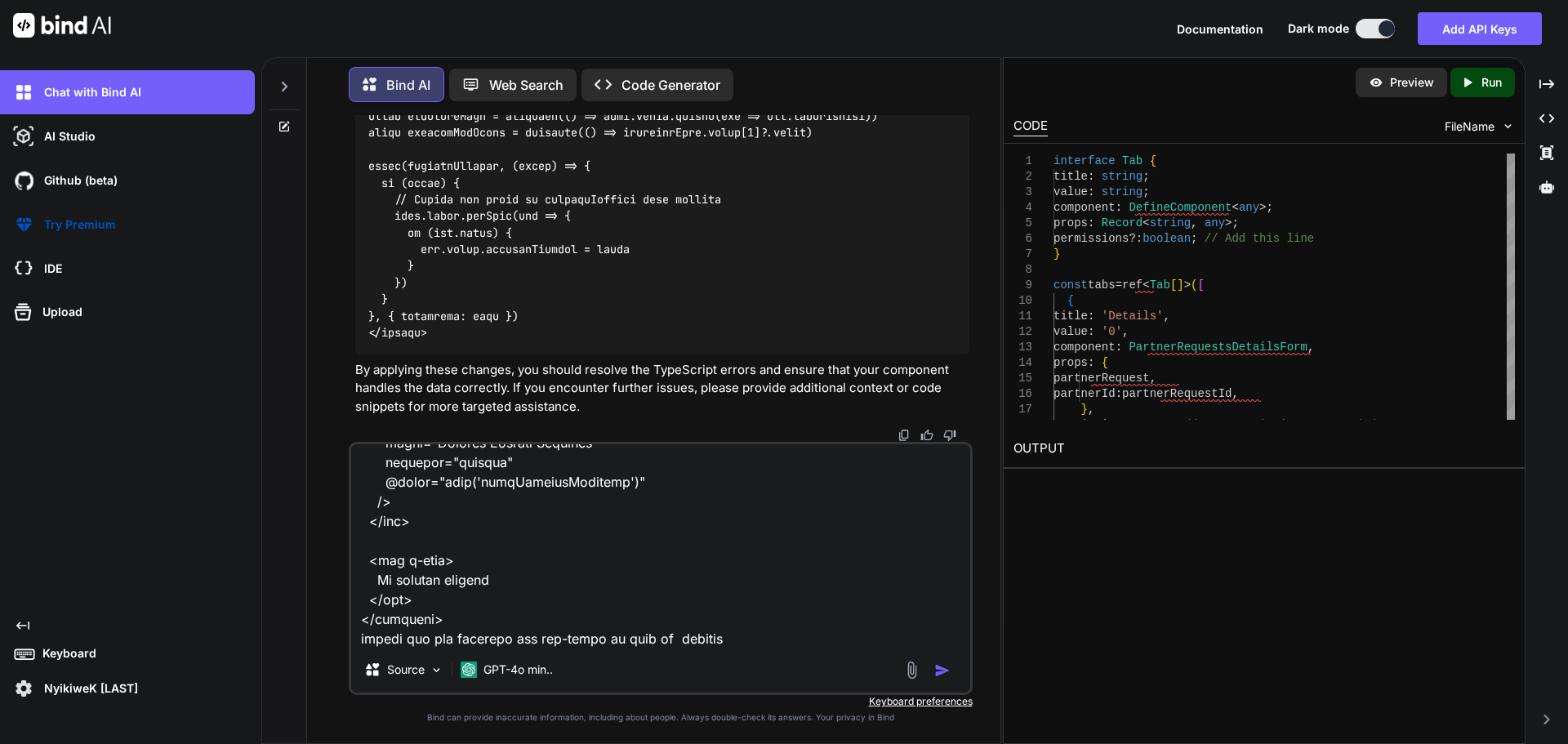 click at bounding box center (661, 546) 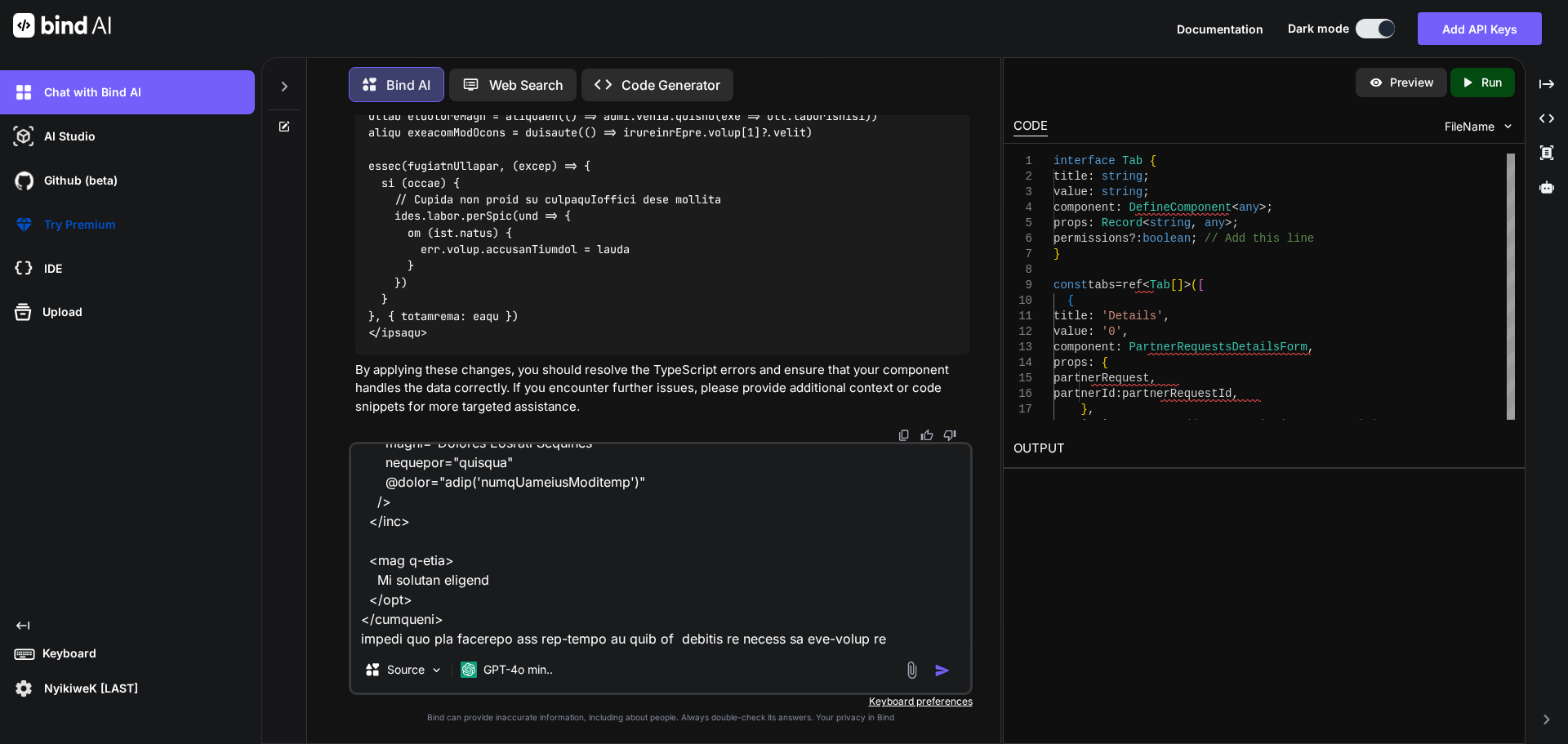 click at bounding box center [661, 546] 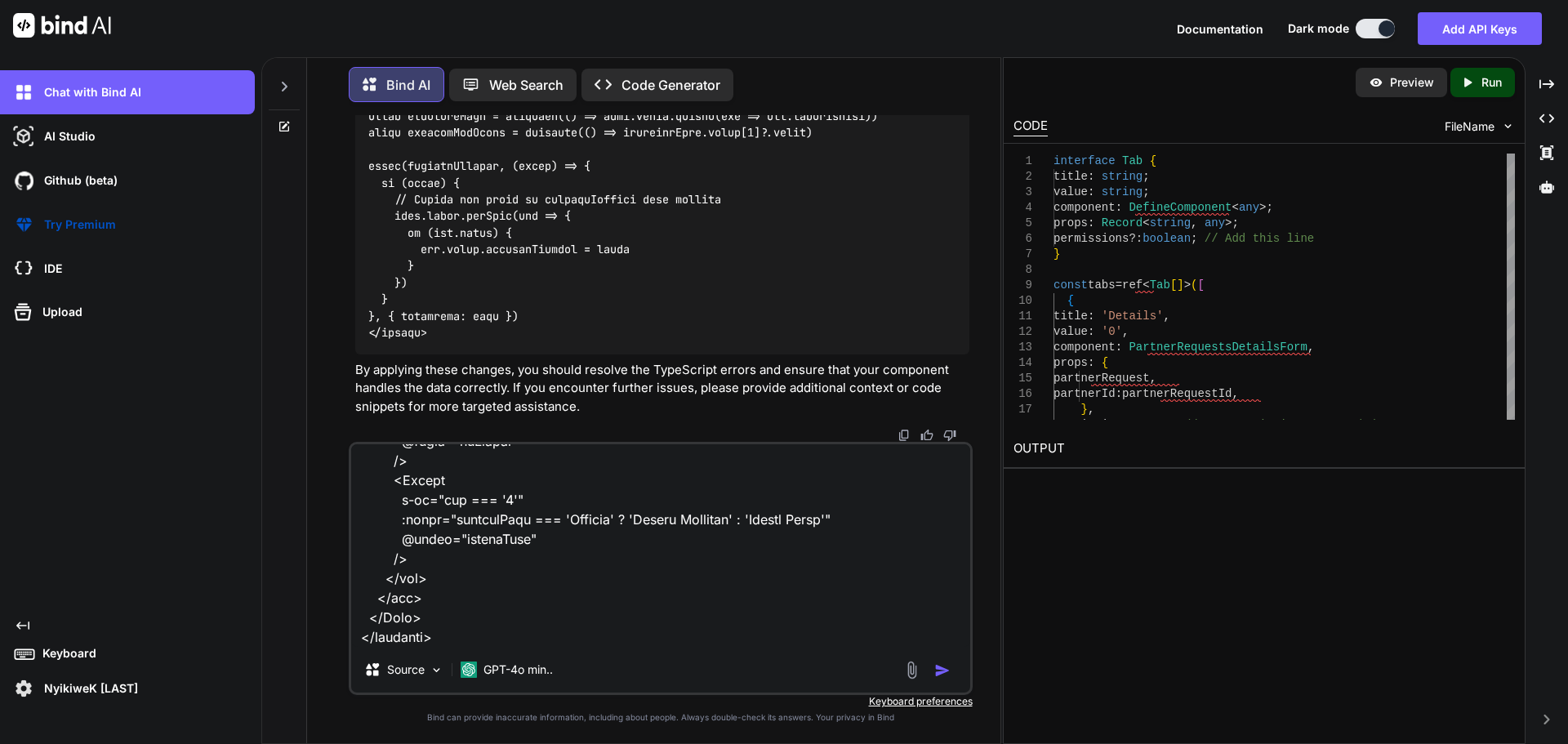 scroll, scrollTop: 0, scrollLeft: 0, axis: both 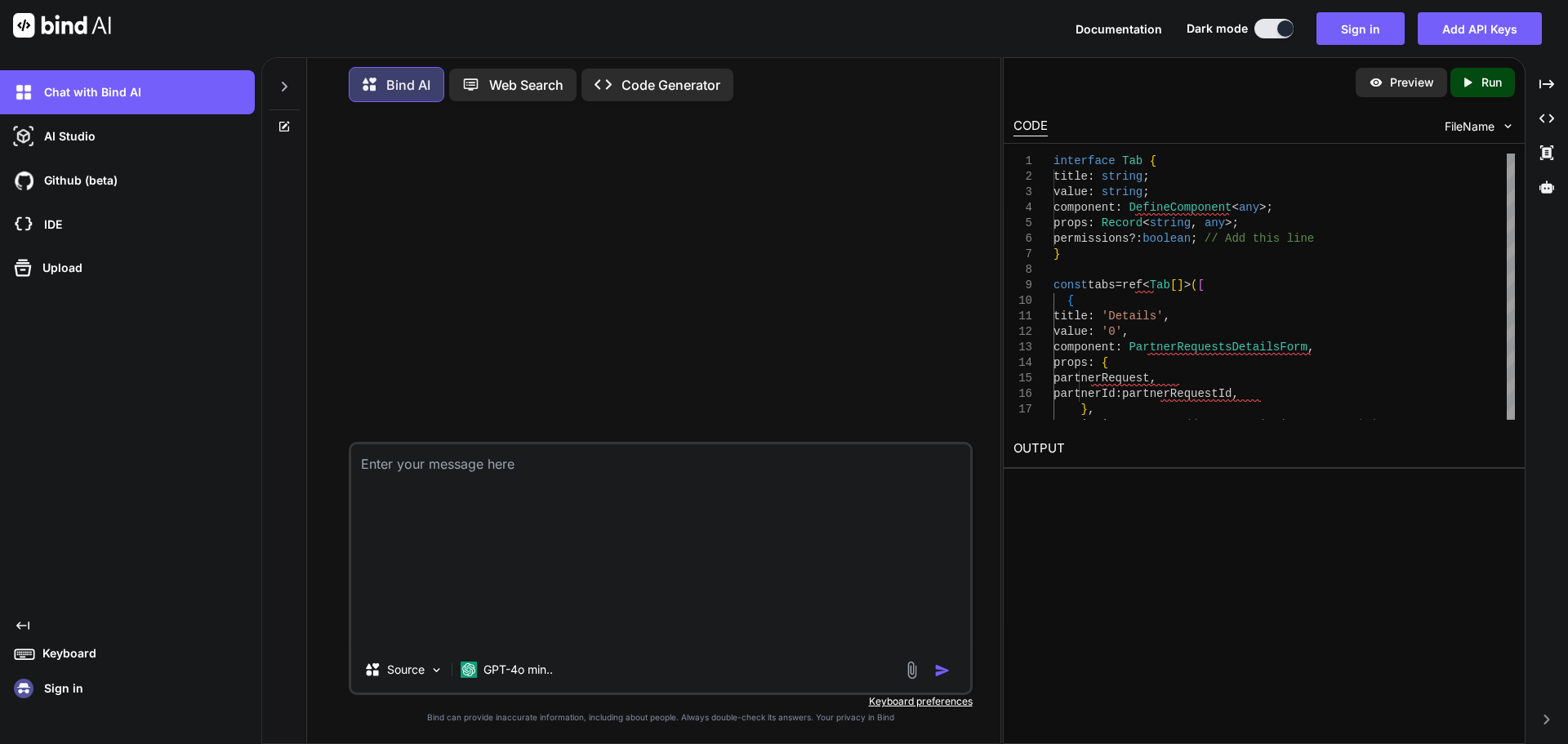 click at bounding box center [661, 546] 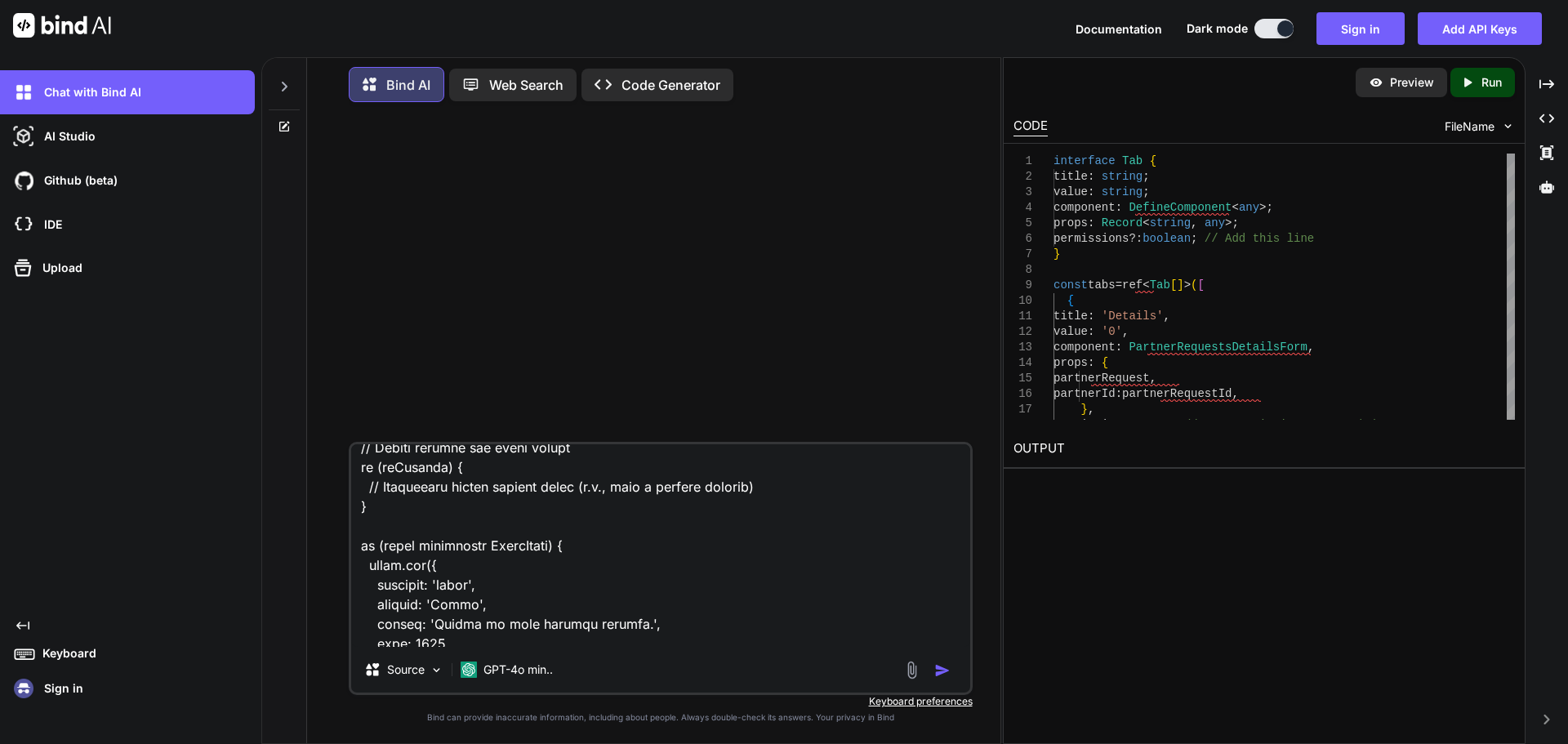 click at bounding box center (942, 670) 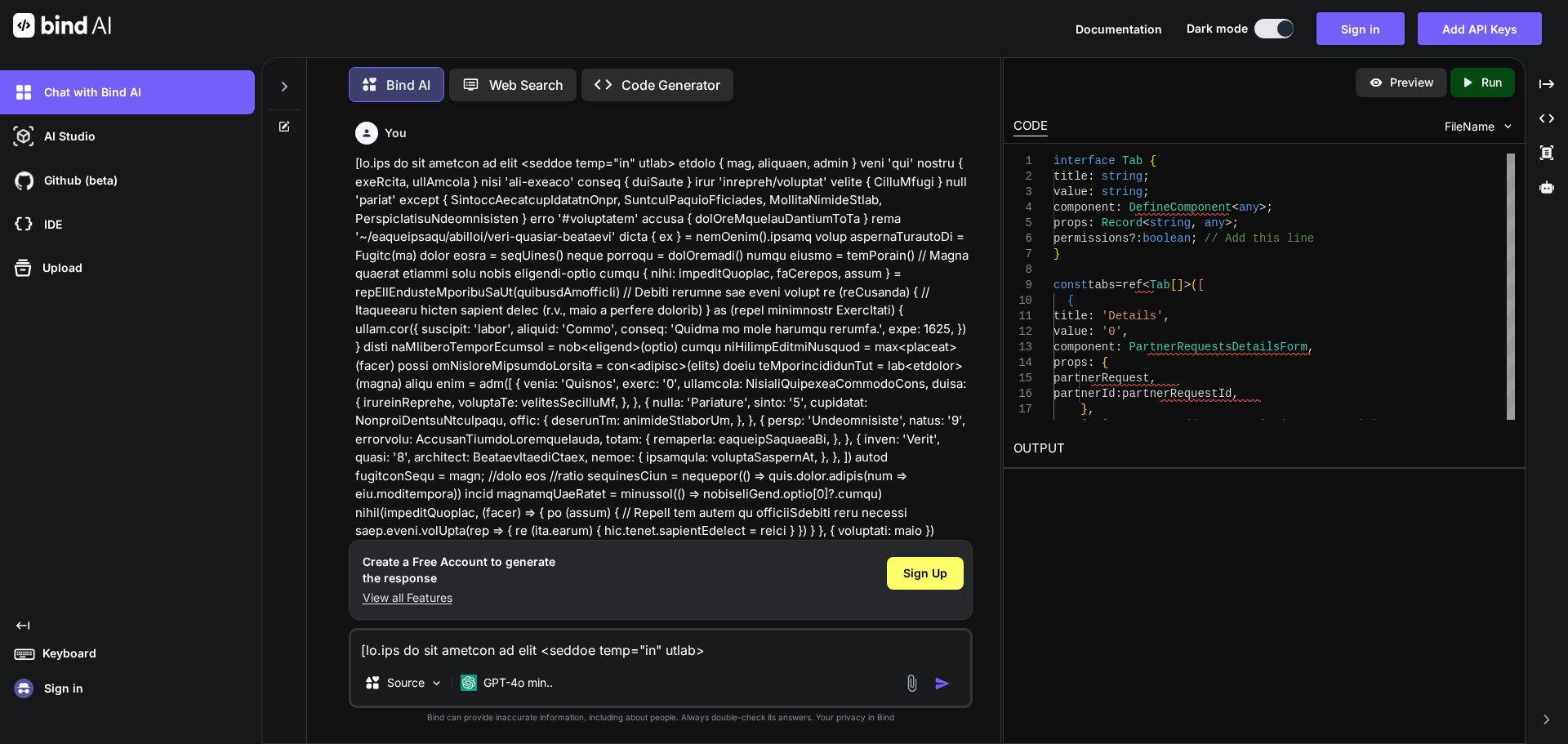click on "Sign in" at bounding box center (60, 688) 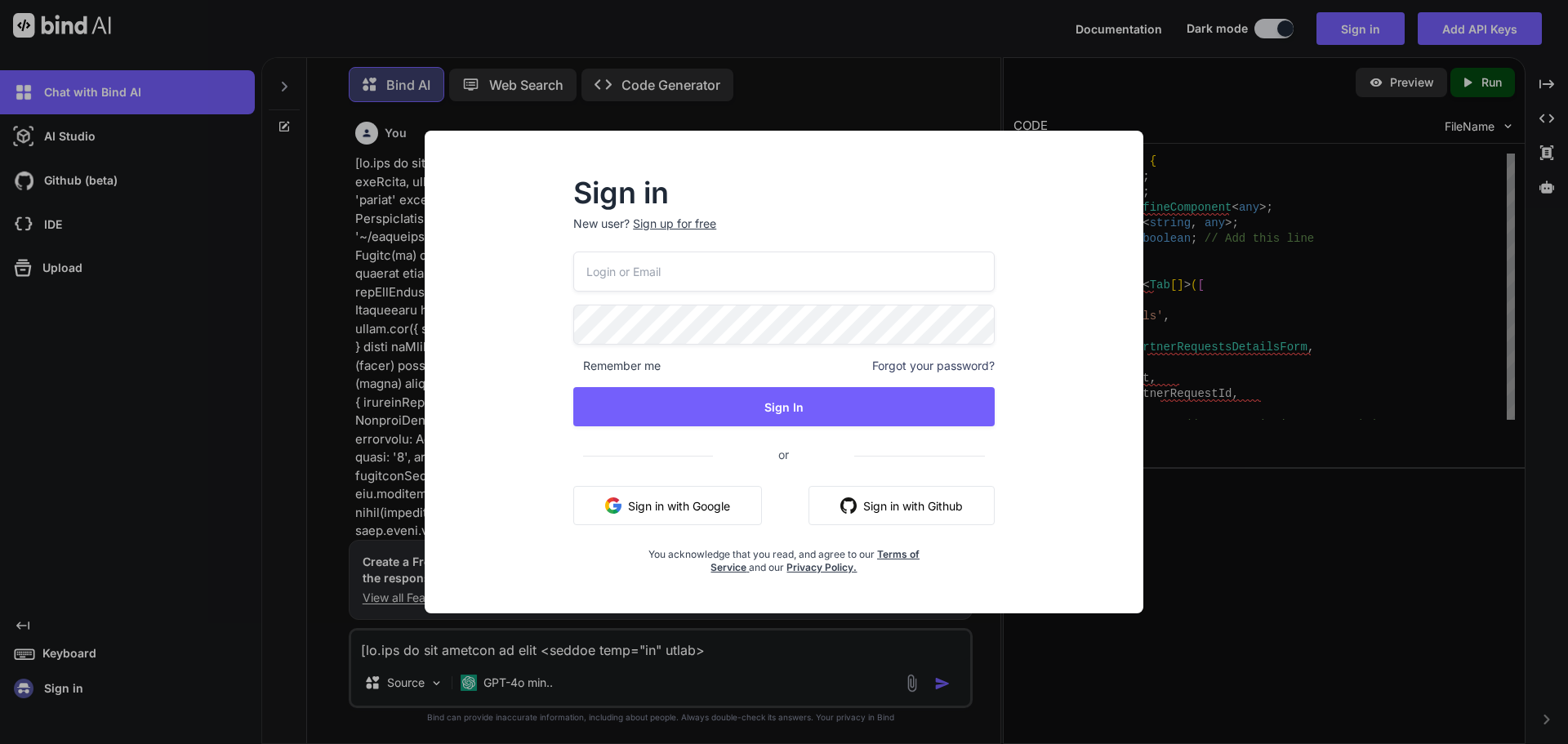 type on "nyikiwe.nk@gmail.com" 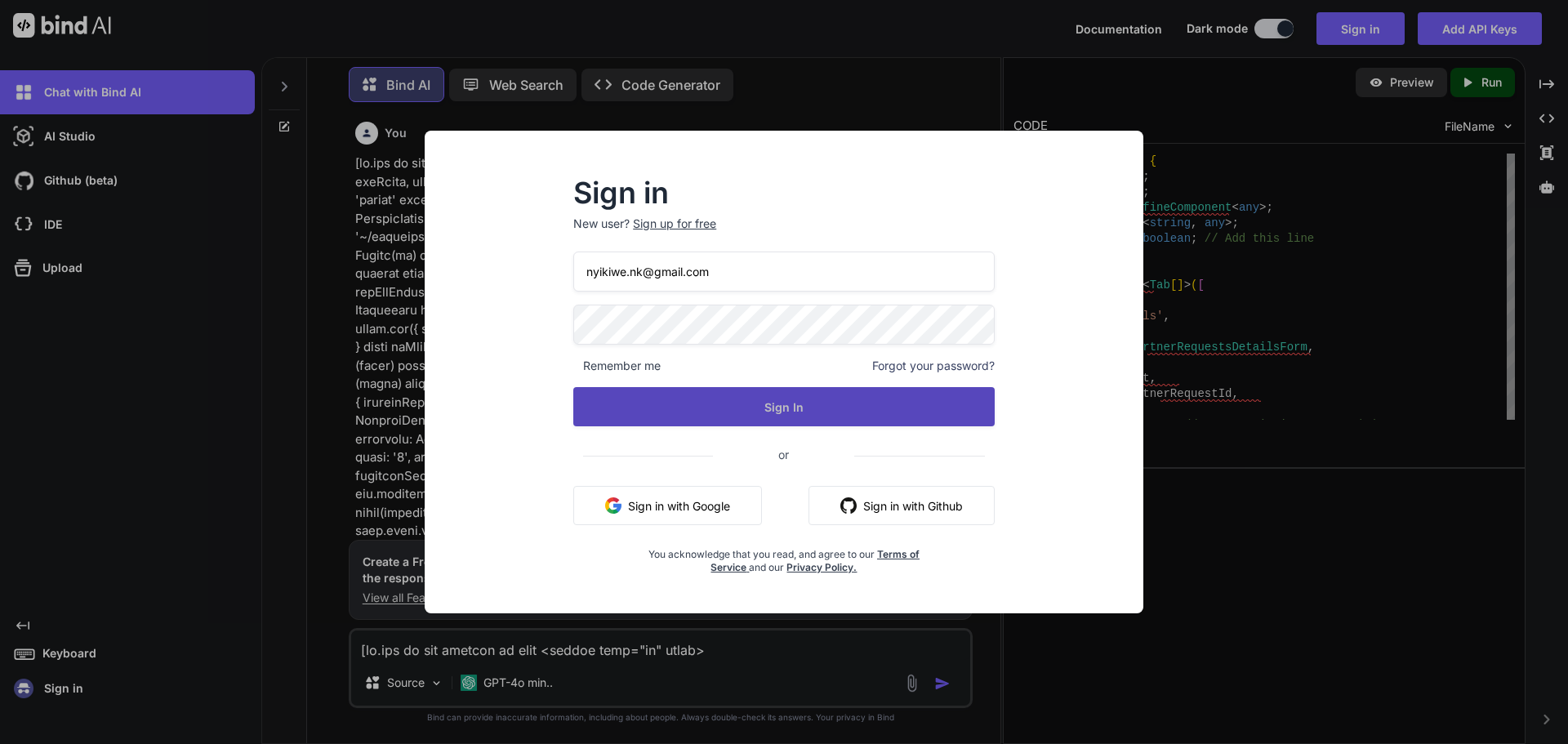 click on "Sign In" at bounding box center [784, 407] 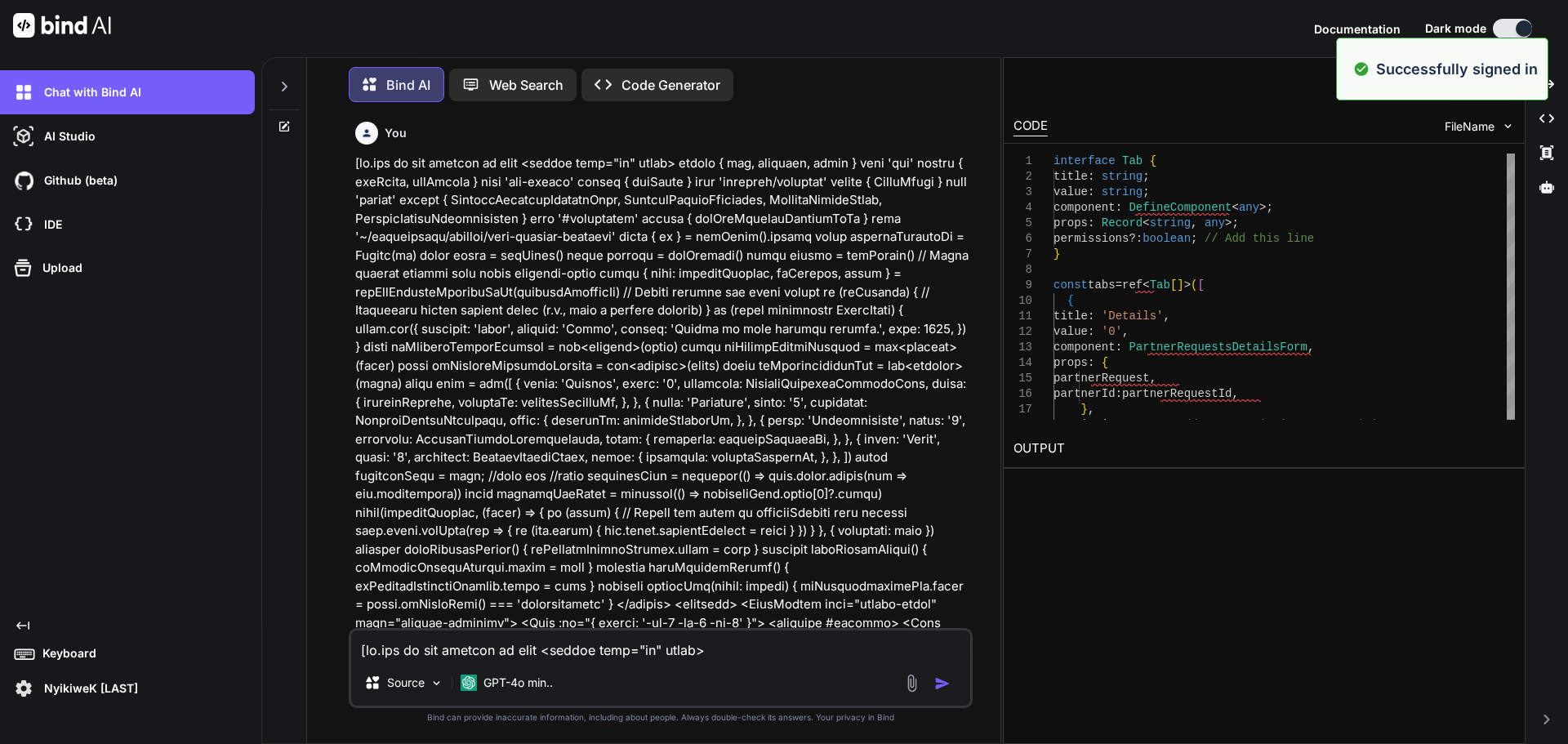 click at bounding box center [662, 1873] 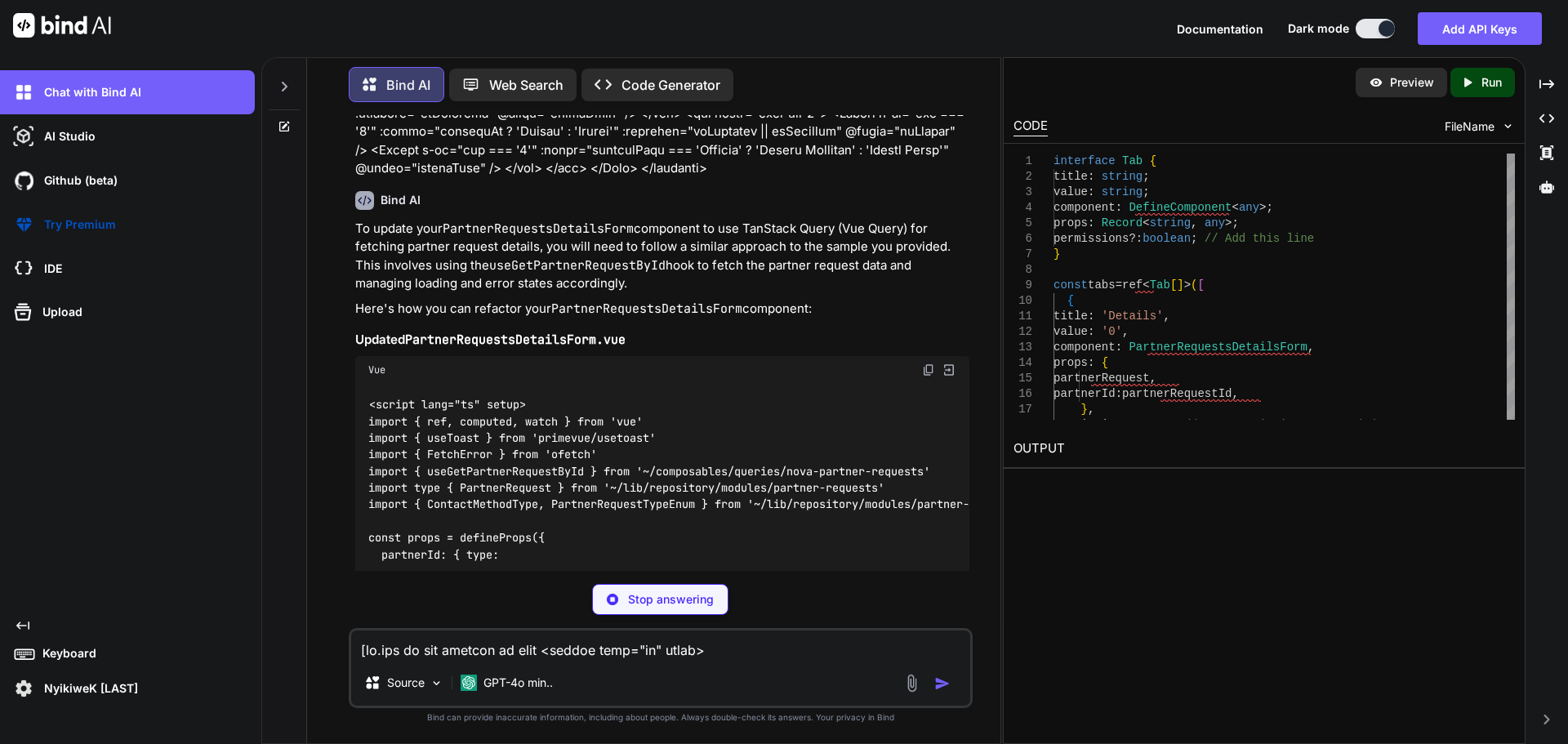 scroll, scrollTop: 3414, scrollLeft: 0, axis: vertical 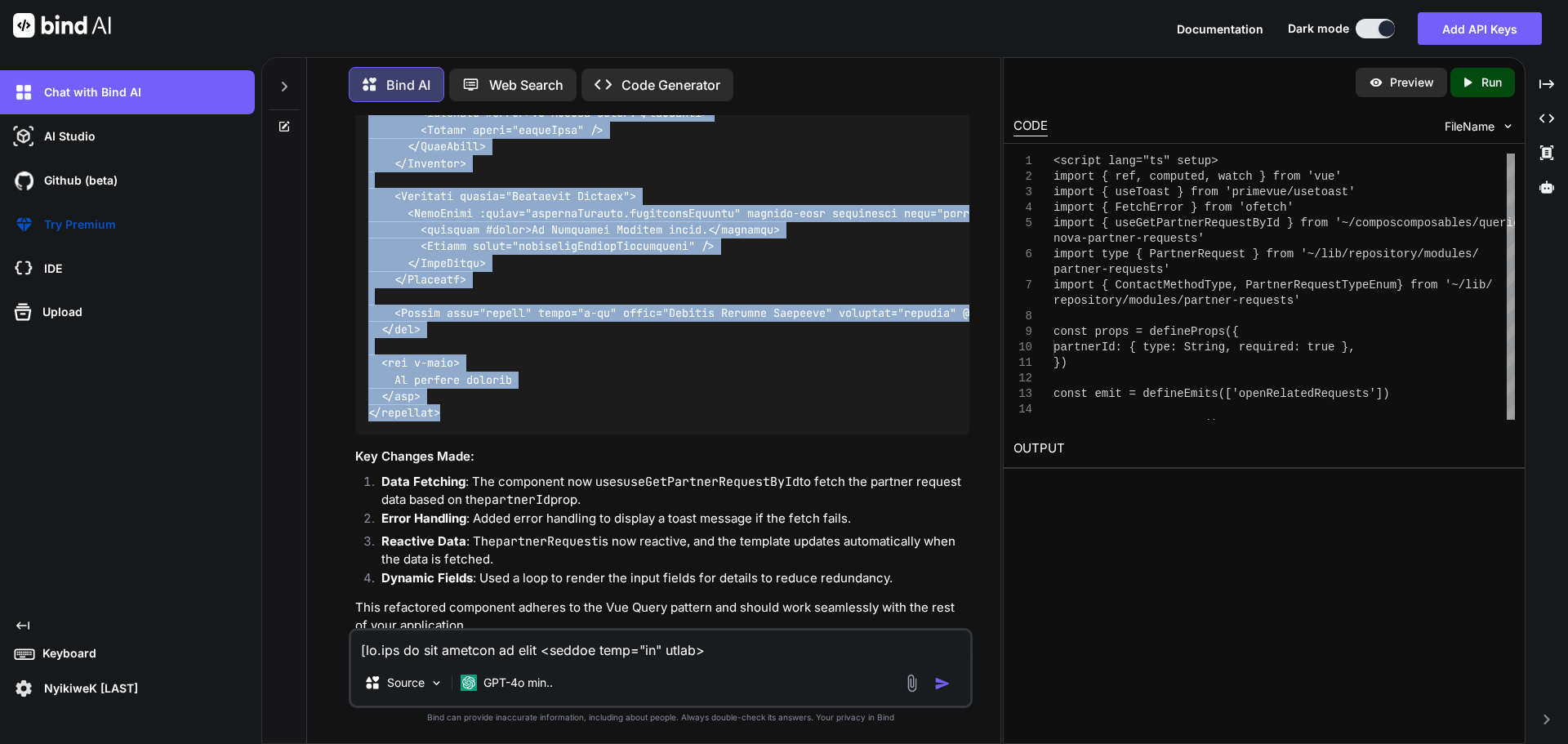 drag, startPoint x: 370, startPoint y: 368, endPoint x: 451, endPoint y: 384, distance: 82.56513 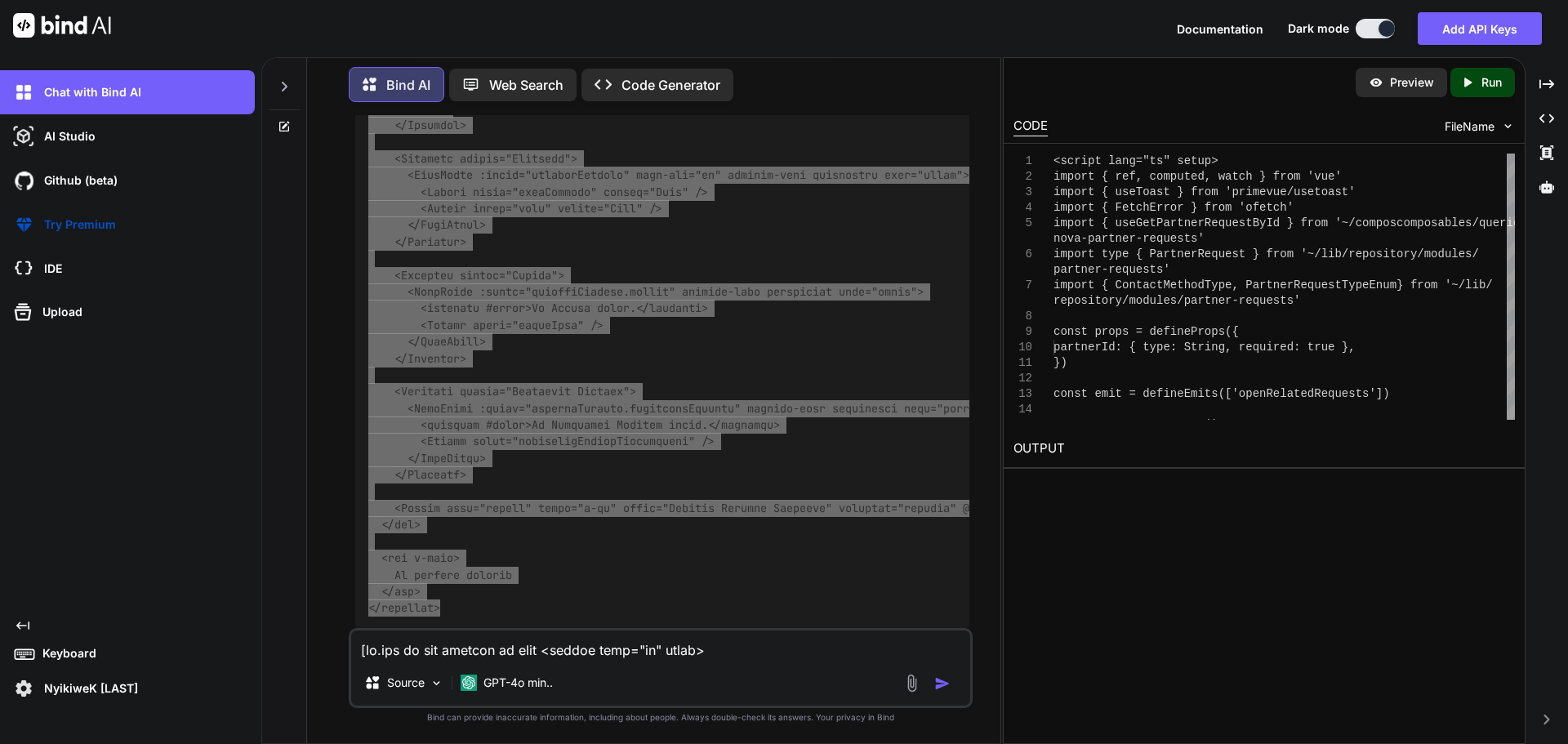 scroll, scrollTop: 5094, scrollLeft: 0, axis: vertical 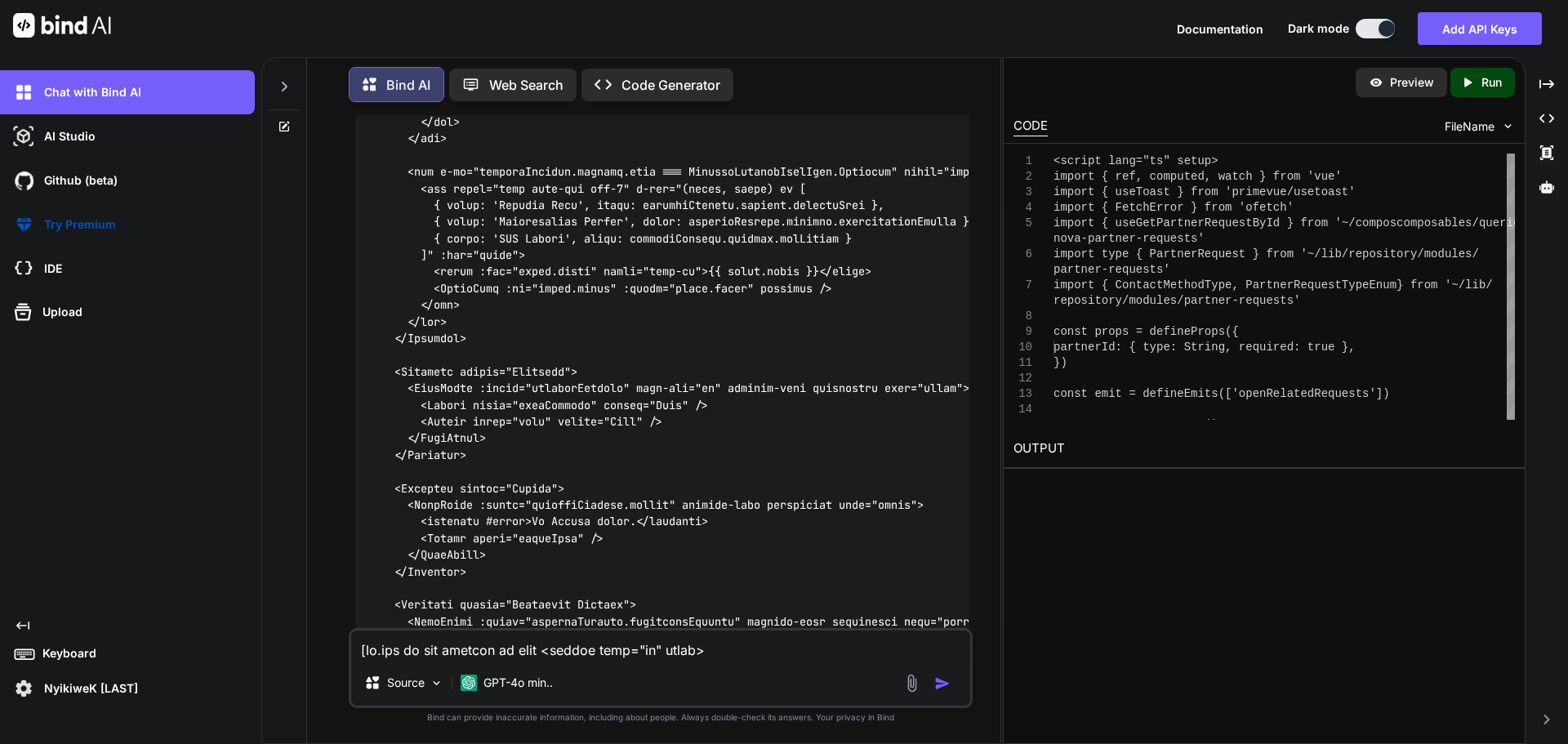 click at bounding box center (661, 645) 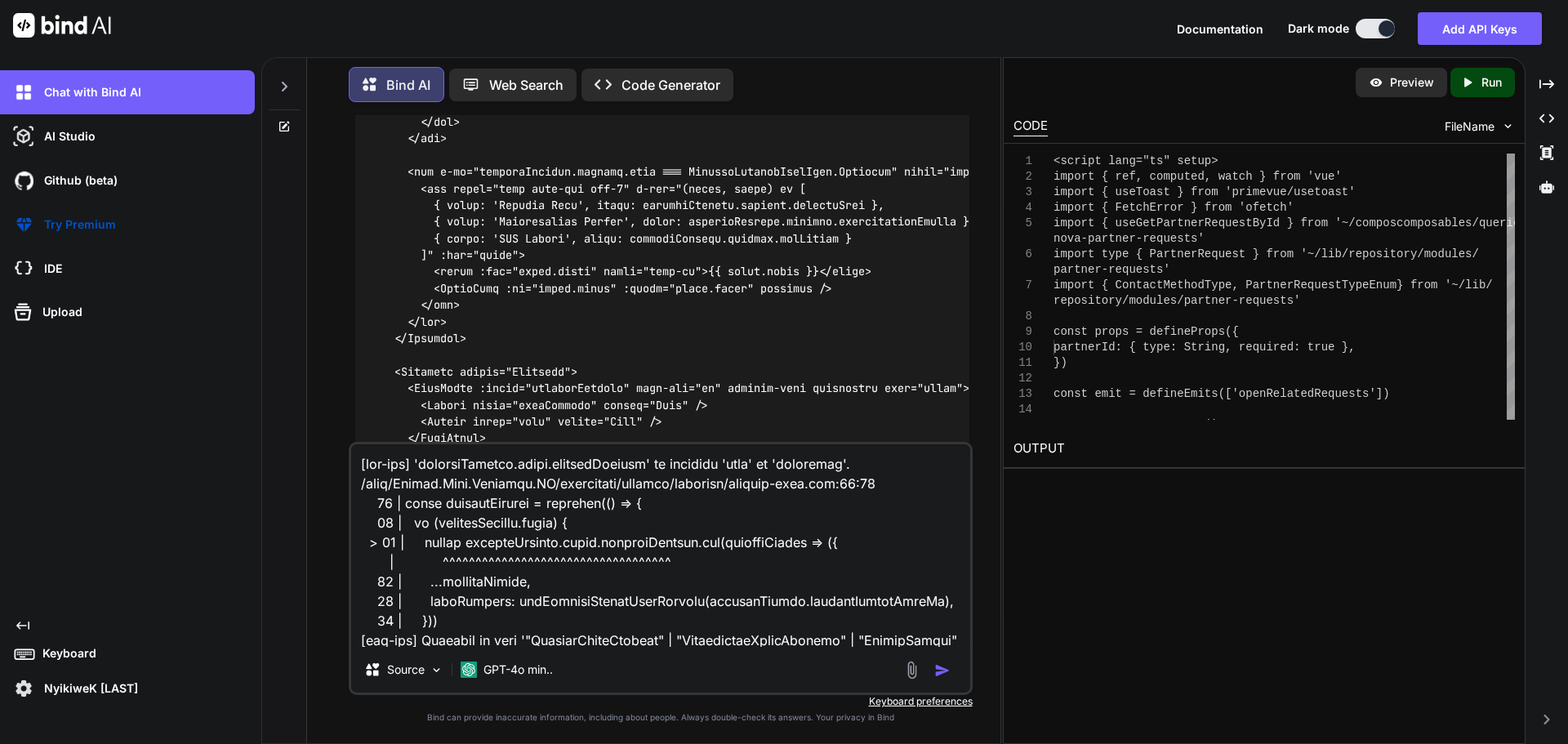 scroll, scrollTop: 3001, scrollLeft: 0, axis: vertical 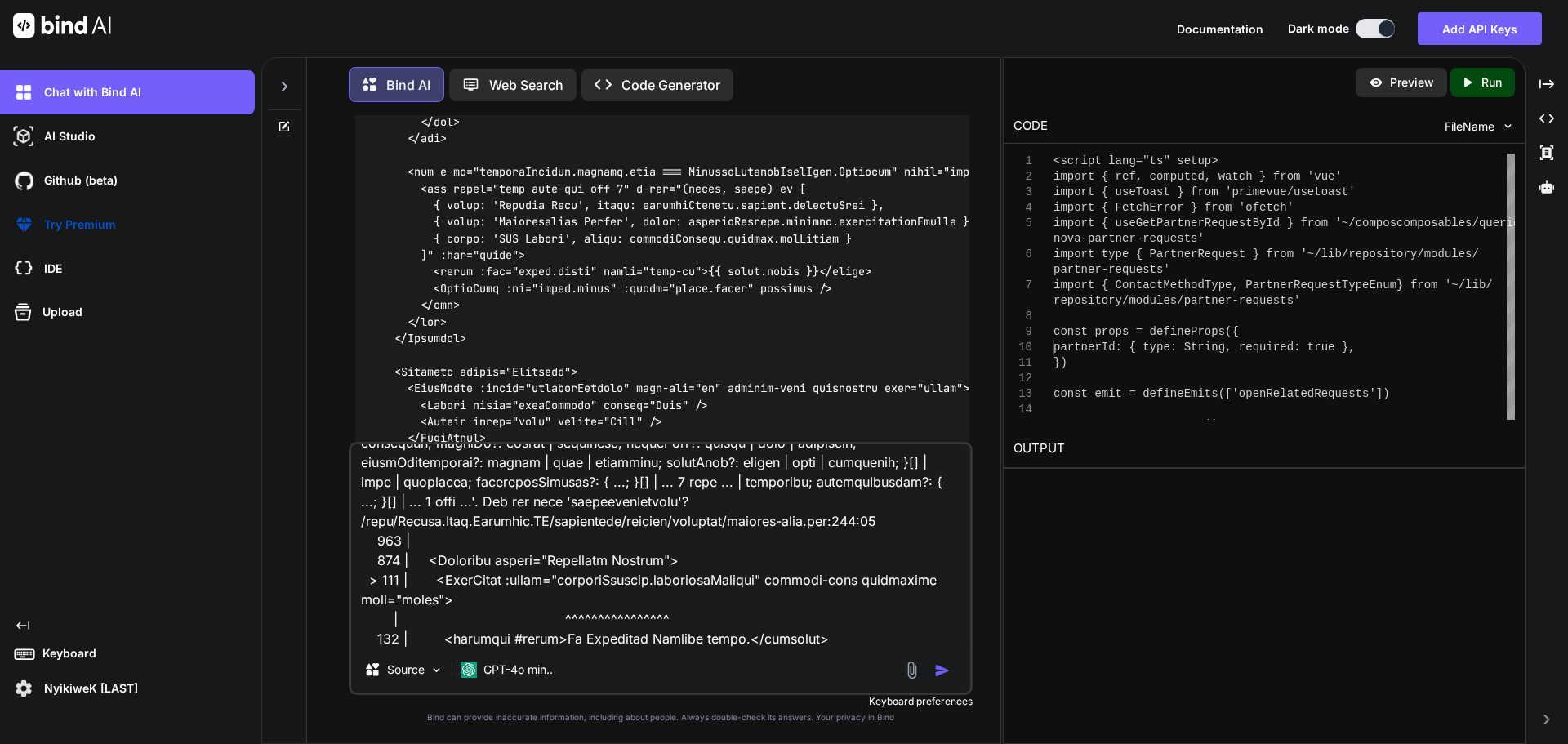 click at bounding box center [942, 670] 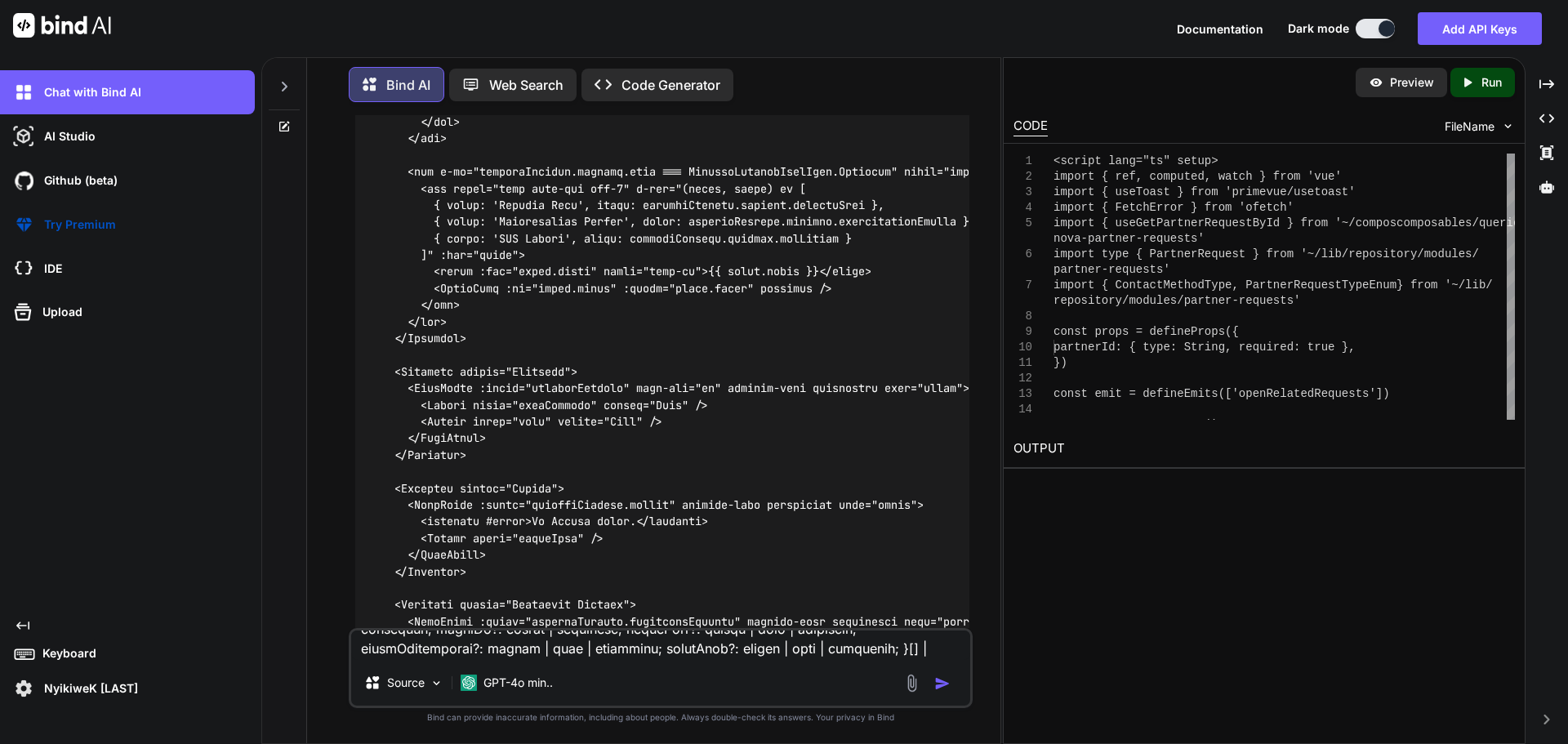 scroll, scrollTop: 0, scrollLeft: 0, axis: both 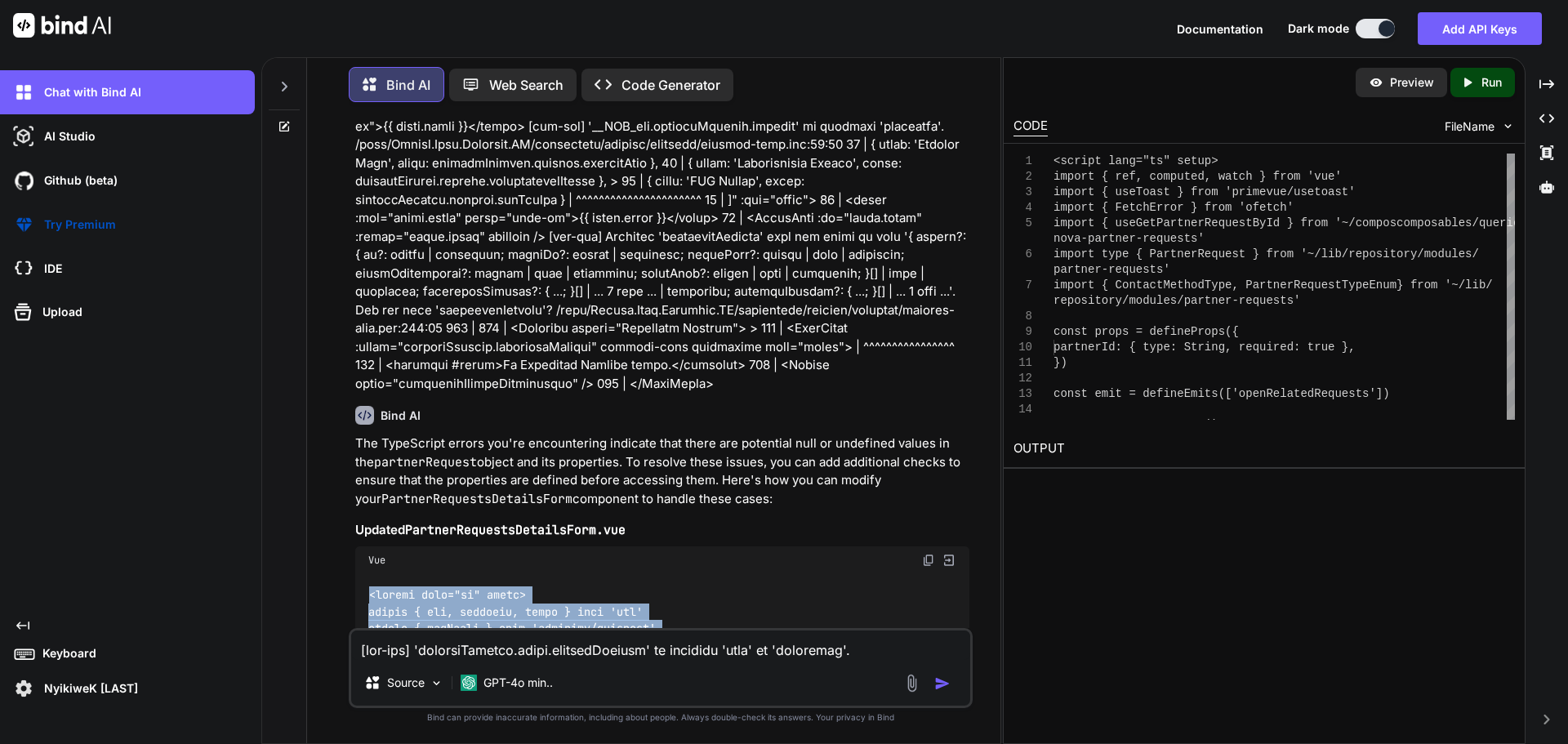drag, startPoint x: 397, startPoint y: 367, endPoint x: 474, endPoint y: 581, distance: 227.4313 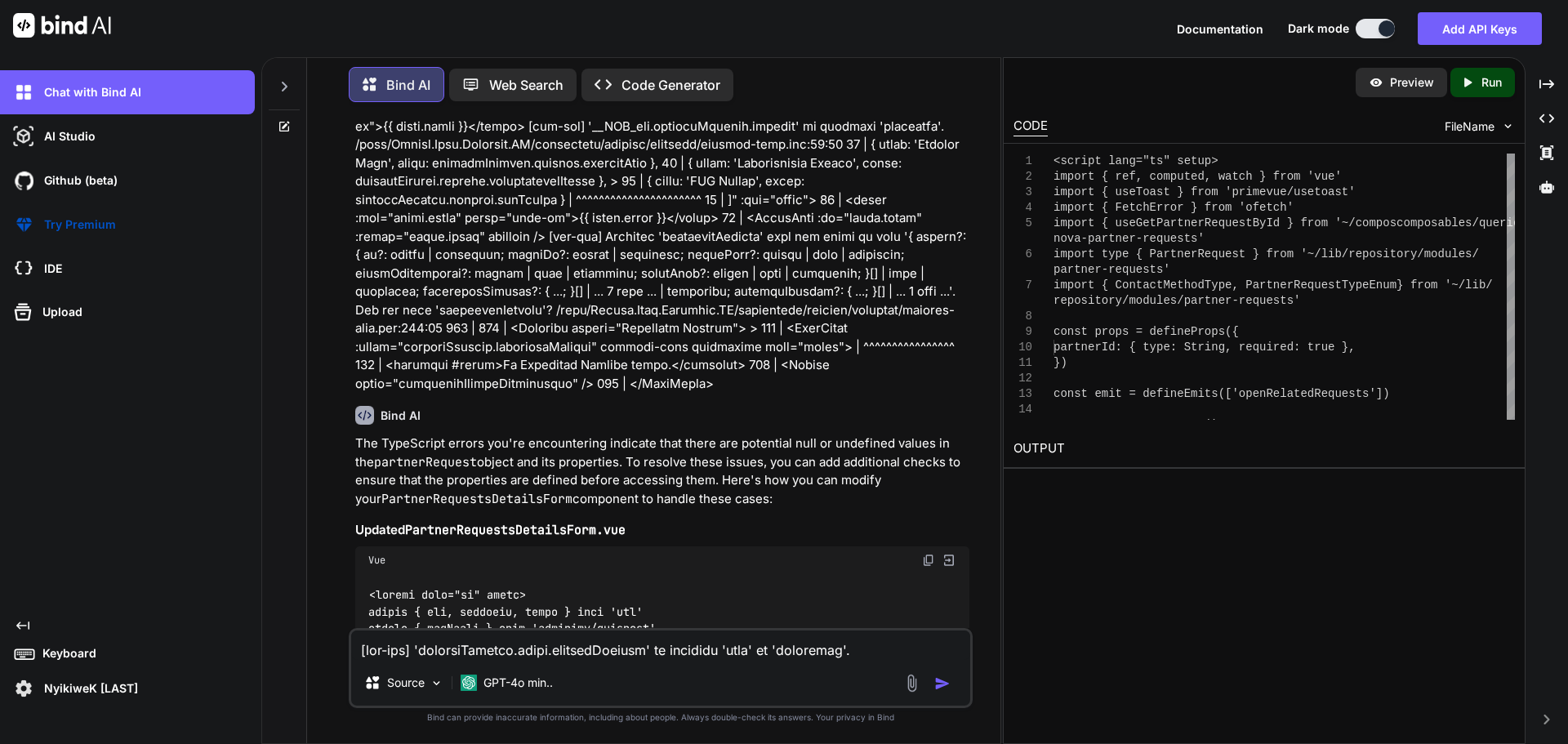 click at bounding box center [661, 645] 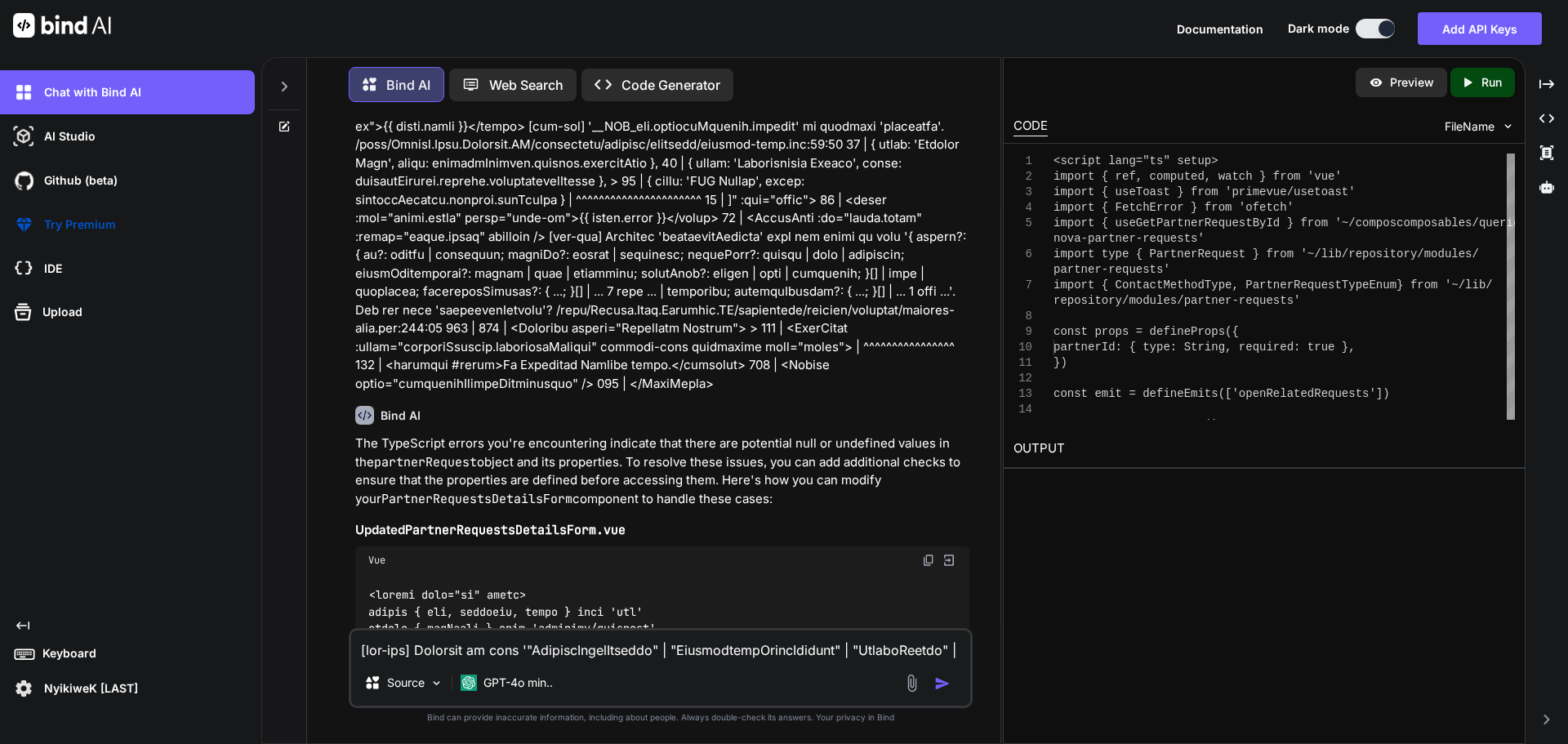 scroll, scrollTop: 315, scrollLeft: 0, axis: vertical 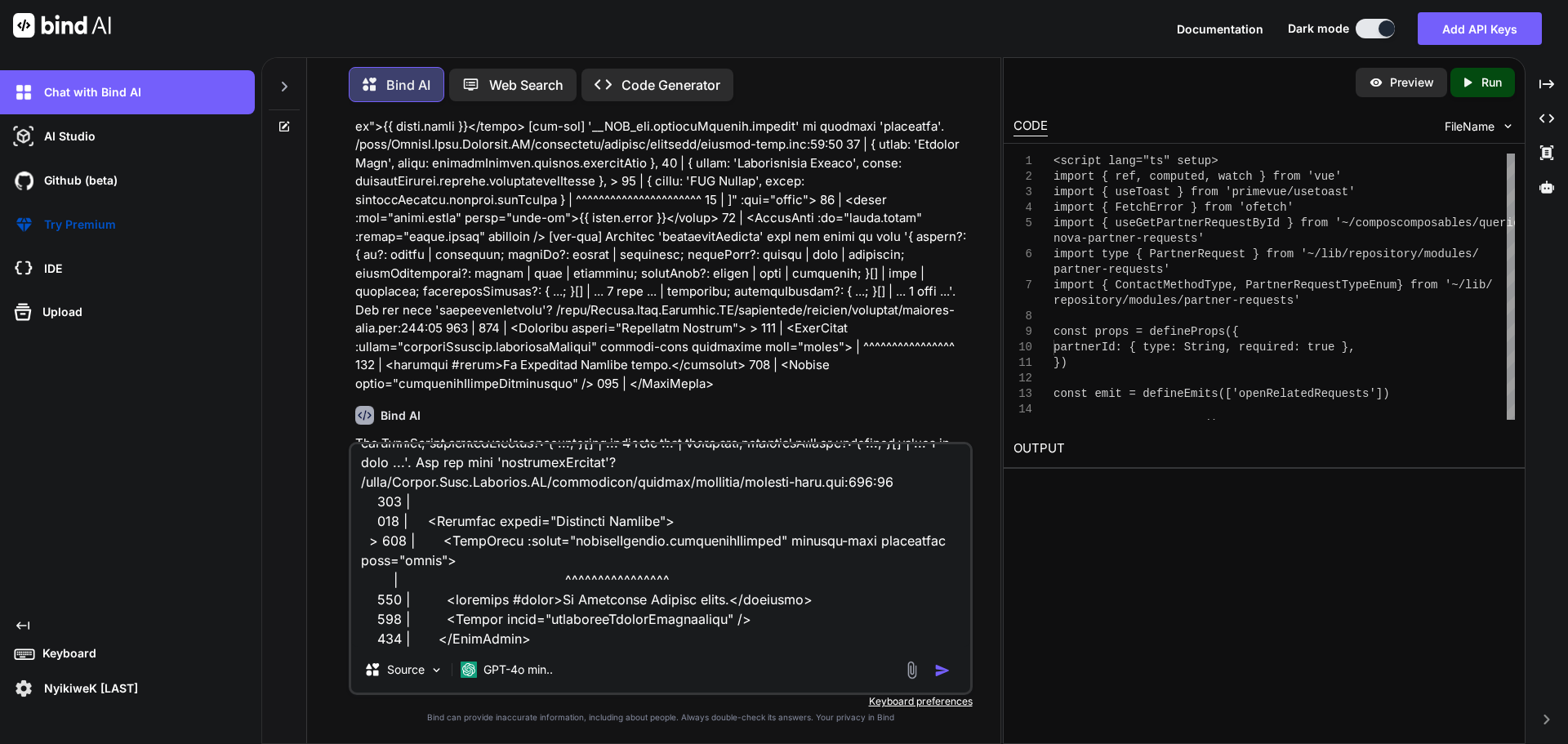 type on "[vue-tsc] Argument of type '"PrimaryEmailAddress" | "AlternativeEmailAddress" | "MobileNumber" | "HomeNumber" | "WorkNumber" | "Facebook" | "Twitter" | "Skype" | "InstantMessage" | undefined' is not assignable to parameter of type 'ContactMethodType'. Type 'undefined' is not assignable to type 'ContactMethodType'.
/nova/Osiris.Nova.Internal.UI/components/partner/requests/details-form.vue:35:48
33 |     return partnerRequest.value.contactMethods.map(contactMethod => ({
34 |       ...contactMethod,
> 35 |       typeDisplay: getContactMethodTypeDisplay(contactMethod.contactMethodTypeId),
|                                                ^^^^^^^^^^^^^^^^^^^^^^^^^^^^^^^^^
36 |     }))
37 |   }
38 |   return []
[vue-tsc] Property 'promotionMethods' does not exist on type '{ brands?: { id?: number | undefined; brandId?: number | undefined; brandName?: string | null | undefined; brandDescription?: string | null | undefined; brandCode?: string | null | undefined; }[] | null | undefined; ..." 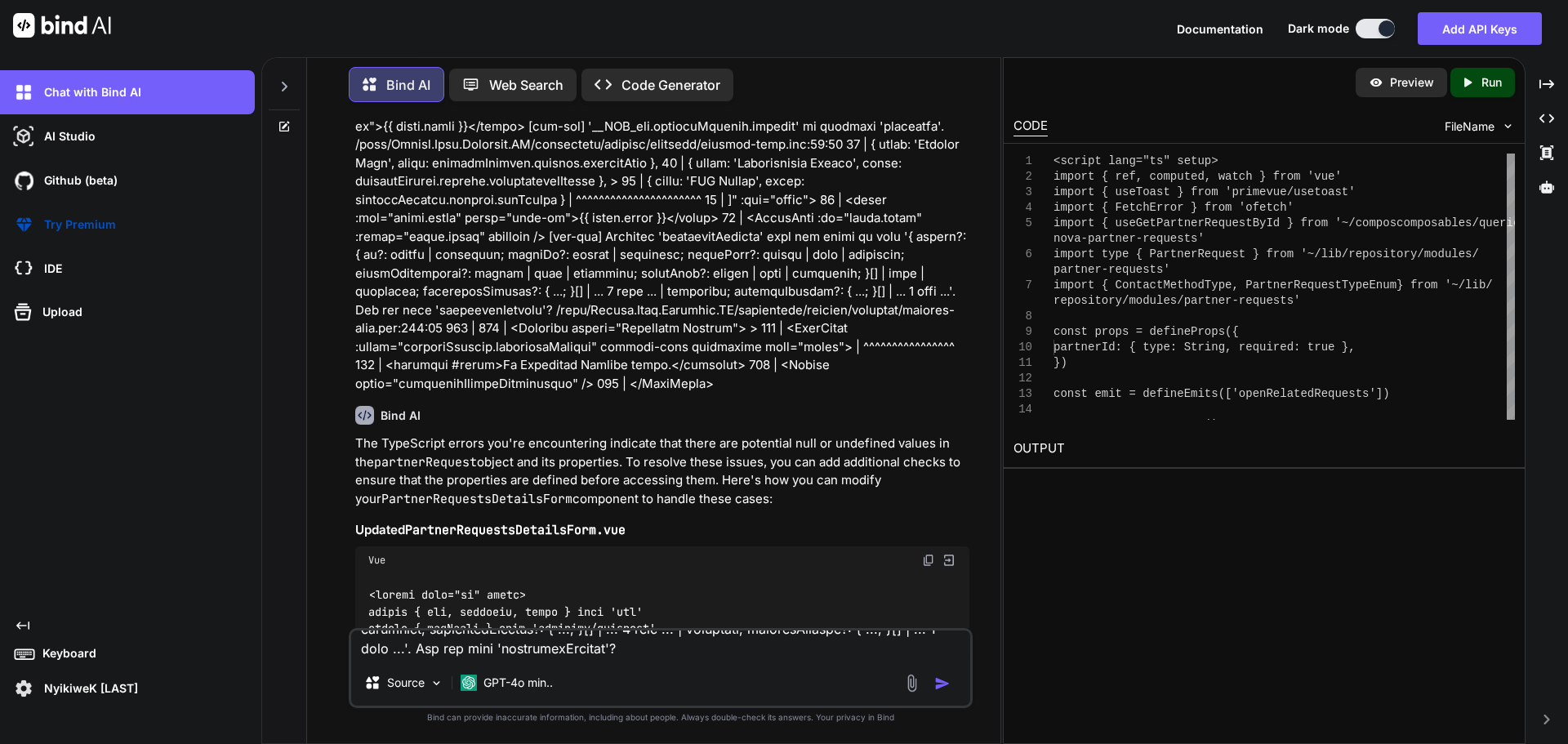 scroll, scrollTop: 0, scrollLeft: 0, axis: both 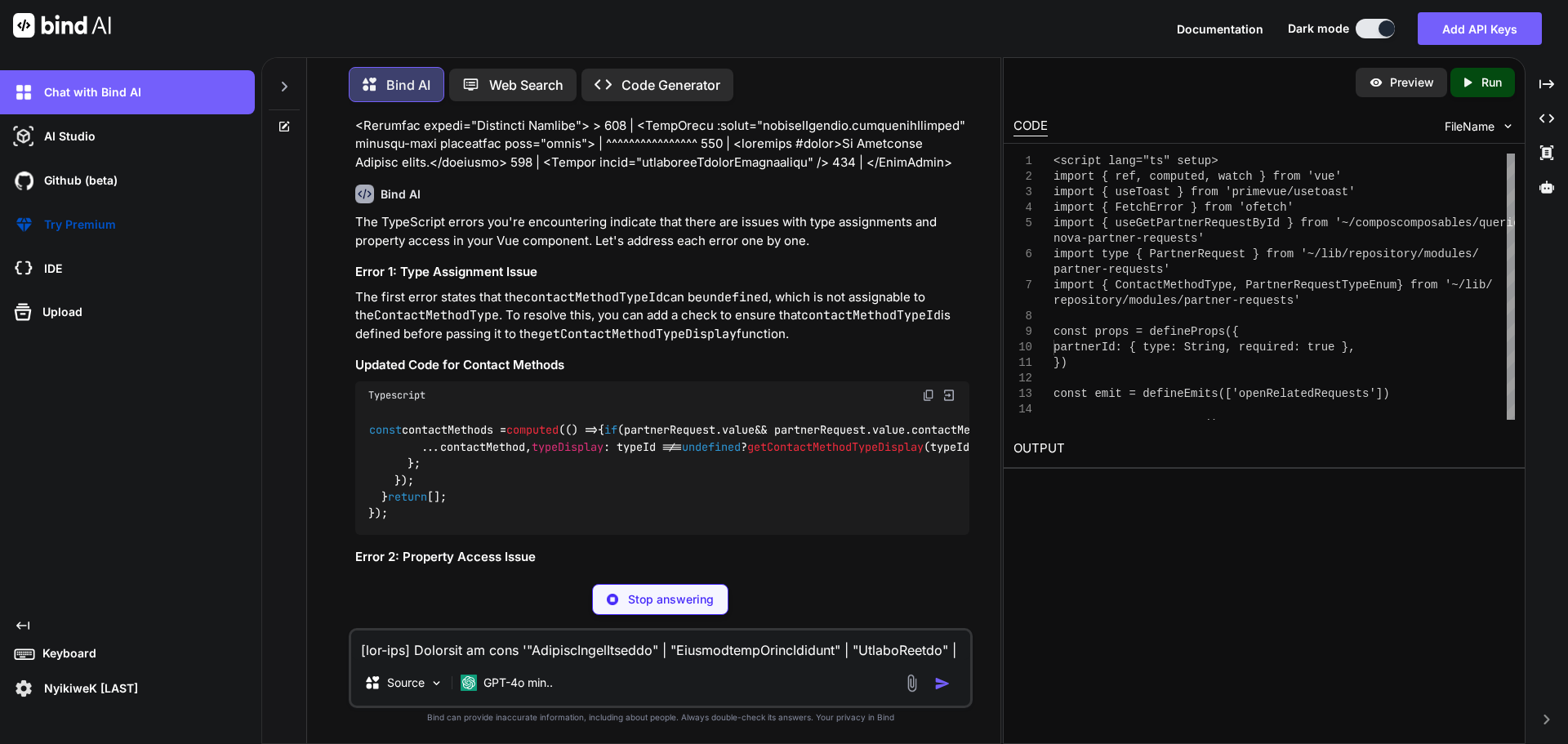 click on "const  contactMethods =  computed ( () =>  {
if  (partnerRequest. value  && partnerRequest. value . contactMethods ) {
return  partnerRequest. value . contactMethods . map ( contactMethod  =>  {
const  typeId = contactMethod. contactMethodTypeId ;
return  {
...contactMethod,
typeDisplay : typeId !==  undefined  ?  getContactMethodTypeDisplay (typeId) :  'Unknown' ,
};
});
}
return  [];
});" at bounding box center (1077, 471) 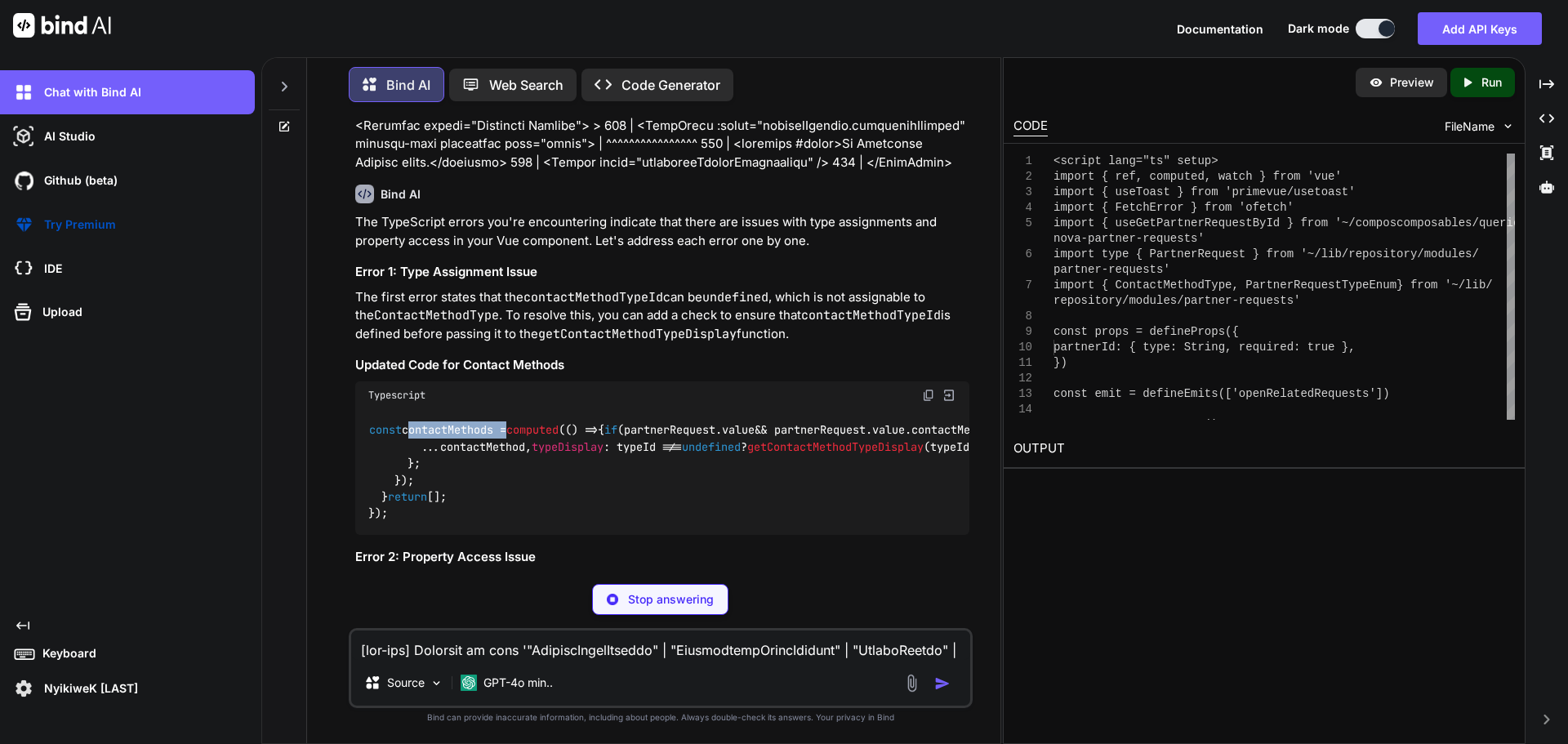 click on "const  contactMethods =  computed ( () =>  {
if  (partnerRequest. value  && partnerRequest. value . contactMethods ) {
return  partnerRequest. value . contactMethods . map ( contactMethod  =>  {
const  typeId = contactMethod. contactMethodTypeId ;
return  {
...contactMethod,
typeDisplay : typeId !==  undefined  ?  getContactMethodTypeDisplay (typeId) :  'Unknown' ,
};
});
}
return  [];
});" at bounding box center [1077, 471] 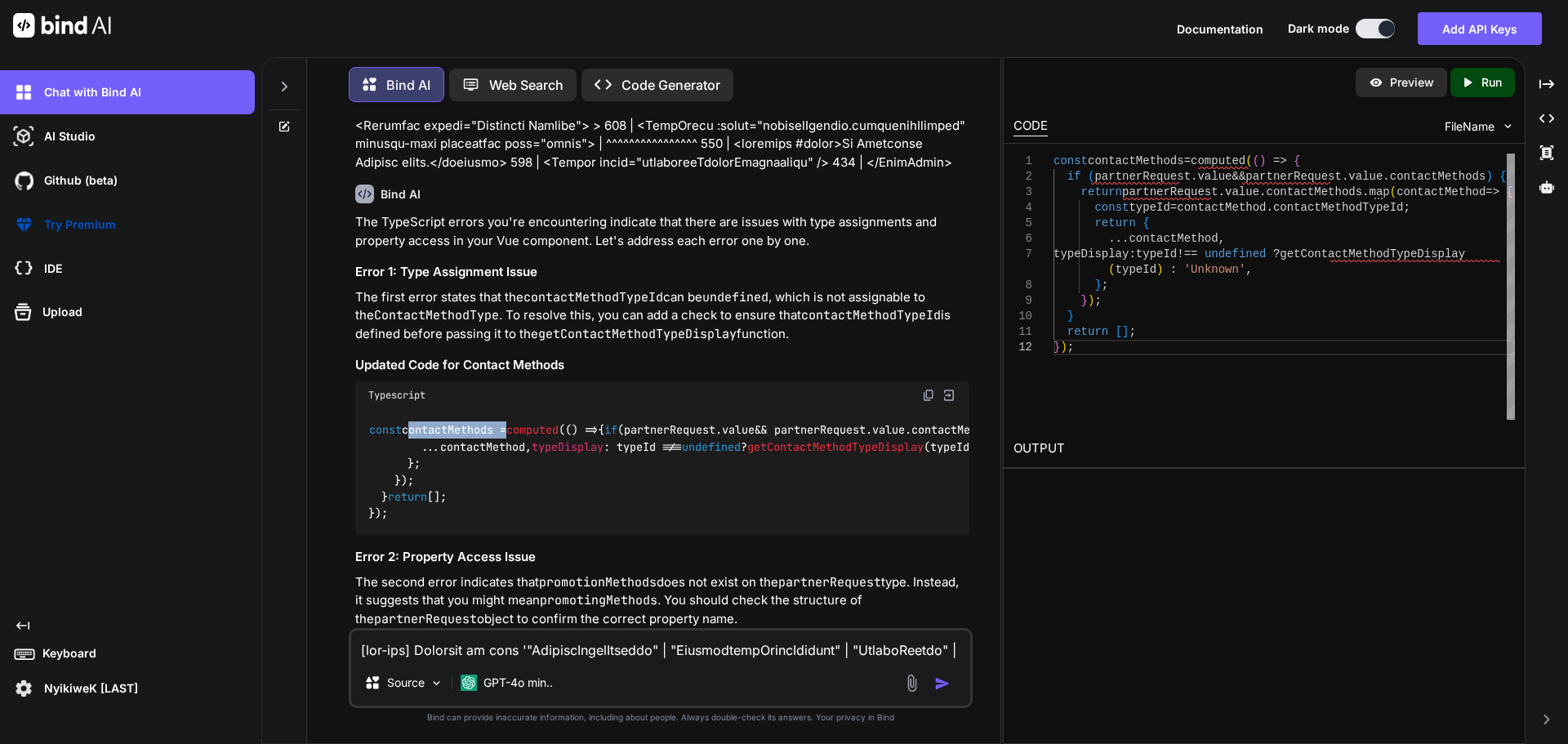 drag, startPoint x: 377, startPoint y: 544, endPoint x: 348, endPoint y: 354, distance: 192.20042 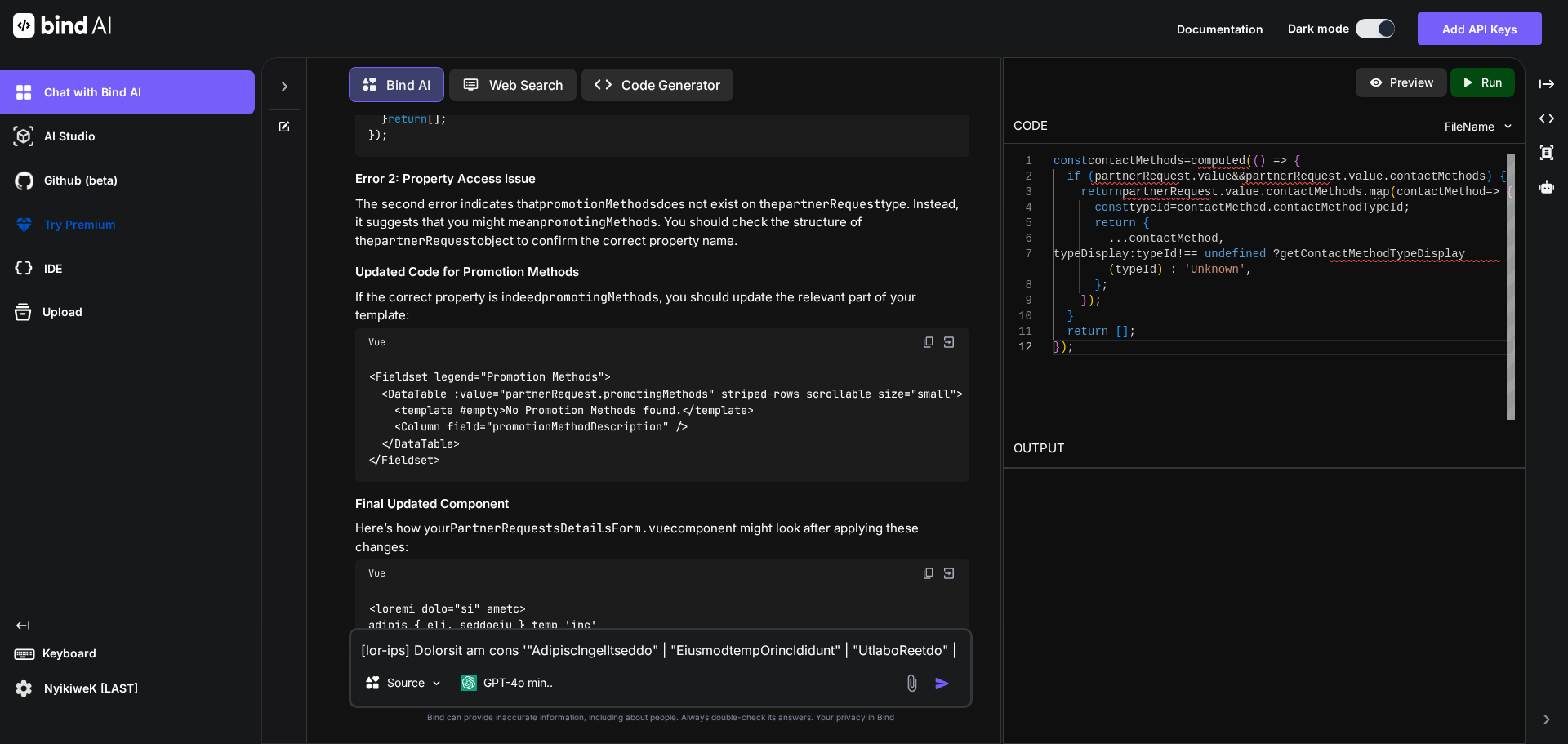 scroll, scrollTop: 11224, scrollLeft: 0, axis: vertical 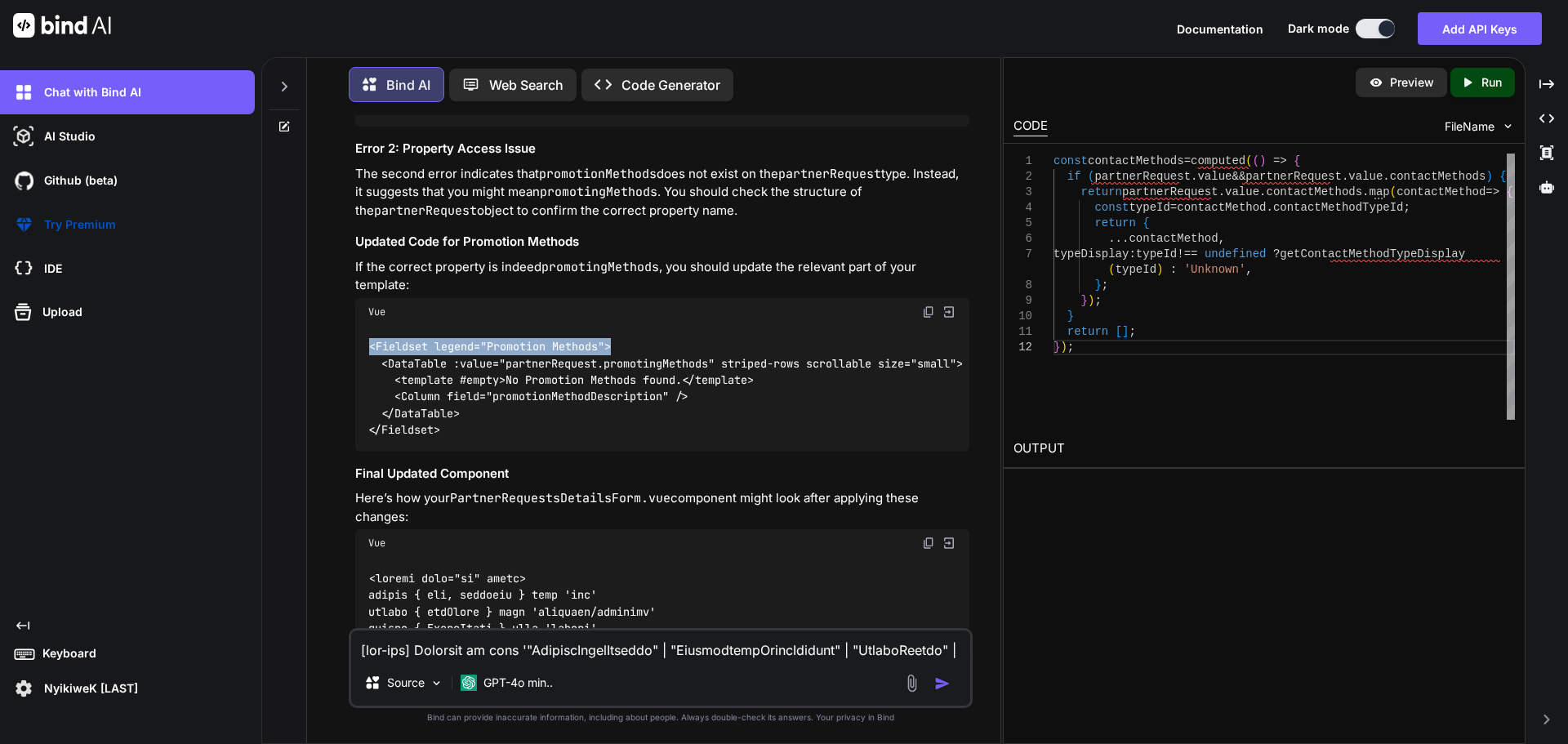 drag, startPoint x: 624, startPoint y: 378, endPoint x: 351, endPoint y: 380, distance: 273.00733 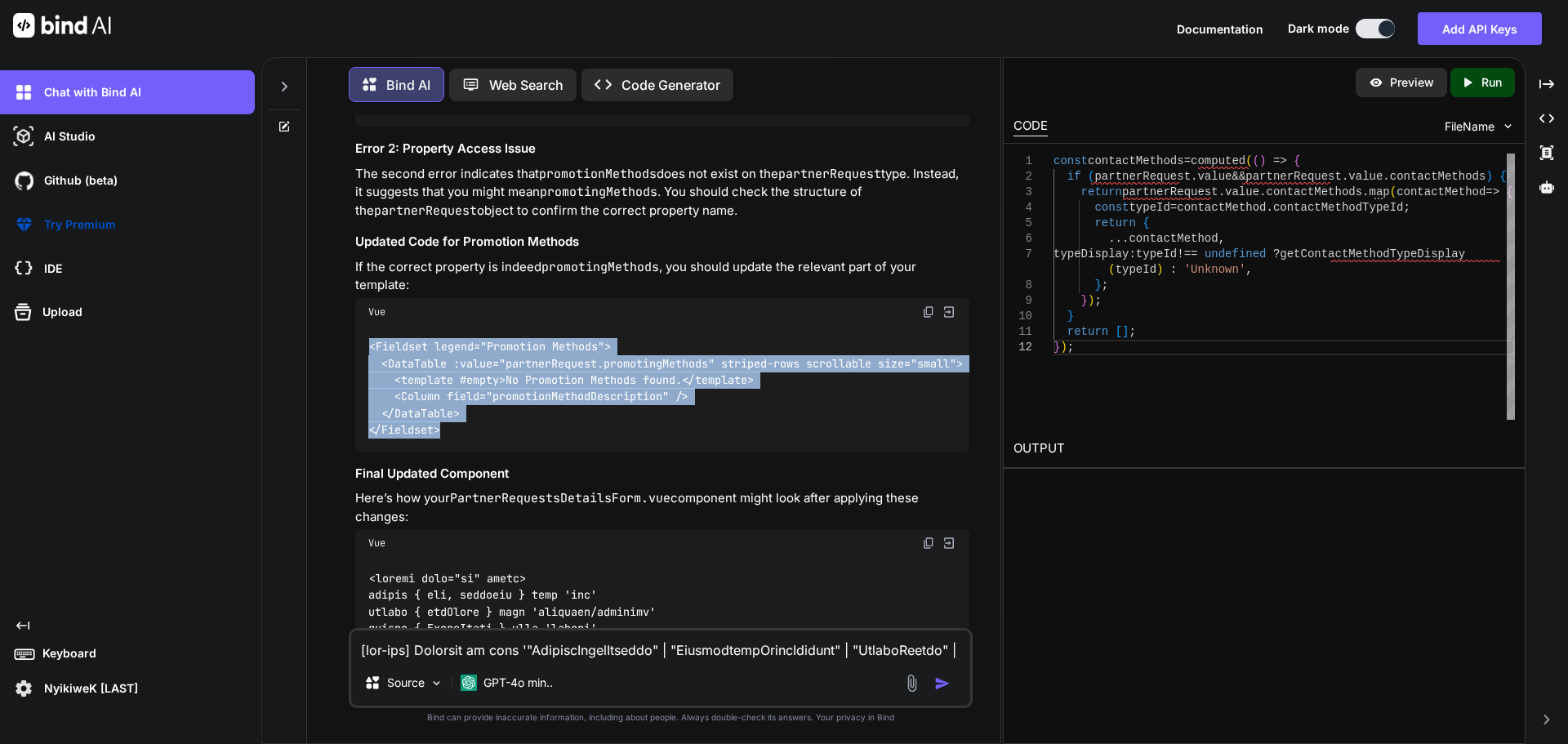 drag, startPoint x: 433, startPoint y: 463, endPoint x: 362, endPoint y: 382, distance: 107.7126 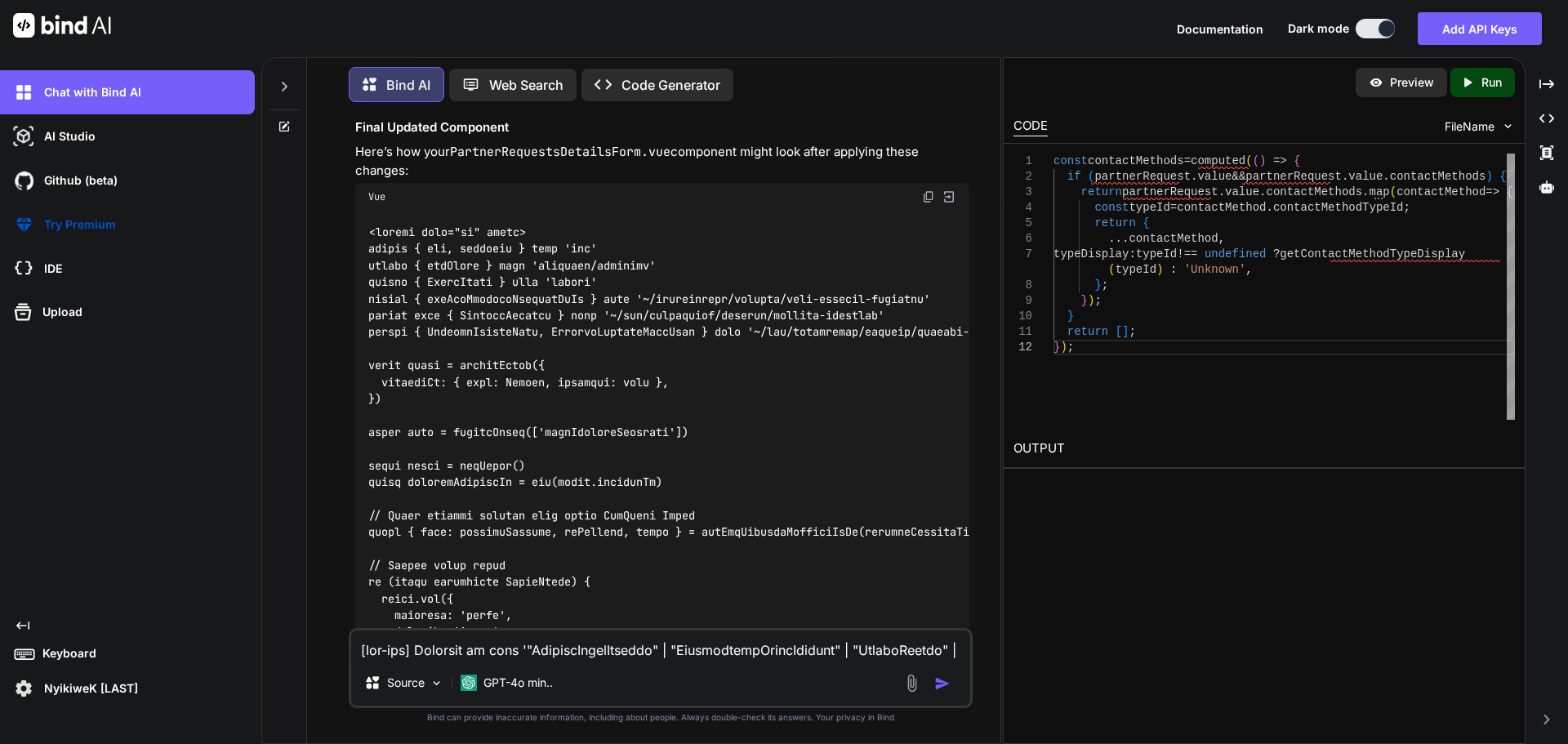 scroll, scrollTop: 11632, scrollLeft: 0, axis: vertical 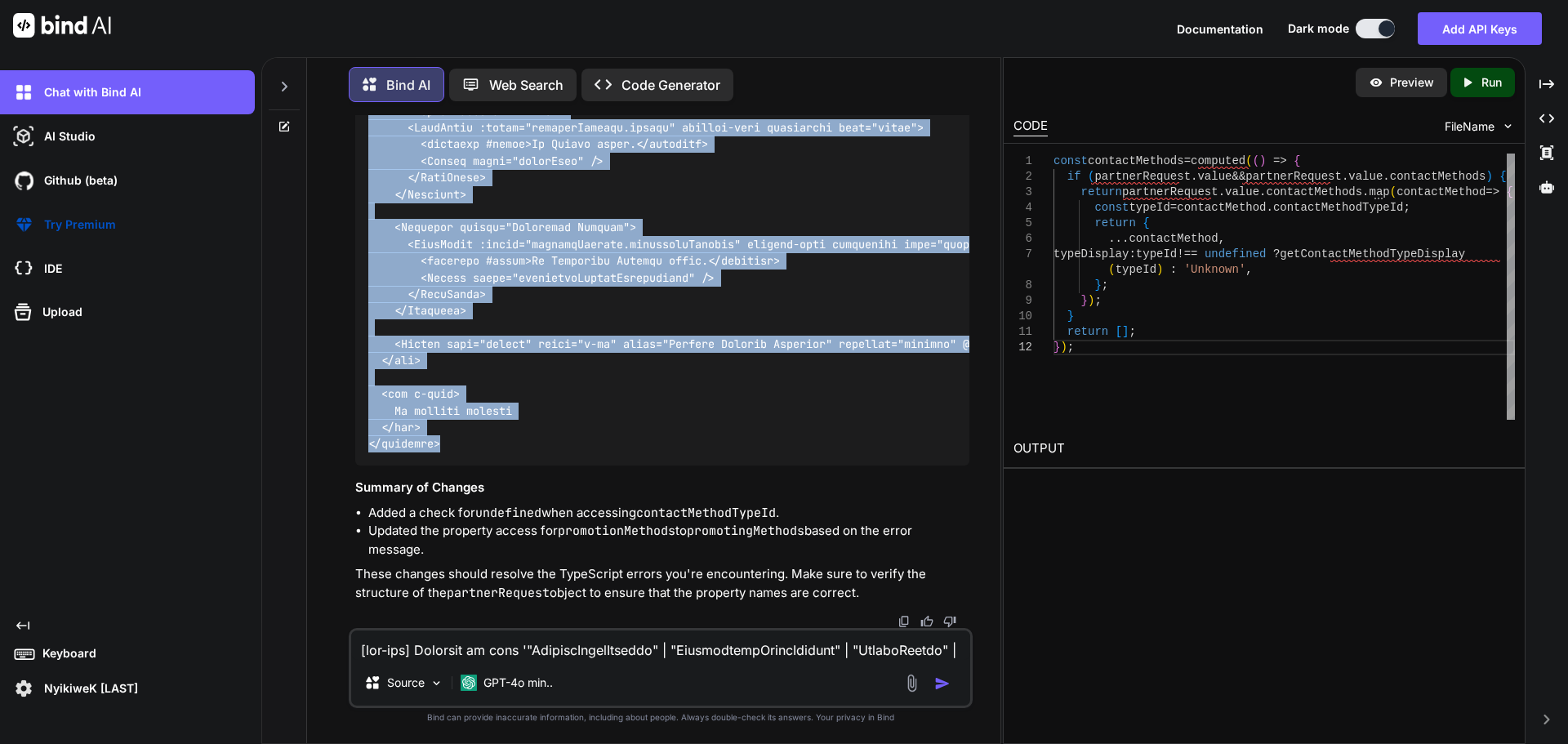 drag, startPoint x: 370, startPoint y: 207, endPoint x: 443, endPoint y: 448, distance: 251.8134 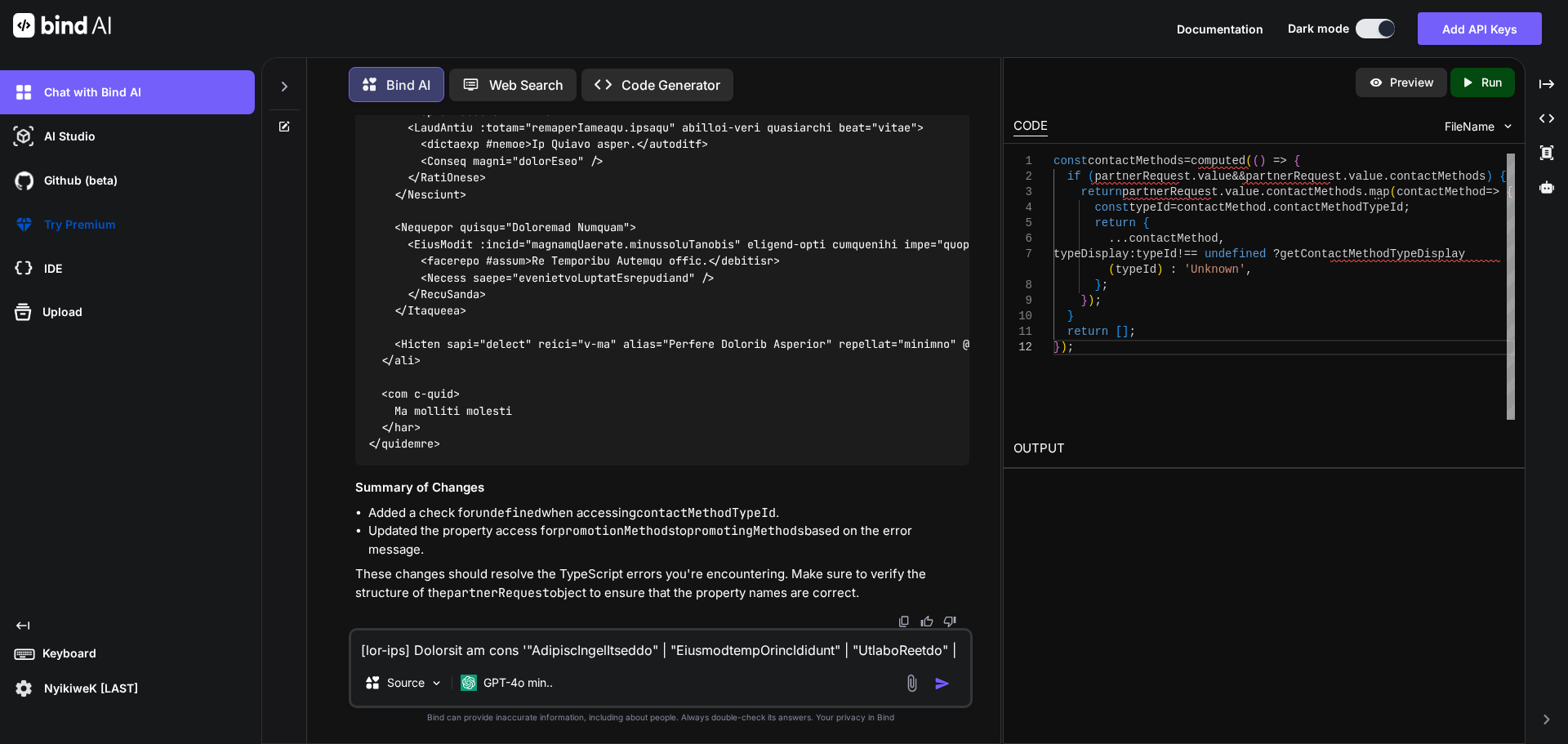 click at bounding box center (661, 645) 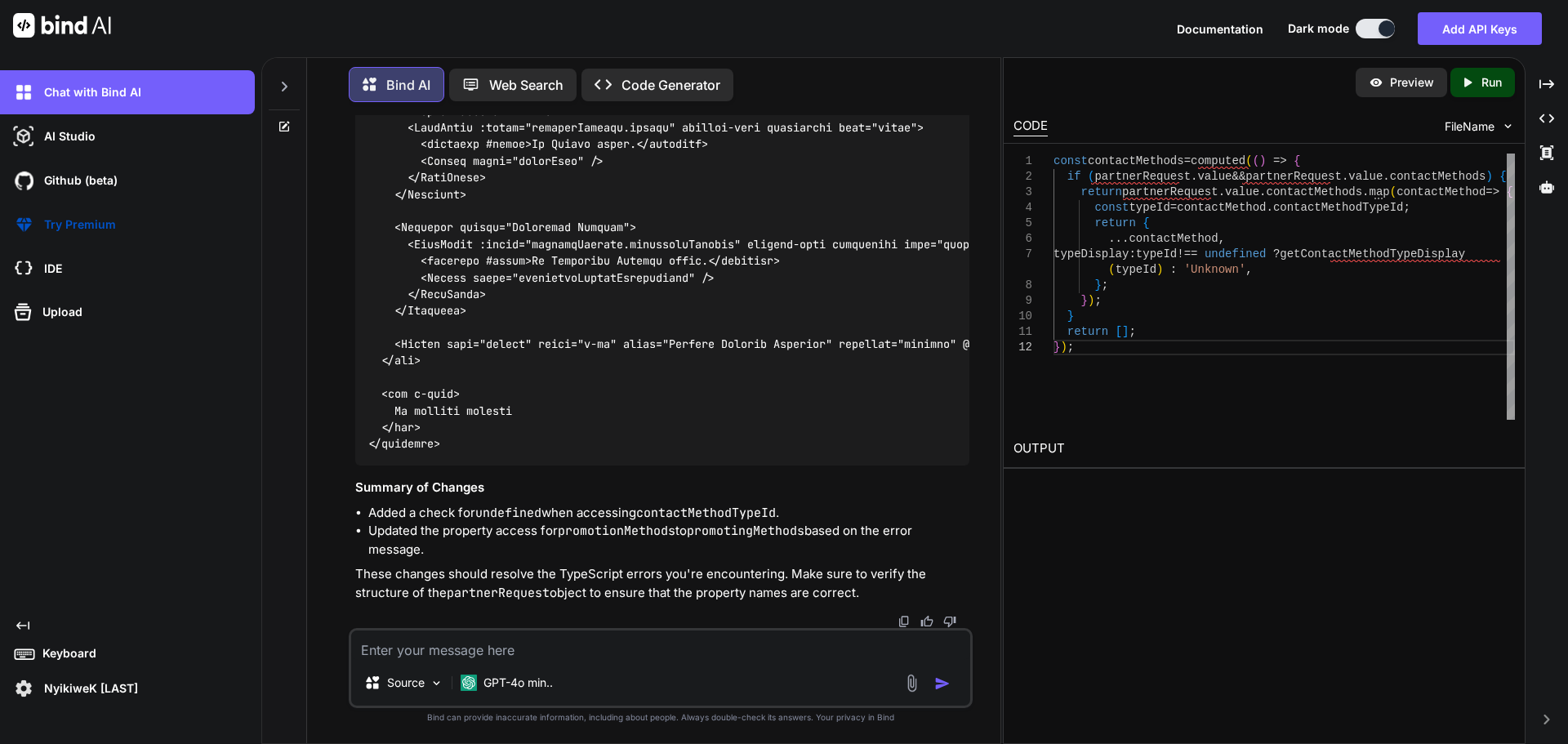 paste on "[vue-tsc] Argument of type '"PrimaryEmailAddress" | "AlternativeEmailAddress" | "MobileNumber" | "HomeNumber" | "WorkNumber" | "Facebook" | "Twitter" | "Skype" | "InstantMessage"' is not assignable to parameter of type 'ContactMethodType'. Type '"PrimaryEmailAddress"' is not assignable to type 'ContactMethodType'.
/nova/Osiris.Nova.Internal.UI/components/partner/requests/details-form.vue:37:73
35 |       return {
36 |         ...contactMethod,
> 37 |         typeDisplay: typeId !== undefined ? getContactMethodTypeDisplay(typeId) : 'Unknown',
|                                                                         ^^^^^^
38 |       };
39 |     });
40 |   }" 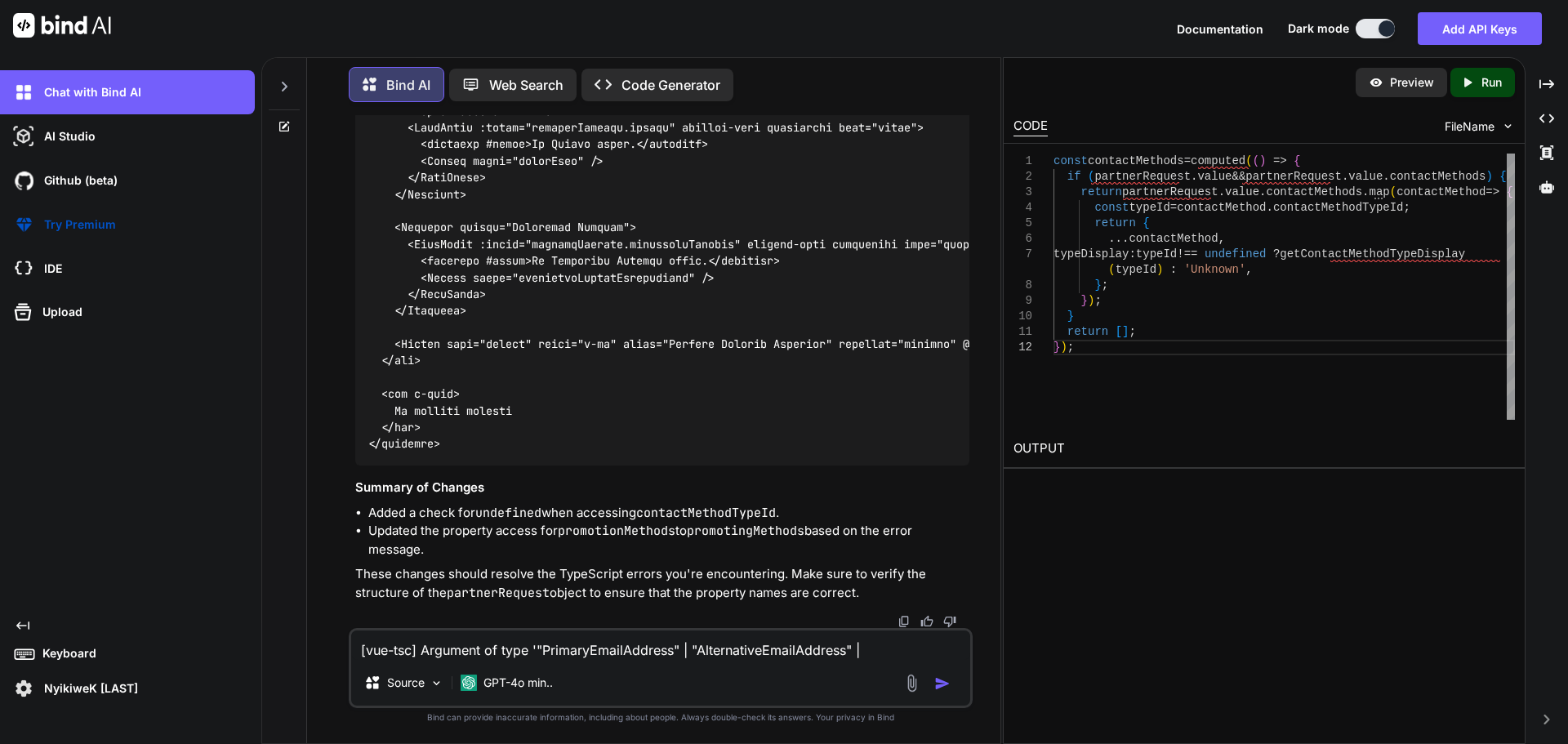 scroll, scrollTop: 60, scrollLeft: 0, axis: vertical 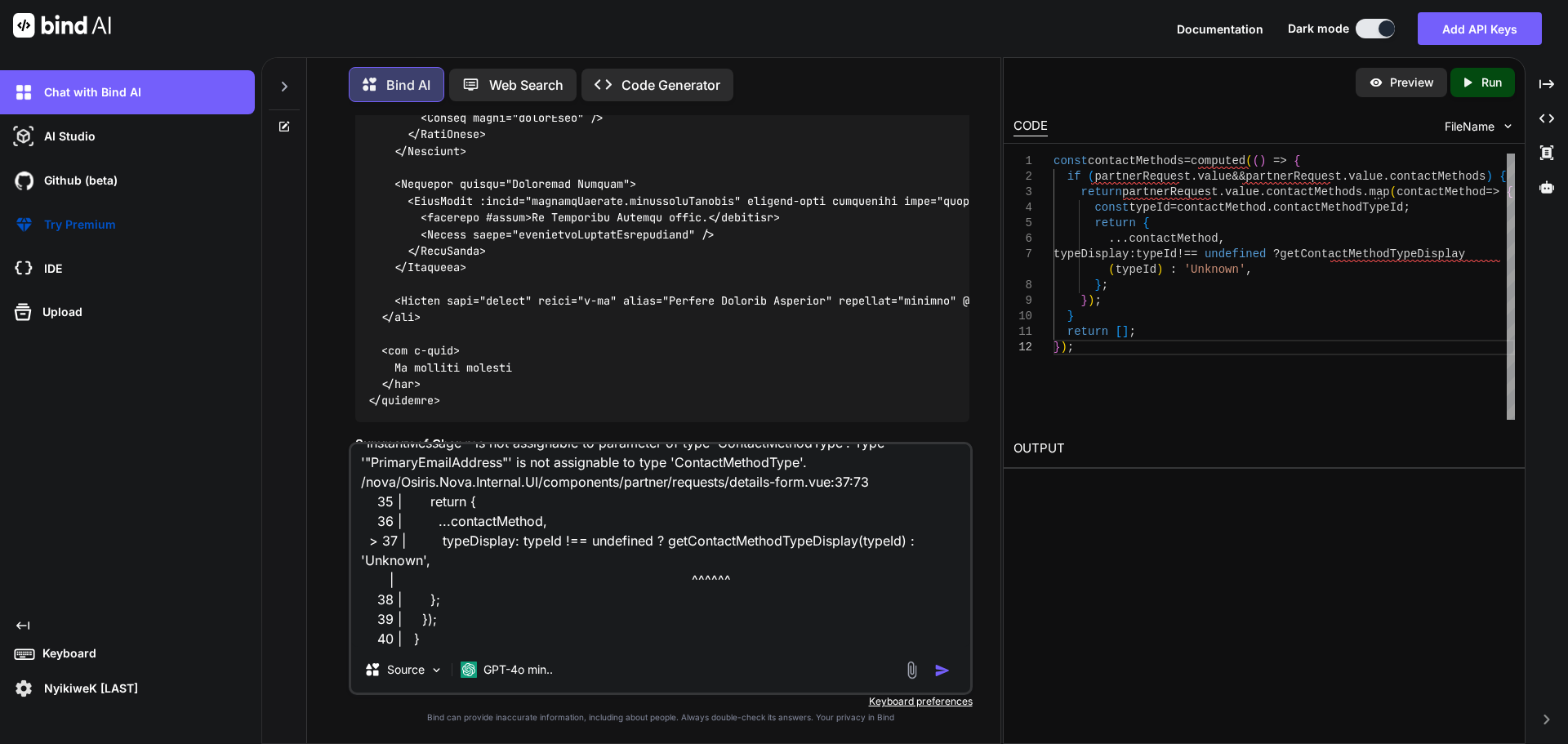 type on "[vue-tsc] Argument of type '"PrimaryEmailAddress" | "AlternativeEmailAddress" | "MobileNumber" | "HomeNumber" | "WorkNumber" | "Facebook" | "Twitter" | "Skype" | "InstantMessage"' is not assignable to parameter of type 'ContactMethodType'. Type '"PrimaryEmailAddress"' is not assignable to type 'ContactMethodType'.
/nova/Osiris.Nova.Internal.UI/components/partner/requests/details-form.vue:37:73
35 |       return {
36 |         ...contactMethod,
> 37 |         typeDisplay: typeId !== undefined ? getContactMethodTypeDisplay(typeId) : 'Unknown',
|                                                                         ^^^^^^
38 |       };
39 |     });
40 |   }" 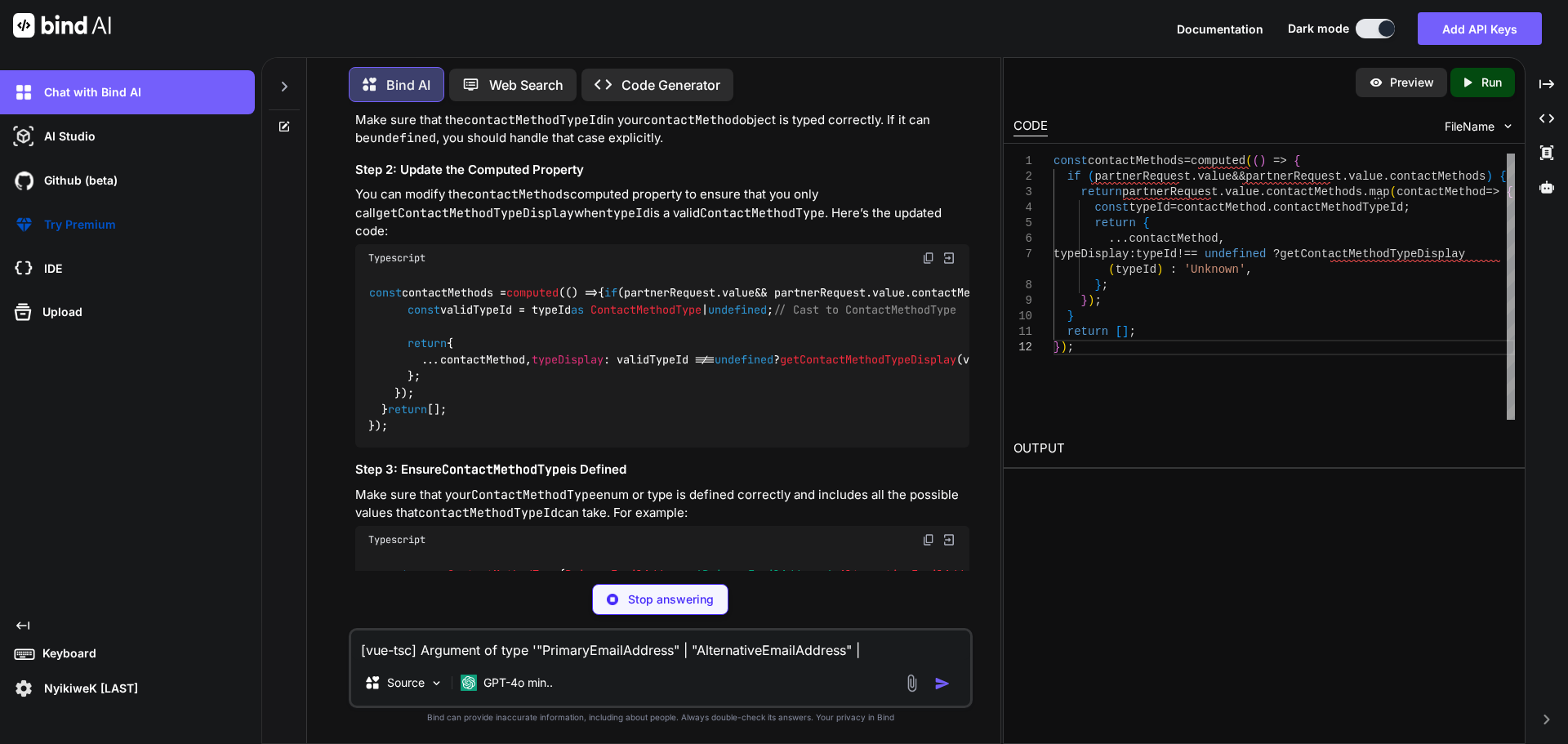 scroll, scrollTop: 14386, scrollLeft: 0, axis: vertical 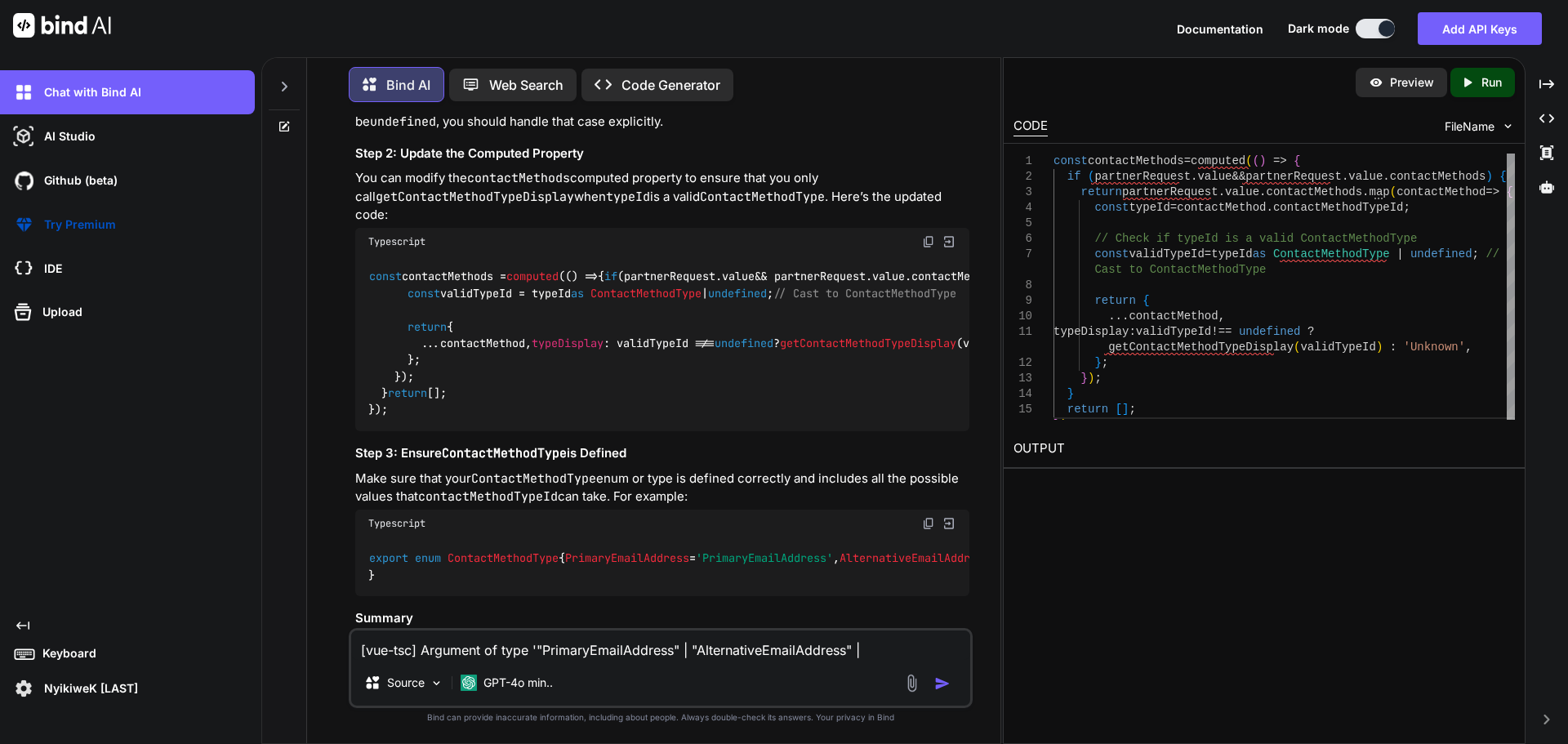 click on "const  contactMethods =  computed ( () =>  {
if  (partnerRequest. value  && partnerRequest. value . contactMethods ) {
return  partnerRequest. value . contactMethods . map ( contactMethod  =>  {
const  typeId = contactMethod. contactMethodTypeId ;
// Check if typeId is a valid ContactMethodType
const  validTypeId = typeId  as   ContactMethodType  |  undefined ;  // Cast to ContactMethodType
return  {
...contactMethod,
typeDisplay : validTypeId !==  undefined  ?  getContactMethodTypeDisplay (validTypeId) :  'Unknown' ,
};
});
}
return  [];
});" at bounding box center [1208, 343] 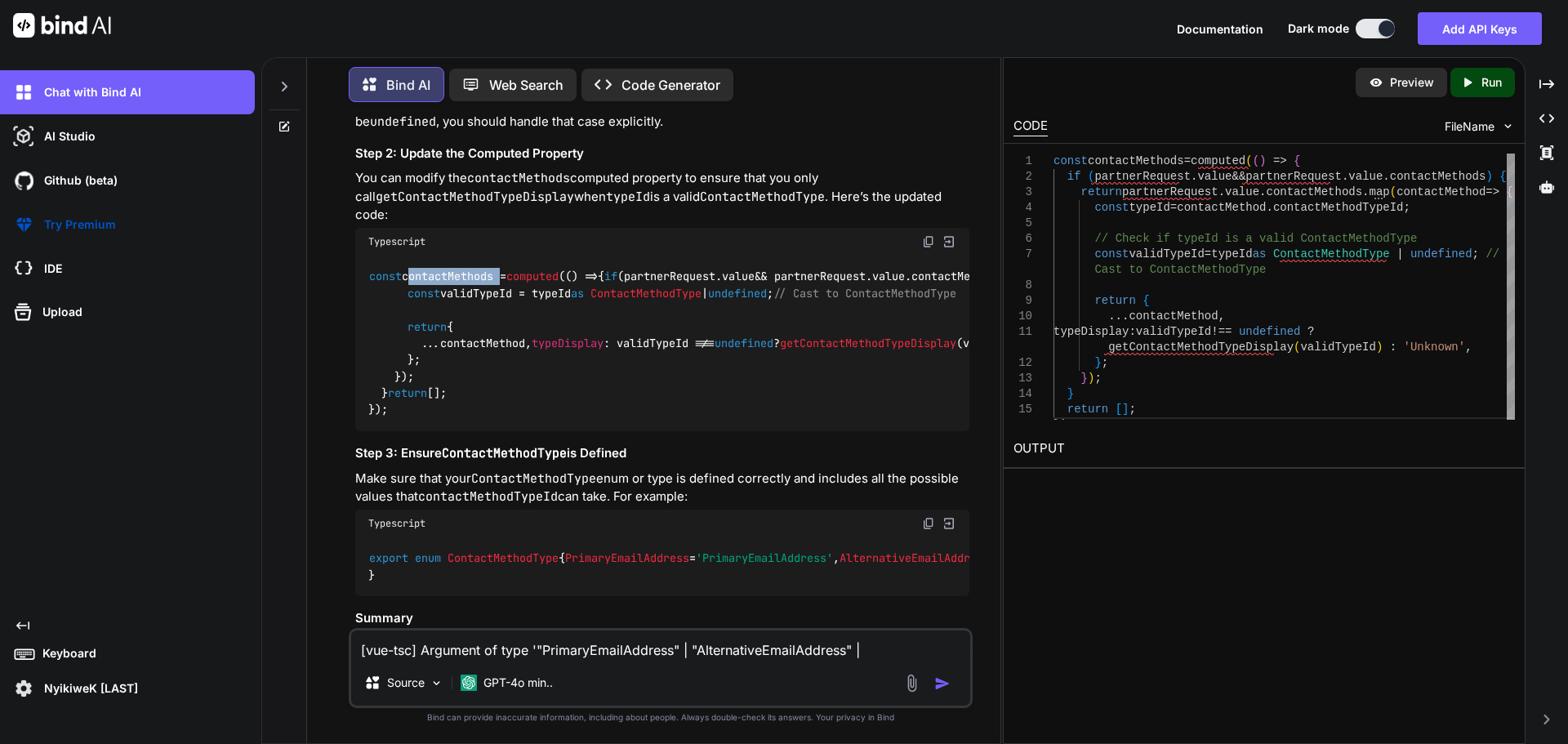 click on "const  contactMethods =  computed ( () =>  {
if  (partnerRequest. value  && partnerRequest. value . contactMethods ) {
return  partnerRequest. value . contactMethods . map ( contactMethod  =>  {
const  typeId = contactMethod. contactMethodTypeId ;
// Check if typeId is a valid ContactMethodType
const  validTypeId = typeId  as   ContactMethodType  |  undefined ;  // Cast to ContactMethodType
return  {
...contactMethod,
typeDisplay : validTypeId !==  undefined  ?  getContactMethodTypeDisplay (validTypeId) :  'Unknown' ,
};
});
}
return  [];
});" at bounding box center (1208, 343) 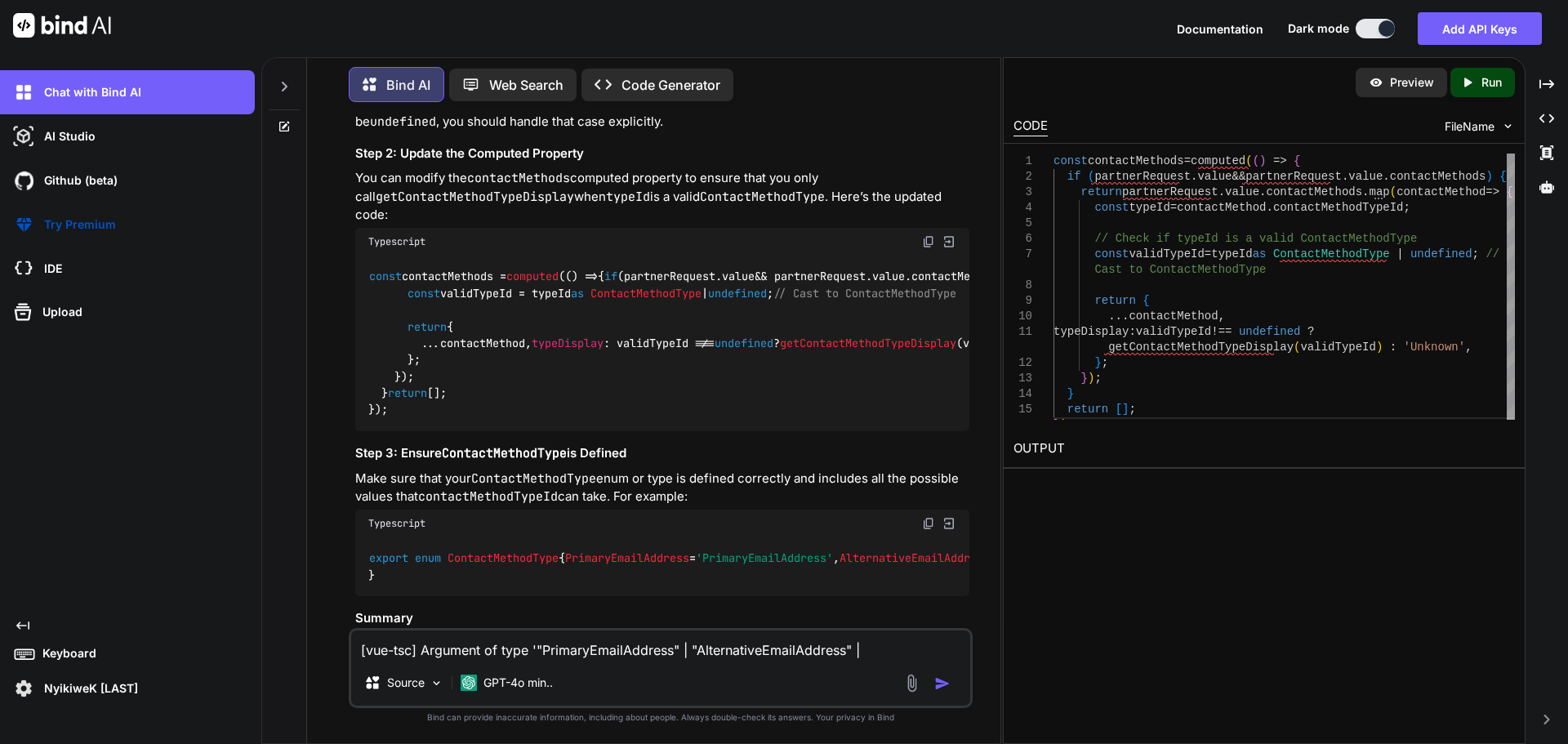 click on "[vue-tsc] Argument of type '"PrimaryEmailAddress" | "AlternativeEmailAddress" | "MobileNumber" | "HomeNumber" | "WorkNumber" | "Facebook" | "Twitter" | "Skype" | "InstantMessage"' is not assignable to parameter of type 'ContactMethodType'. Type '"PrimaryEmailAddress"' is not assignable to type 'ContactMethodType'.
/nova/Osiris.Nova.Internal.UI/components/partner/requests/details-form.vue:37:73
35 |       return {
36 |         ...contactMethod,
> 37 |         typeDisplay: typeId !== undefined ? getContactMethodTypeDisplay(typeId) : 'Unknown',
|                                                                         ^^^^^^
38 |       };
39 |     });
40 |   }" at bounding box center (661, 645) 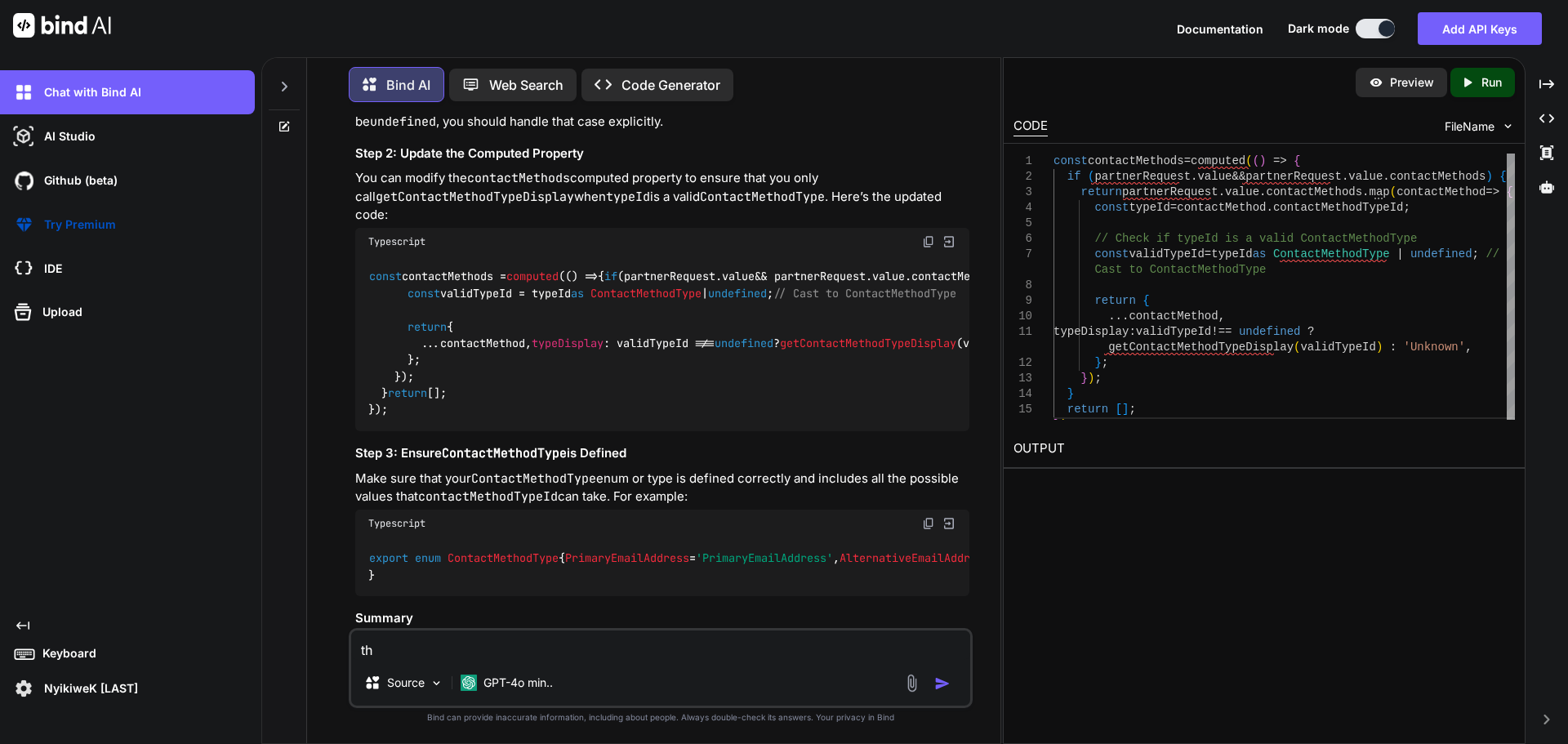 type on "t" 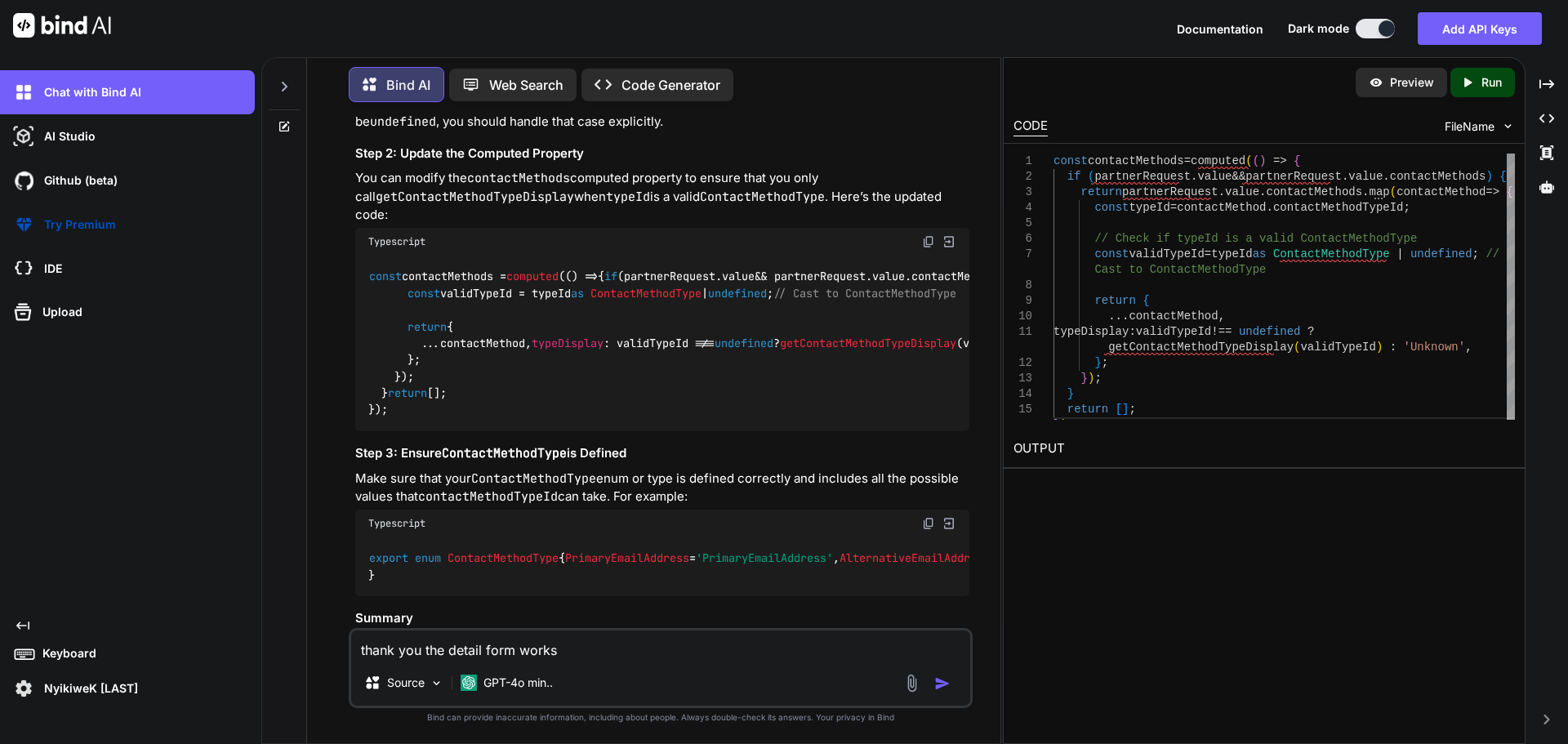click on "thank you the detail form works" at bounding box center [661, 645] 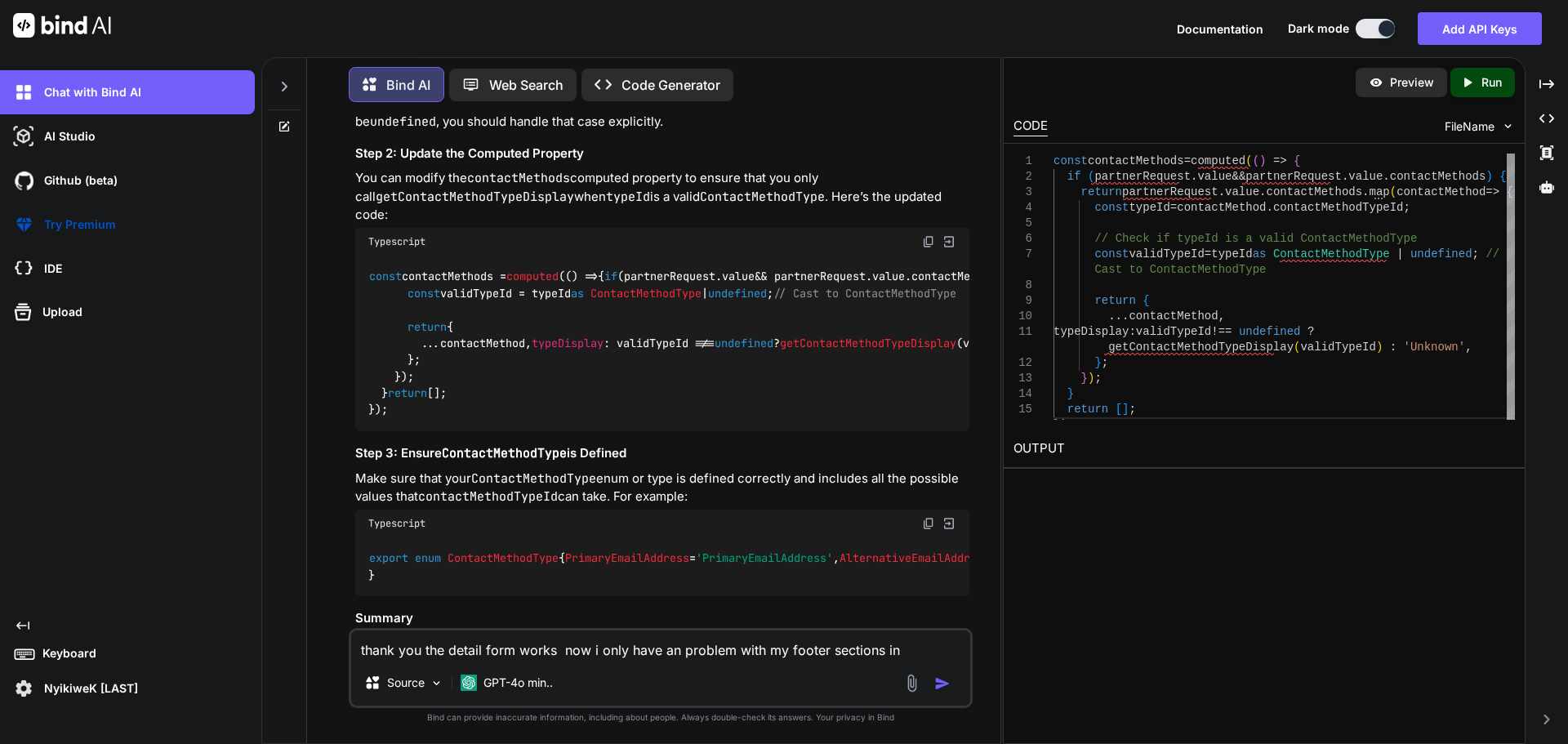 paste on "<script lang="ts" setup>
import { ref, computed, watch } from 'vue-router'
import { useRoute, useRouter } from 'vue-router'
import { useToast } from 'primevue/usetoast'
import { FetchError } from 'ofetch'
import { PartnerRequestsDetailsForm, PartnerSharedDocuments, PartnerSharedNotes, PartnerSharedNotifications } from '#components'
import { useGetPartnerRequestById } from '~/composables/queries/nova-partner-requests'
const { id } = useRoute().params
const partnerRequestId = String(id)
const toast = useToast()
const confirm = useConfirm()
const router = useRouter()
// Fetch partner request data using tanstack-query
const { data: partnerRequest, isLoading, error } = useGetPartnerRequestById(partnerRequestId)
// Handle loading and error states
if (isLoading) {
// Optionally handle loading state (e.g., show a loading spinner)
}
if (error instanceof FetchError) {
toast.add({
severity: 'error',
summary: 'Error',
detail: 'Failed to load partner request.',
life: 3000,
})
}
const isCommentDialo" 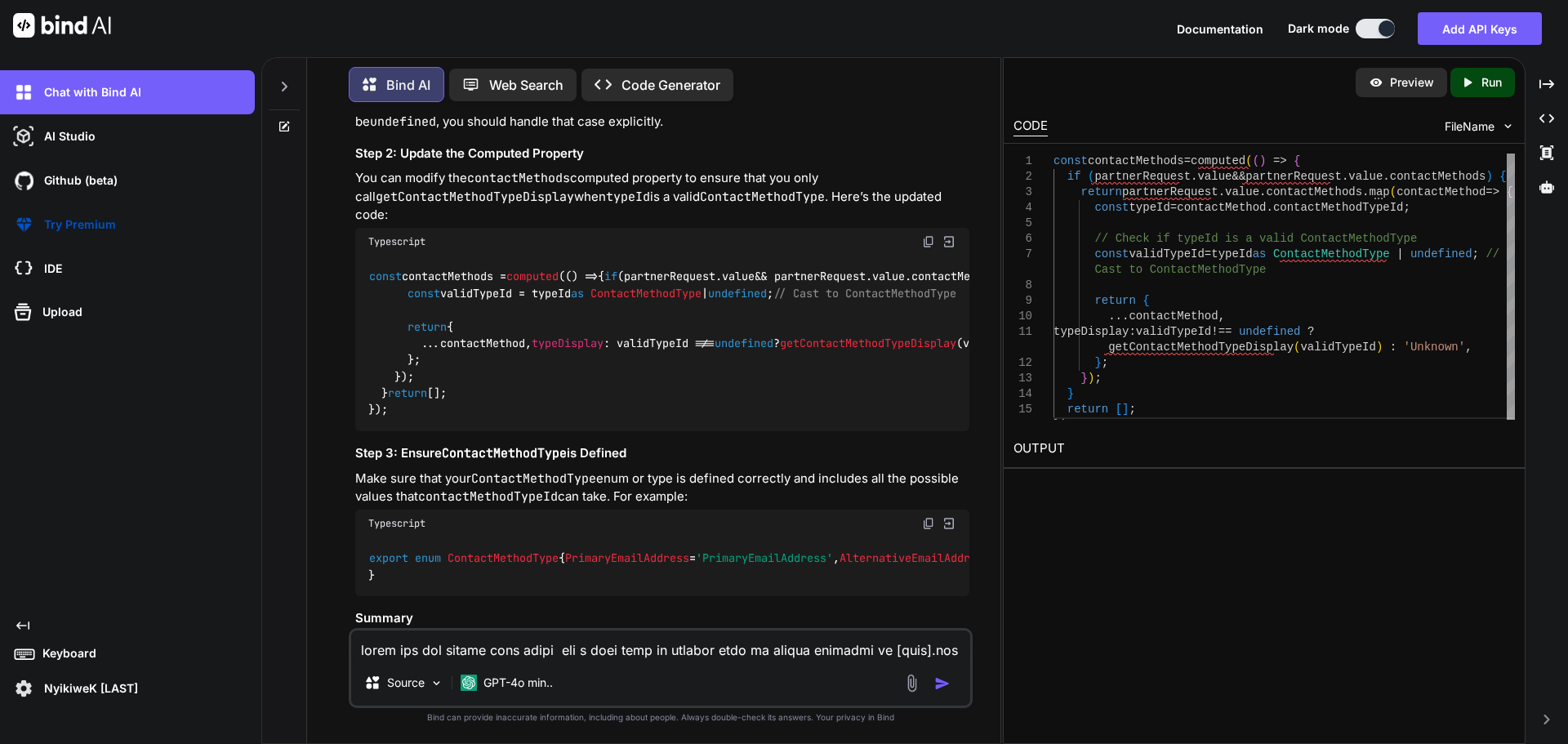 scroll, scrollTop: 3549, scrollLeft: 0, axis: vertical 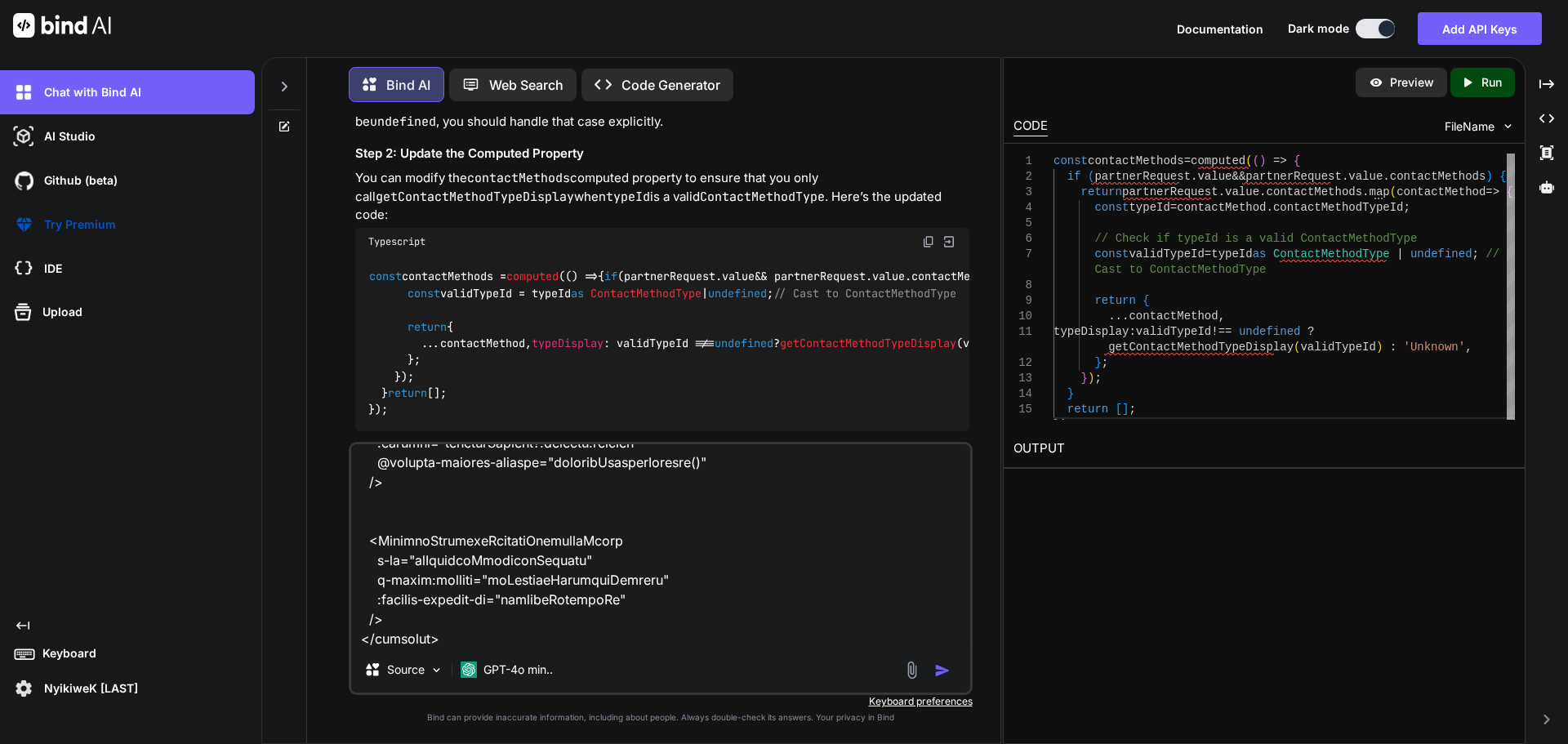 click at bounding box center (661, 546) 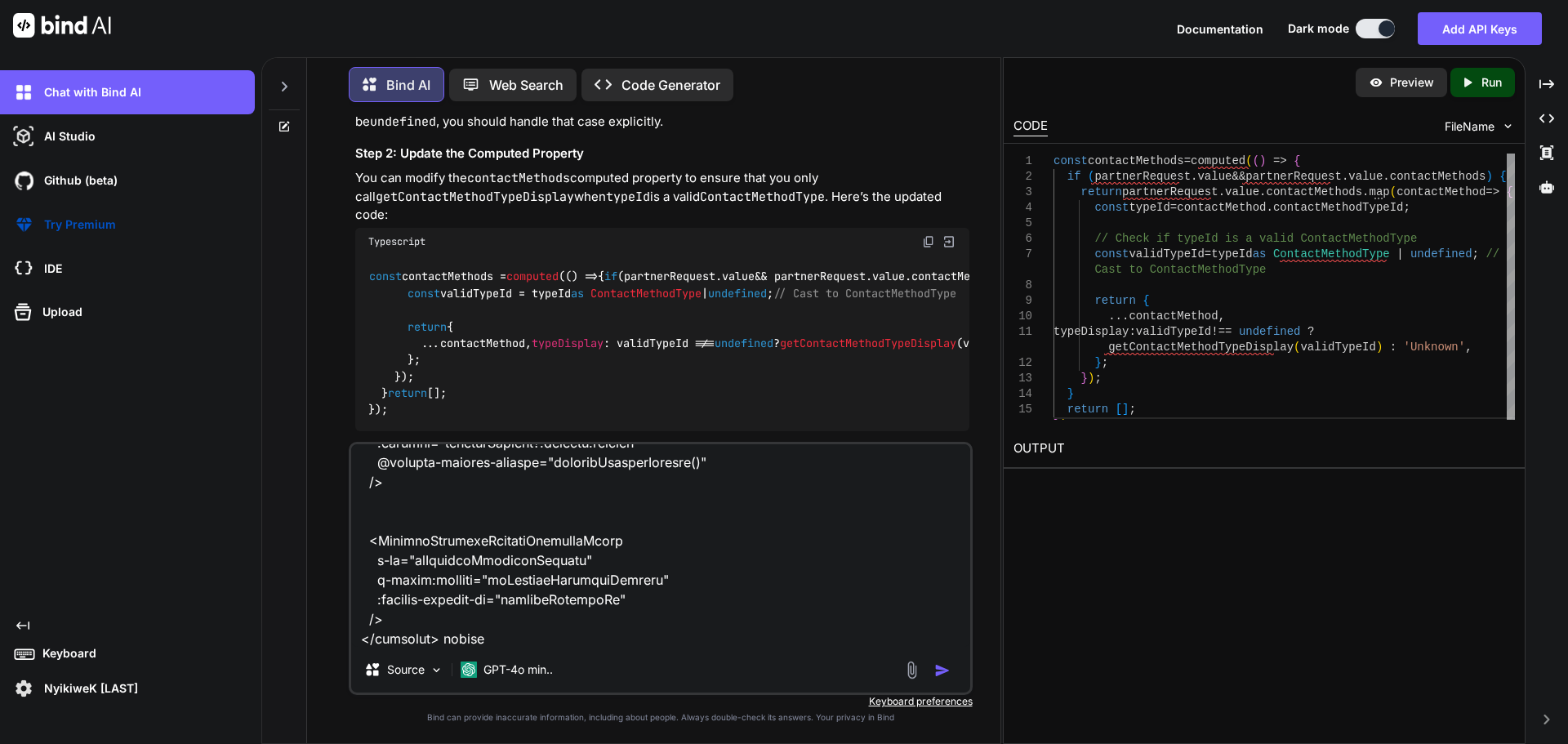 paste on "[vue-tsc] Type '"Unassigned" | "Assigned" | "Commented" | "Approved" | "Rejected" | "Replied" | undefined' is not assignable to type 'PartnerRequestStatusEnum'. Type 'undefined' is not assignable to type 'PartnerRequestStatusEnum'.
/nova/Osiris.Nova.Internal.UI/pages/partners-requests/search/[id].vue:152:12
150 |         <PartnerRequestsActions
151 |           v-if="partnerRequest"
> 152 |           :partner-status="partnerRequest?.details.status"
|            ^^^^^^^^^^^^^^
153 |           :program-id="partnerRequest?.details.programId"
154 |           :account-manager-id="partnerRequest?.details.assignedUser.id"
155 |           :account-guid="partnerRequest?.details.id"
[vue-tsc] '__VLS_ctx.partnerRequest.details' is possibly 'undefined'.
/nova/Osiris.Nova.Internal.UI/pages/partners-requests/search/[id].vue:152:28
150 |         <PartnerRequestsActions
151 |           v-if="partnerRequest"
> 152 |           :partner-status="partnerRequest?.details.status"
| ..." 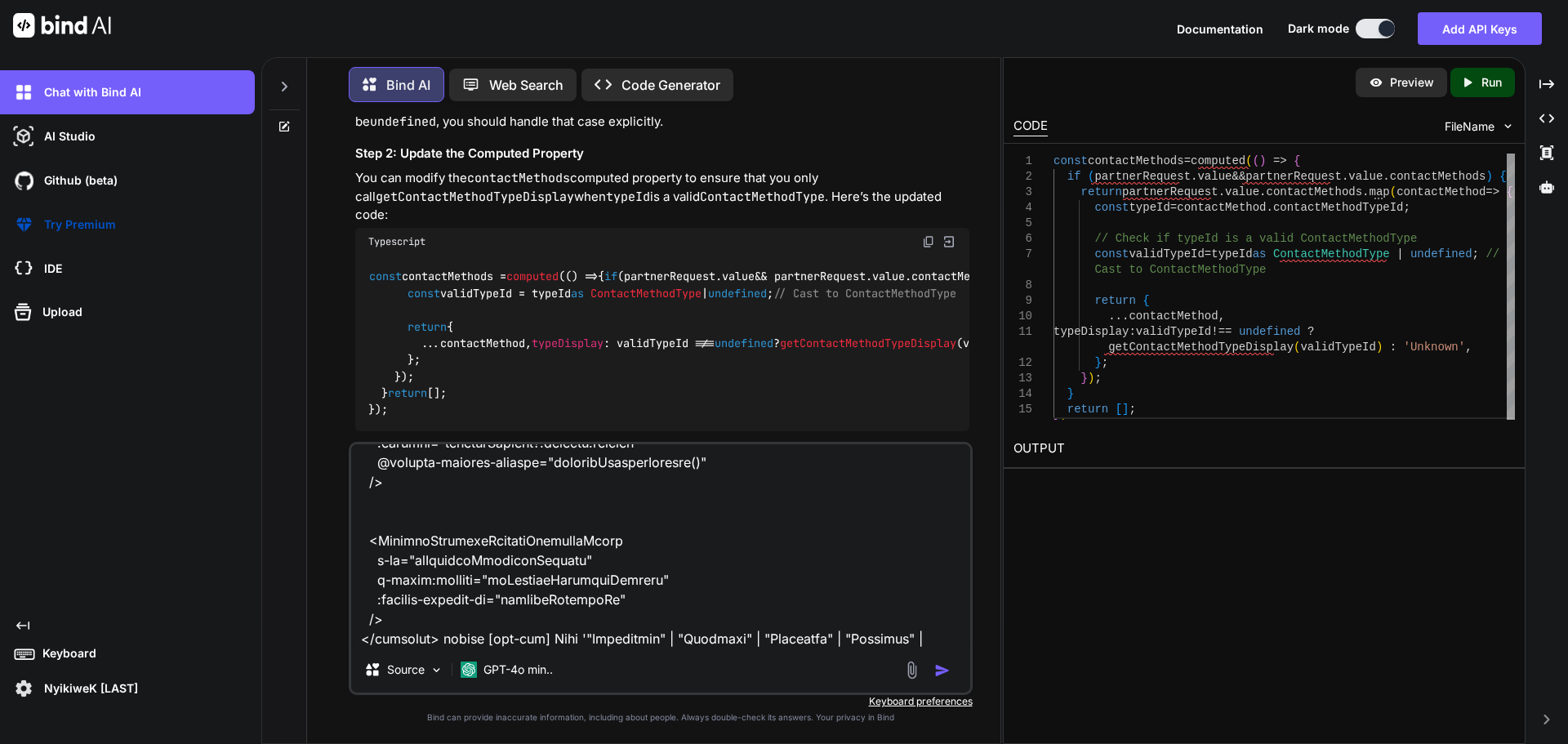 scroll, scrollTop: 6685, scrollLeft: 0, axis: vertical 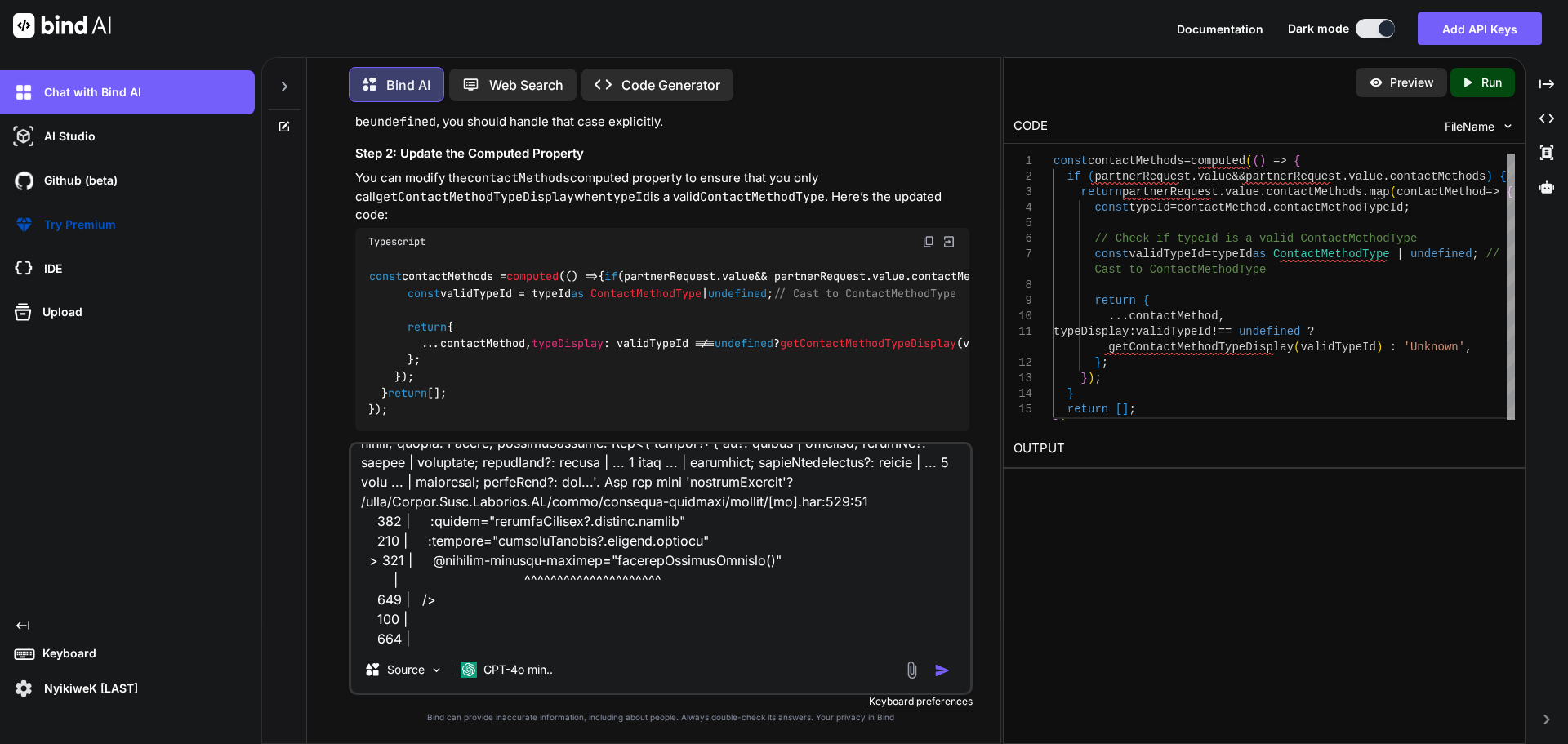 click at bounding box center [942, 670] 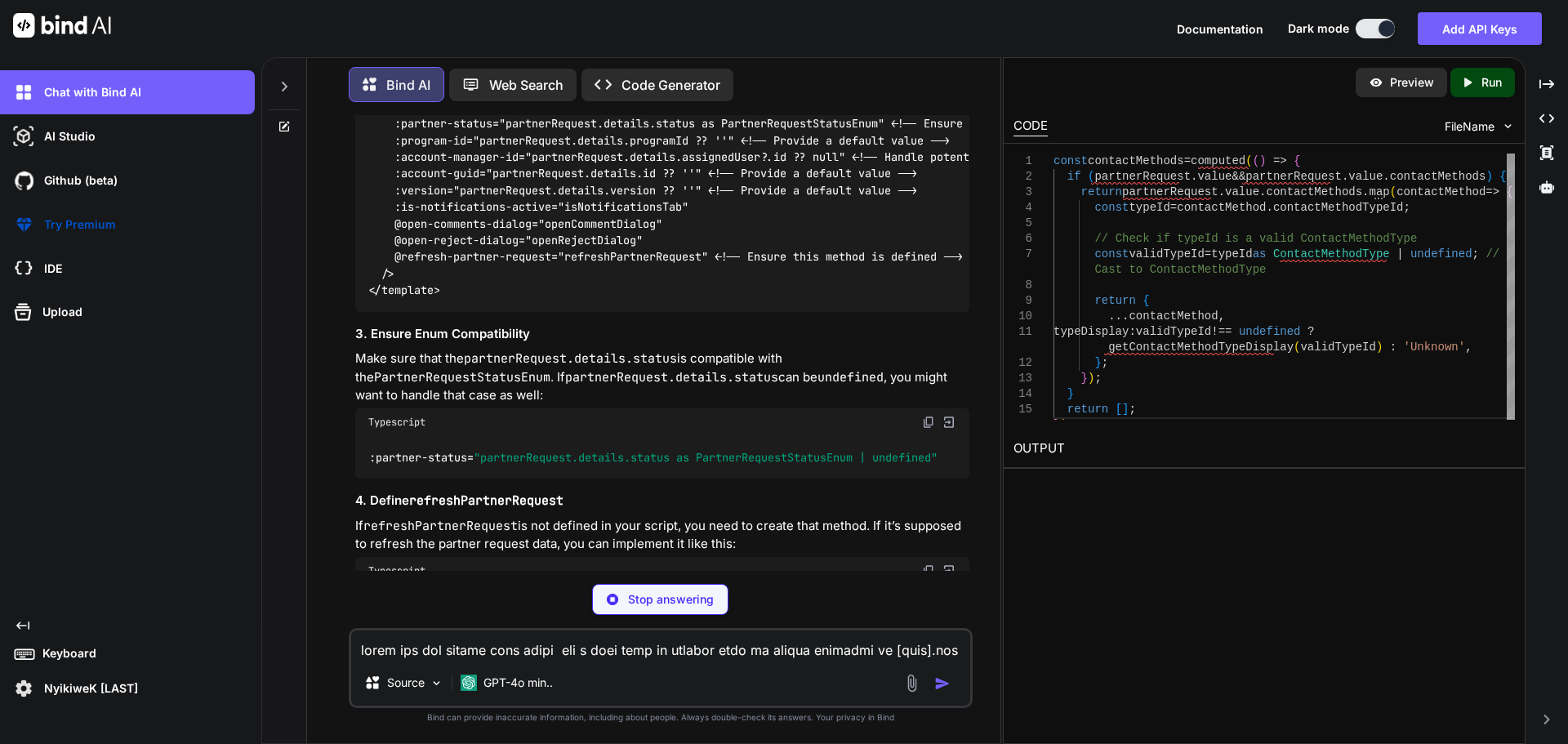 scroll, scrollTop: 18079, scrollLeft: 0, axis: vertical 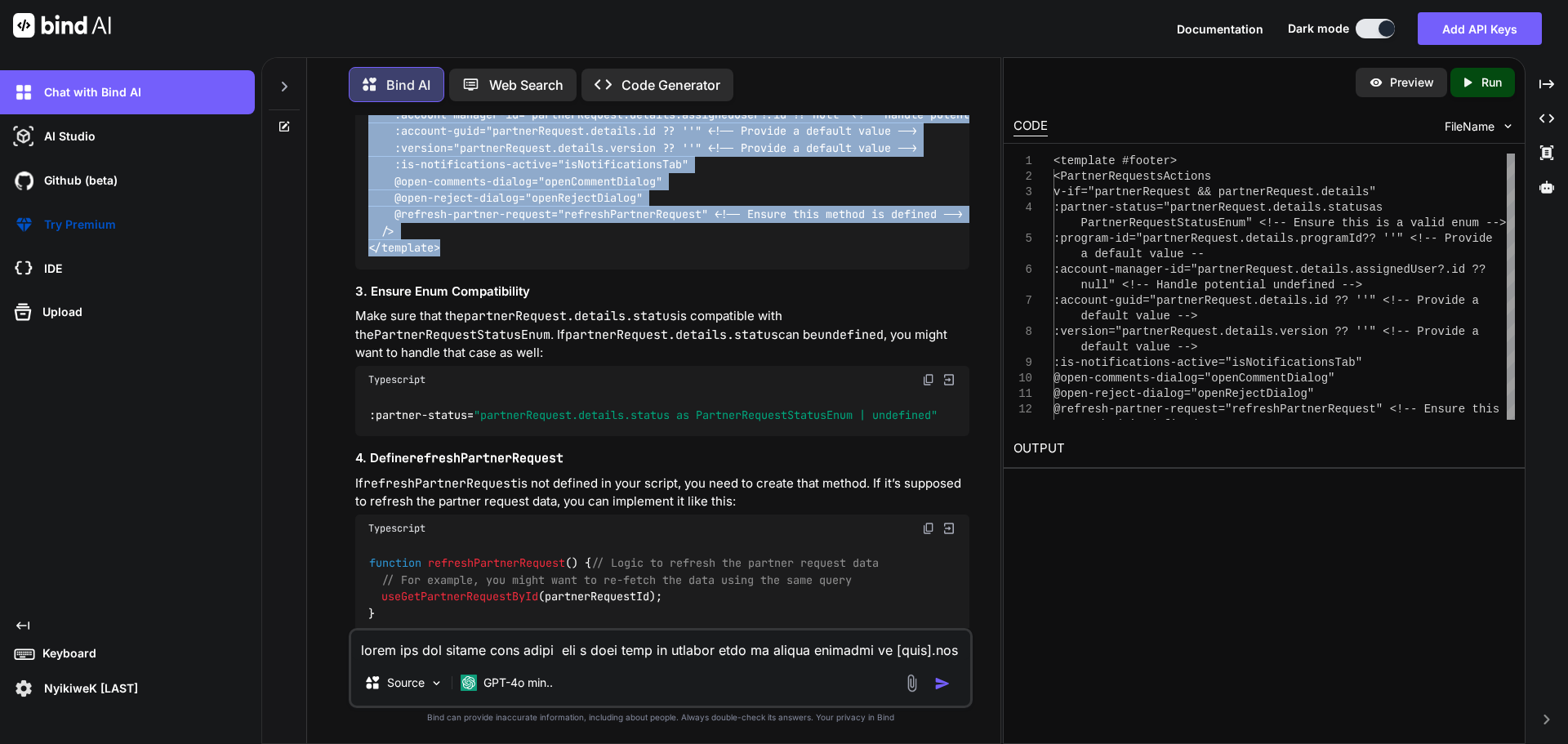 drag, startPoint x: 461, startPoint y: 395, endPoint x: 366, endPoint y: 175, distance: 239.6351 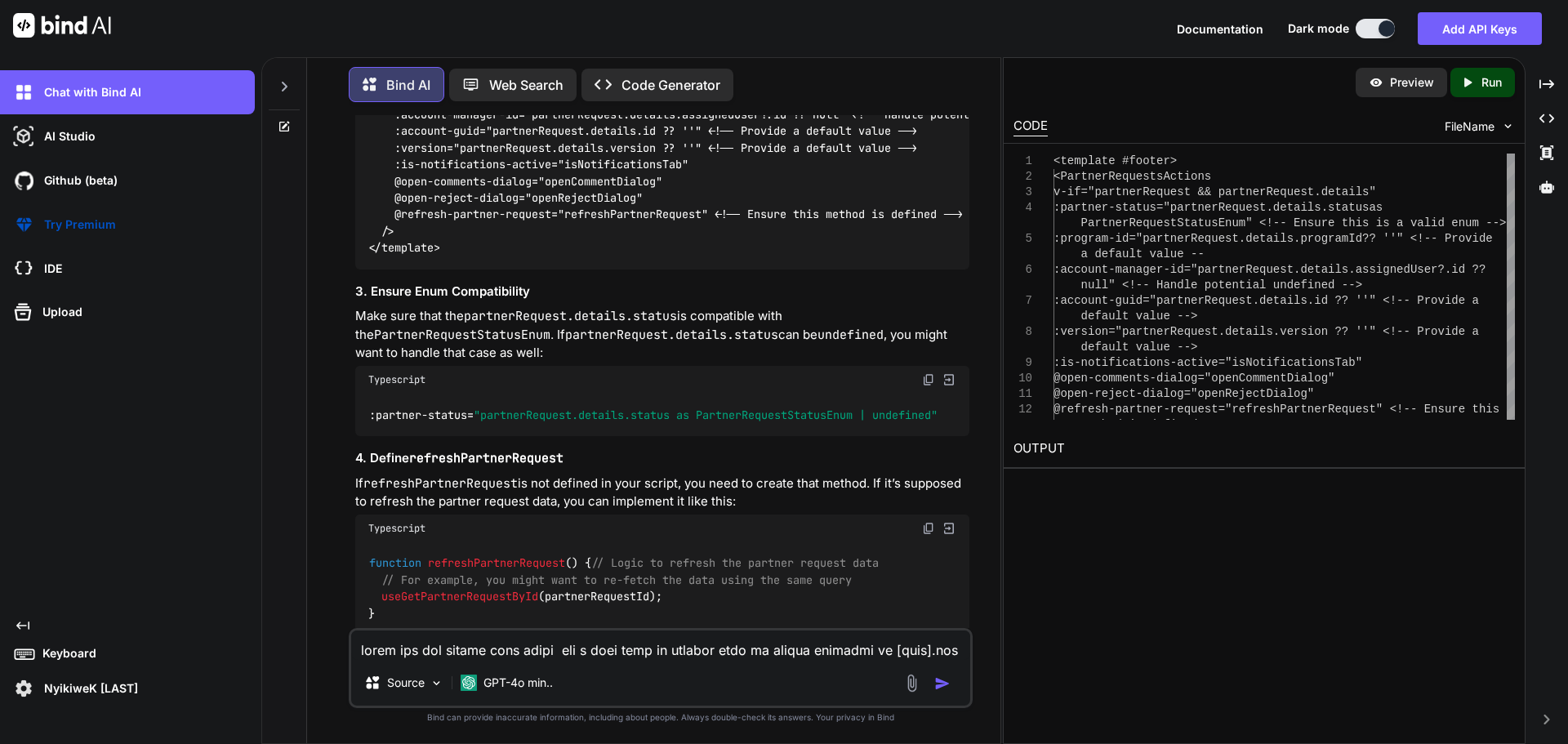 click at bounding box center [661, 645] 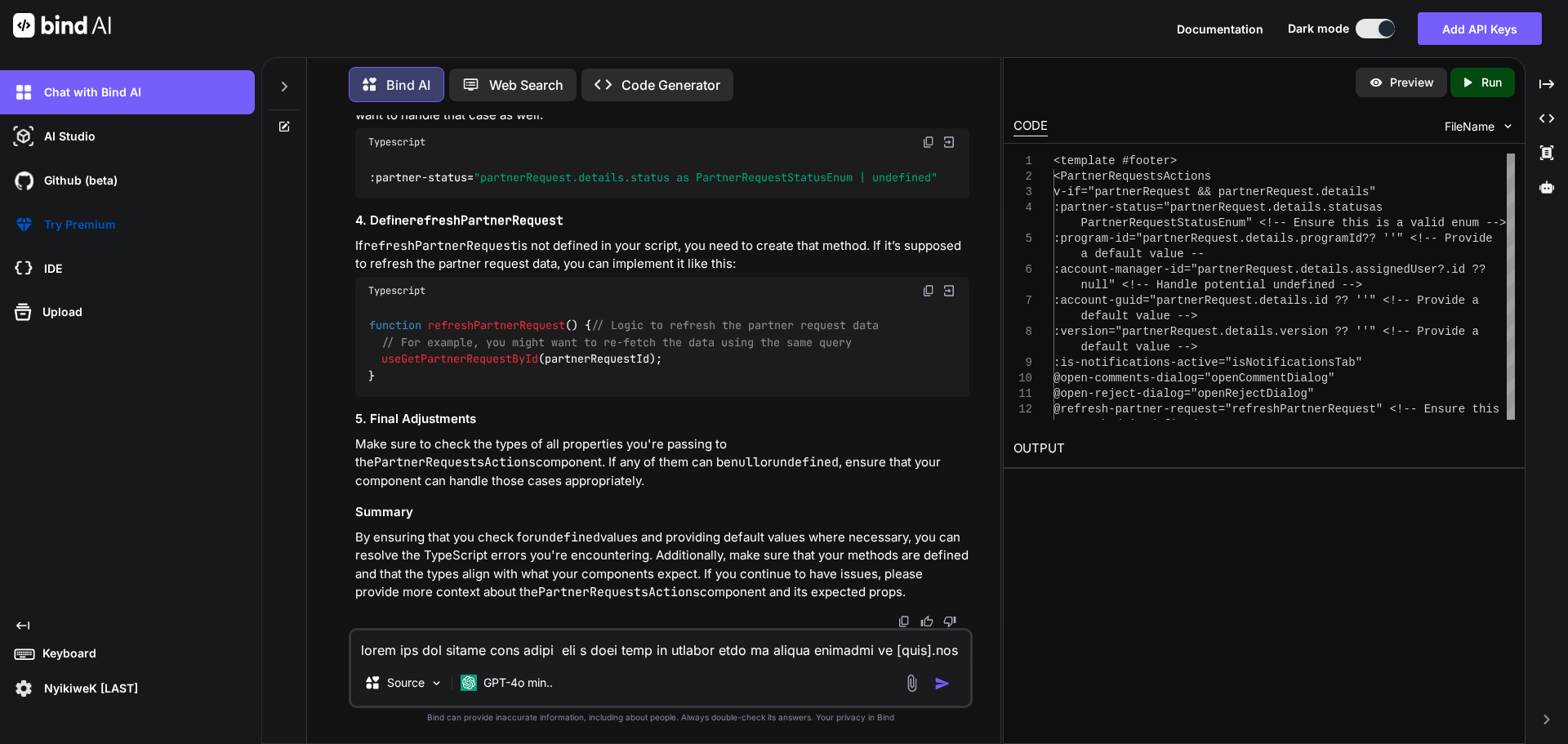 scroll, scrollTop: 18483, scrollLeft: 0, axis: vertical 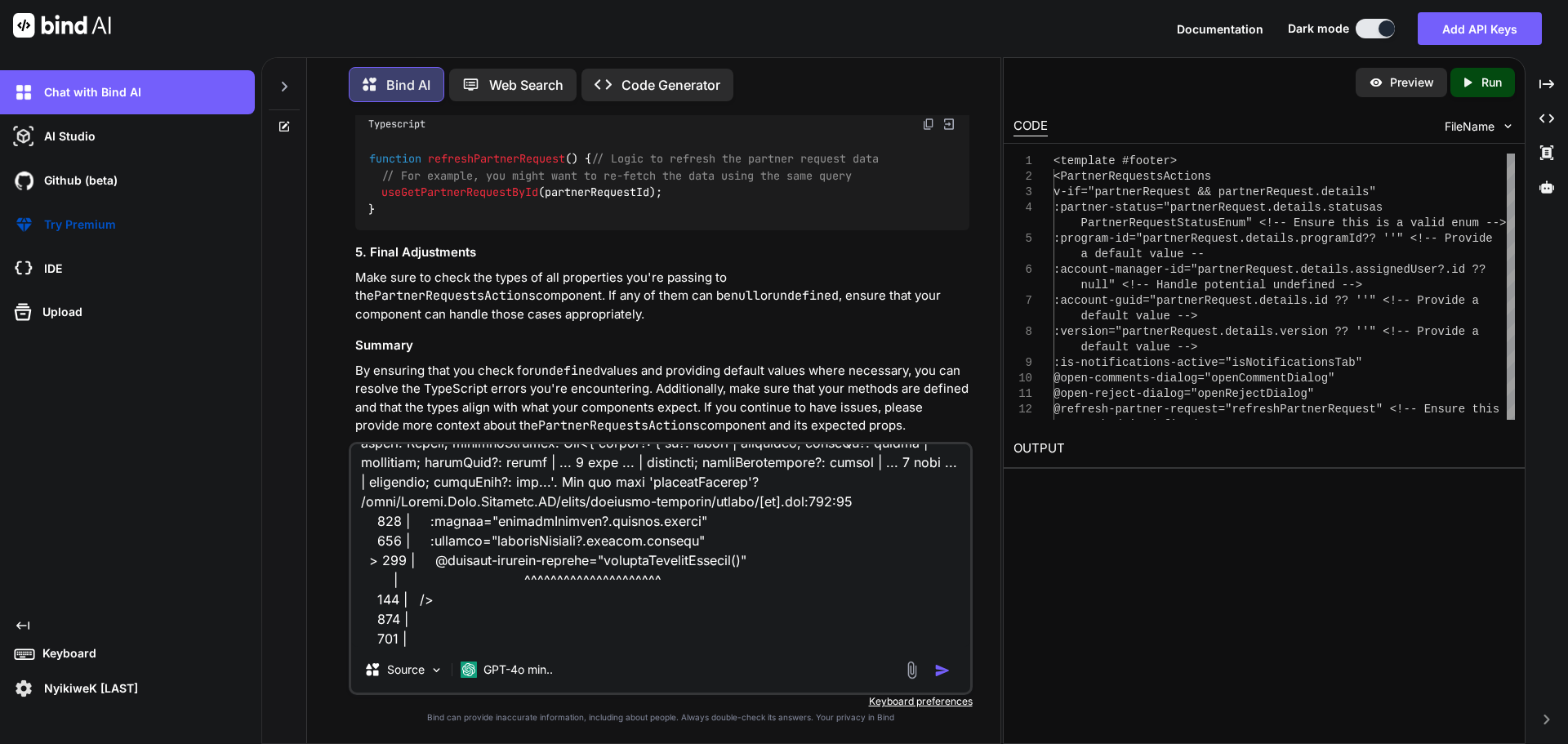type on "[vue-tsc] Type 'number | null' is not assignable to type 'number | undefined'. Type 'null' is not assignable to type 'number | undefined'.
/nova/Osiris.Nova.Internal.UI/pages/partners-requests/search/[id].vue:155:6
153 |     :partner-status="partnerRequest.details.status as PartnerRequestStatusEnum"
154 |     :program-id="partnerRequest.details.programId ?? ''"
> 155 |     :account-manager-id="partnerRequest.details.assignedUser?.id ?? null"
|      ^^^^^^^^^^^^^^^^^^
156 |     :account-guid="partnerRequest.details.id ?? ''"
157 |     :version="partnerRequest.details.version ?? ''"
158 |     :is-notifications-active="isNotificationsTab"
[vue-tsc] Property 'refreshPartnerRequest' does not exist on type 'CreateComponentPublicInstanceWithMixins<ToResolvedProps<{}, {}>, { partnerRequestId: string; router: Router; partnerRequest: Ref<{ brands?: { id?: number | undefined; brandId?: number | undefined; brandName?: string | ... 1 more ... | undefined; brandDescription?: string | ...." 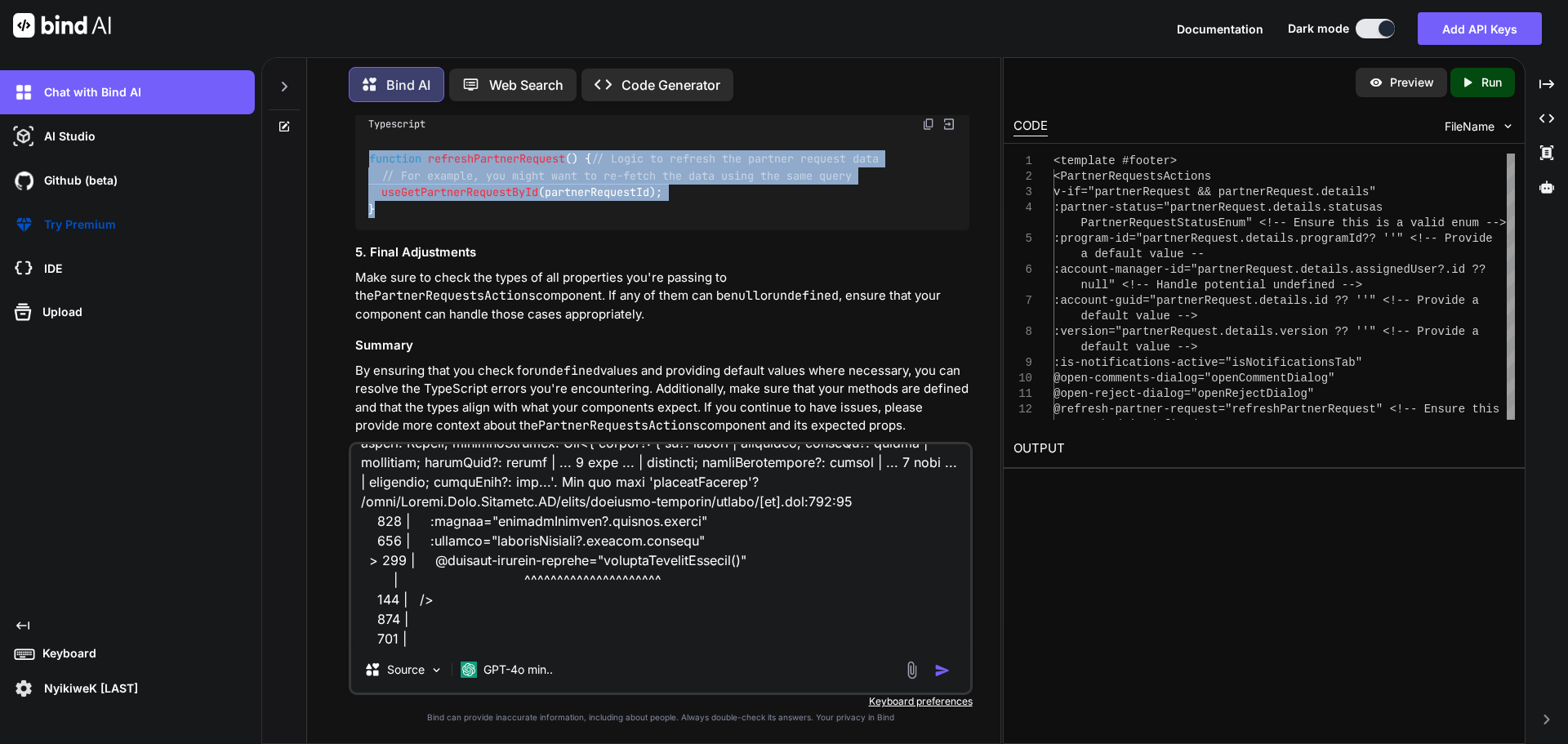 drag, startPoint x: 390, startPoint y: 383, endPoint x: 391, endPoint y: 315, distance: 68.00735 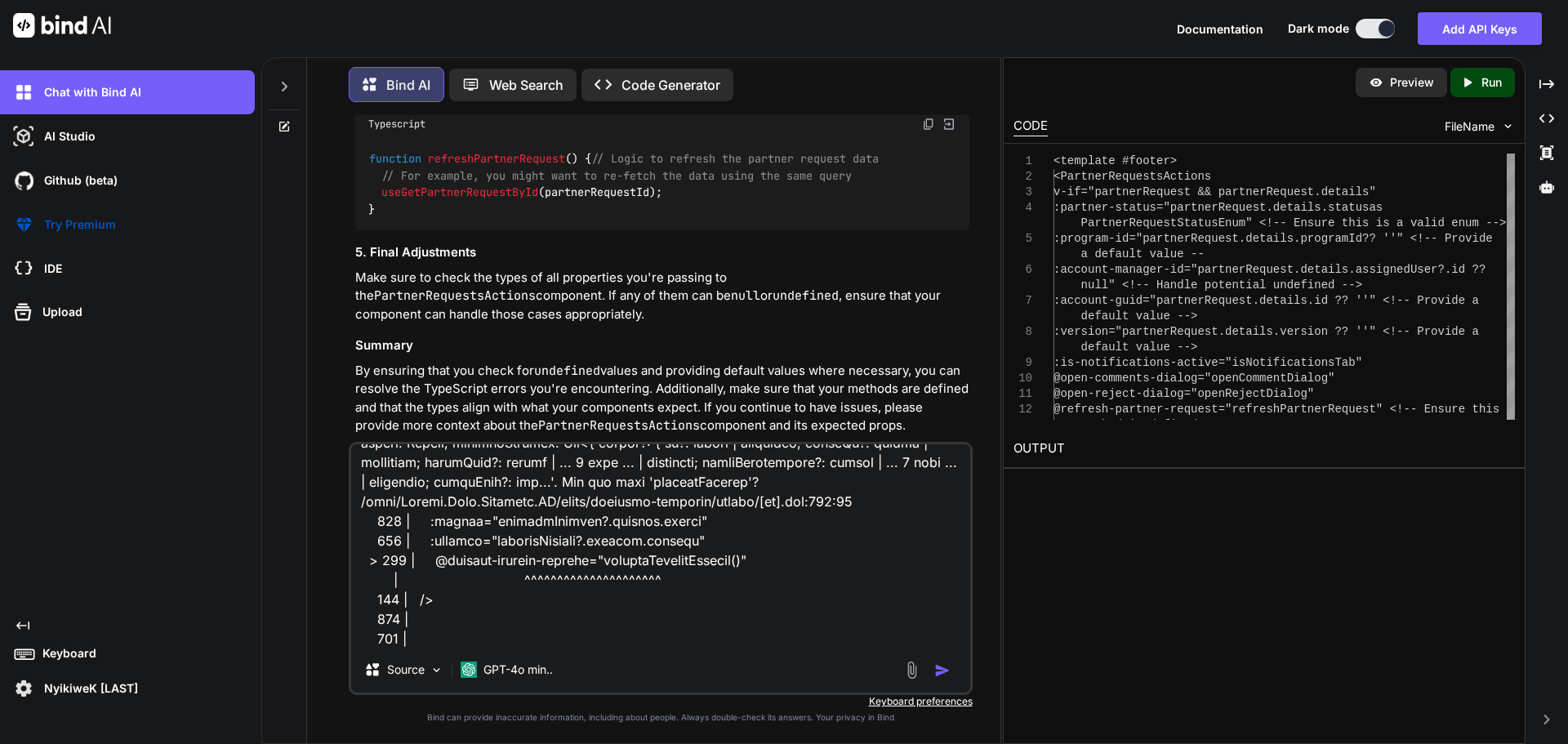 click at bounding box center (661, 546) 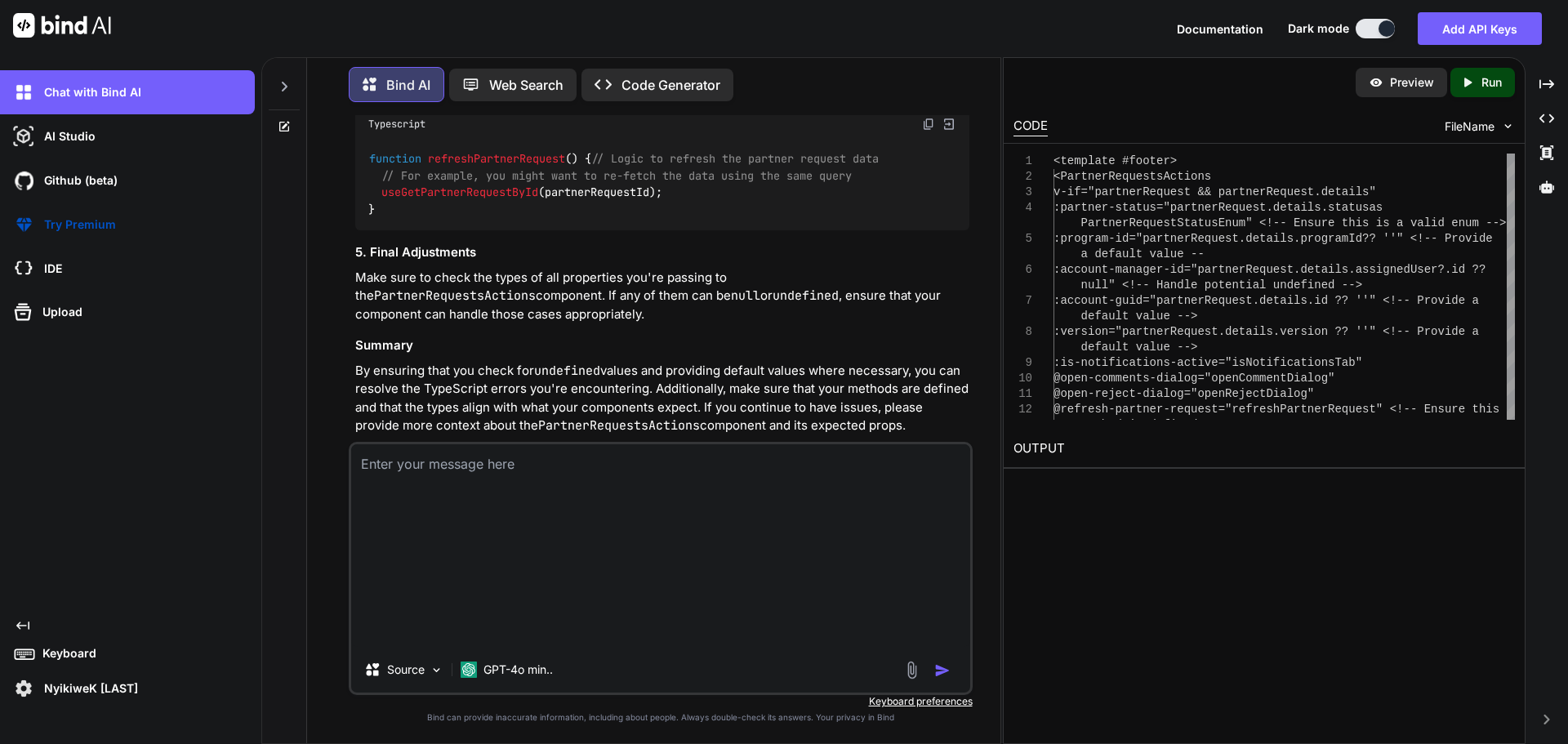 scroll, scrollTop: 0, scrollLeft: 0, axis: both 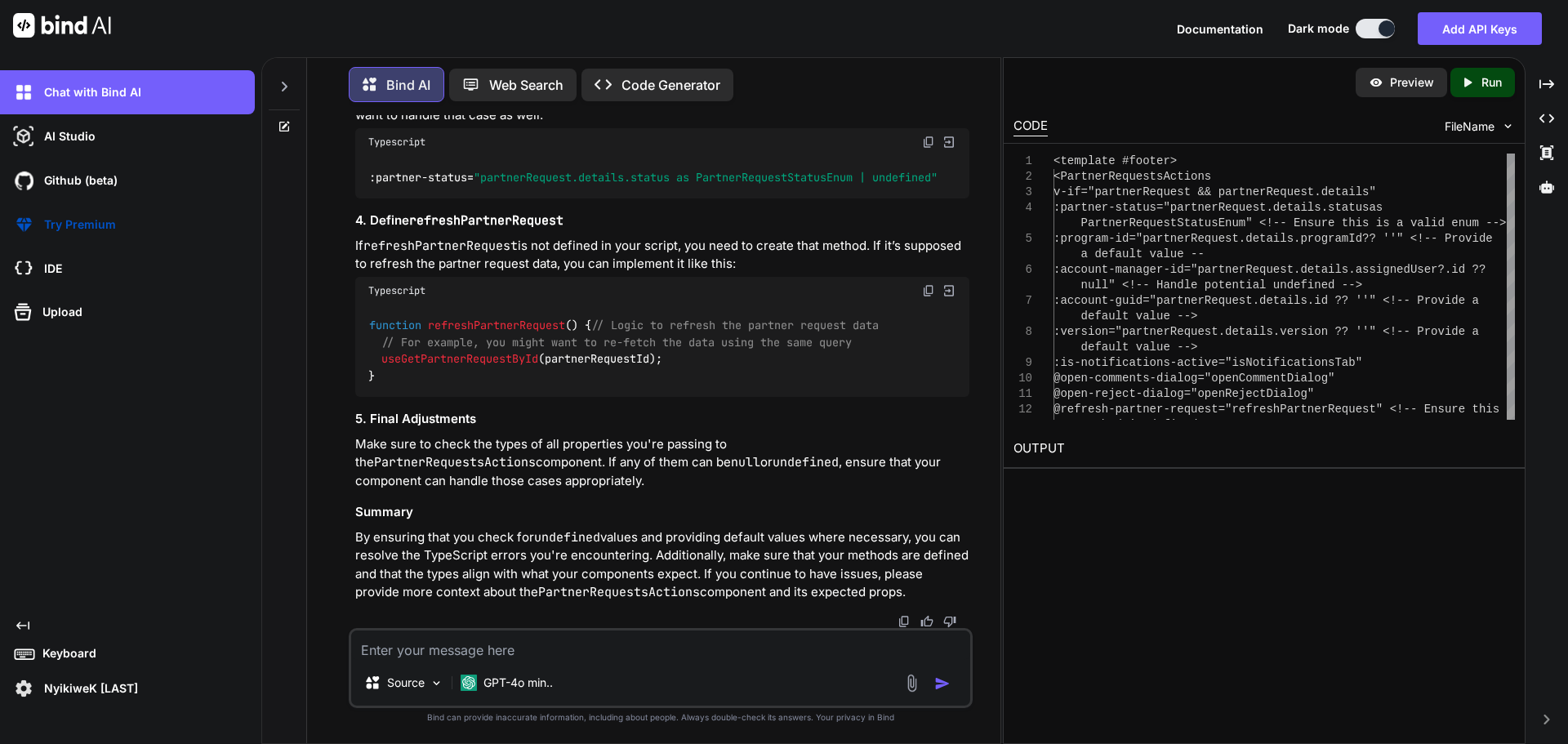 click at bounding box center (661, 645) 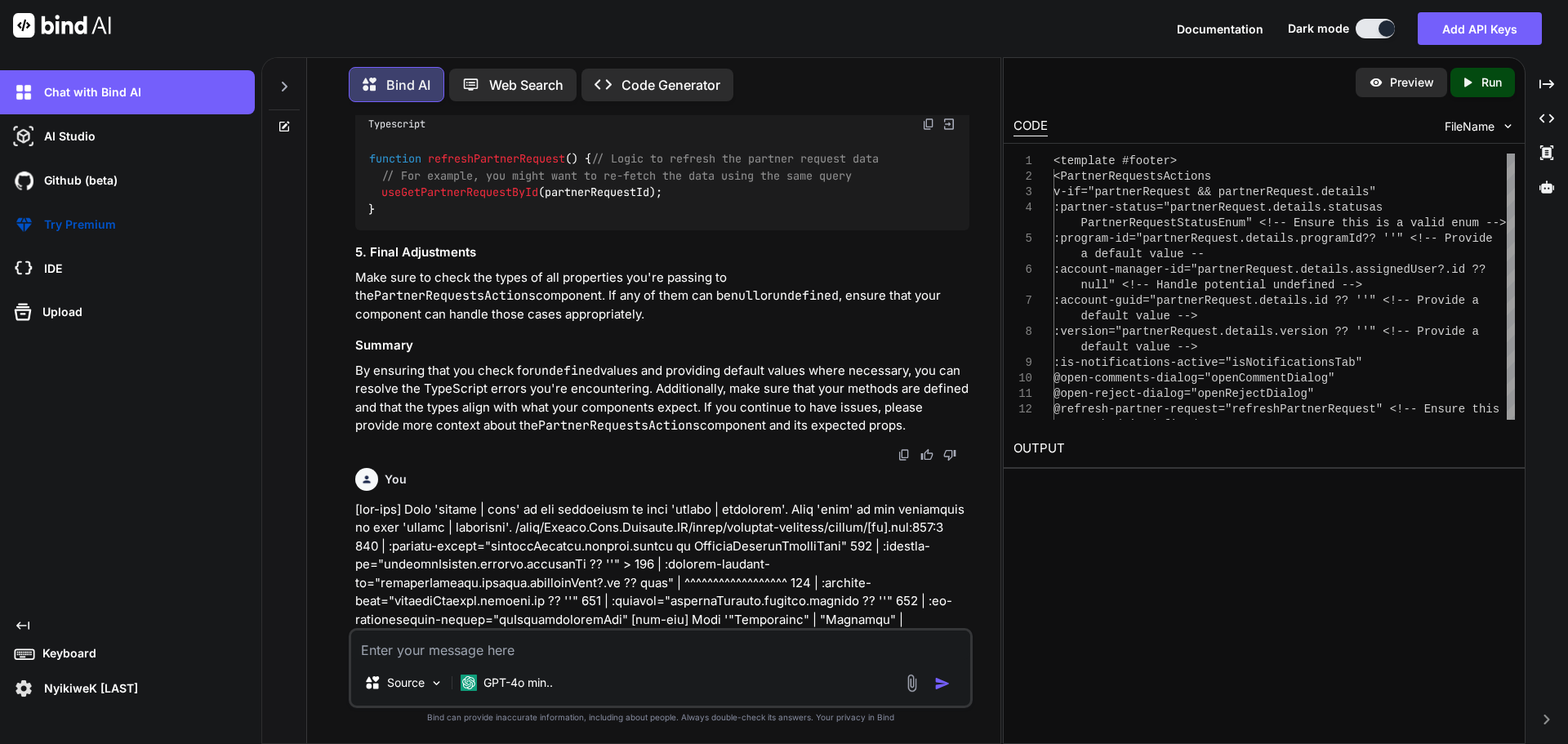 scroll, scrollTop: 0, scrollLeft: 0, axis: both 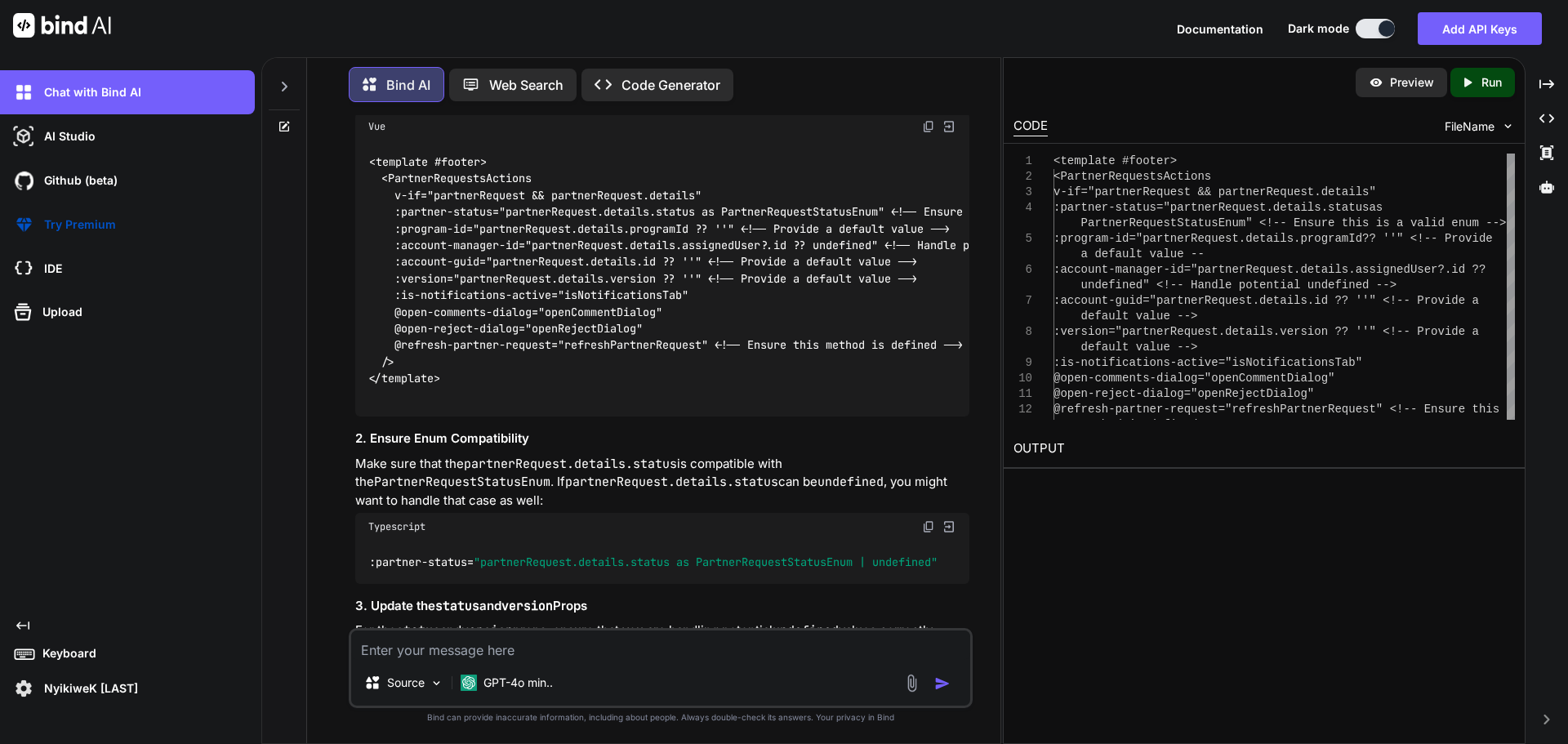 click on "<template #footer>
<PartnerRequestsActions
v-if="partnerRequest && partnerRequest.details"
:partner-status="partnerRequest.details.status as PartnerRequestStatusEnum" <!-- Ensure this is a valid enum -->
:program-id="partnerRequest.details.programId ?? ''" <!-- Provide a default value -->
:account-manager-id="partnerRequest.details.assignedUser?.id ?? undefined" <!-- Handle potential undefined -->
:account-guid="partnerRequest.details.id ?? ''" <!-- Provide a default value -->
:version="partnerRequest.details.version ?? ''" <!-- Provide a default value -->
:is-notifications-active="isNotificationsTab"
@open-comments-dialog="openCommentDialog"
@open-reject-dialog="openRejectDialog"
@refresh-partner-request="refreshPartnerRequest" <!-- Ensure this method is defined -->
/>
</template>" at bounding box center [747, 278] 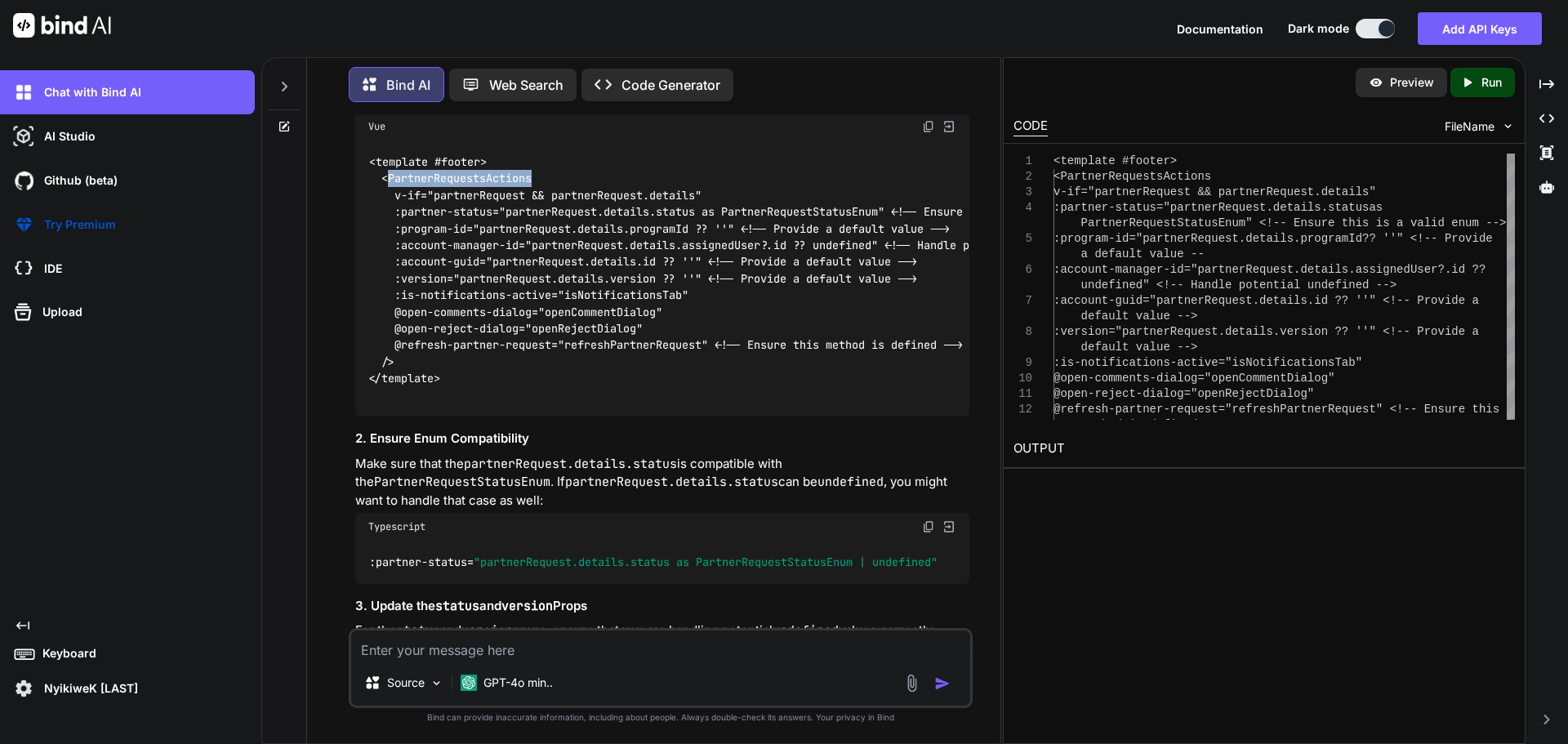 click on "<template #footer>
<PartnerRequestsActions
v-if="partnerRequest && partnerRequest.details"
:partner-status="partnerRequest.details.status as PartnerRequestStatusEnum" <!-- Ensure this is a valid enum -->
:program-id="partnerRequest.details.programId ?? ''" <!-- Provide a default value -->
:account-manager-id="partnerRequest.details.assignedUser?.id ?? undefined" <!-- Handle potential undefined -->
:account-guid="partnerRequest.details.id ?? ''" <!-- Provide a default value -->
:version="partnerRequest.details.version ?? ''" <!-- Provide a default value -->
:is-notifications-active="isNotificationsTab"
@open-comments-dialog="openCommentDialog"
@open-reject-dialog="openRejectDialog"
@refresh-partner-request="refreshPartnerRequest" <!-- Ensure this method is defined -->
/>
</template>" at bounding box center [747, 278] 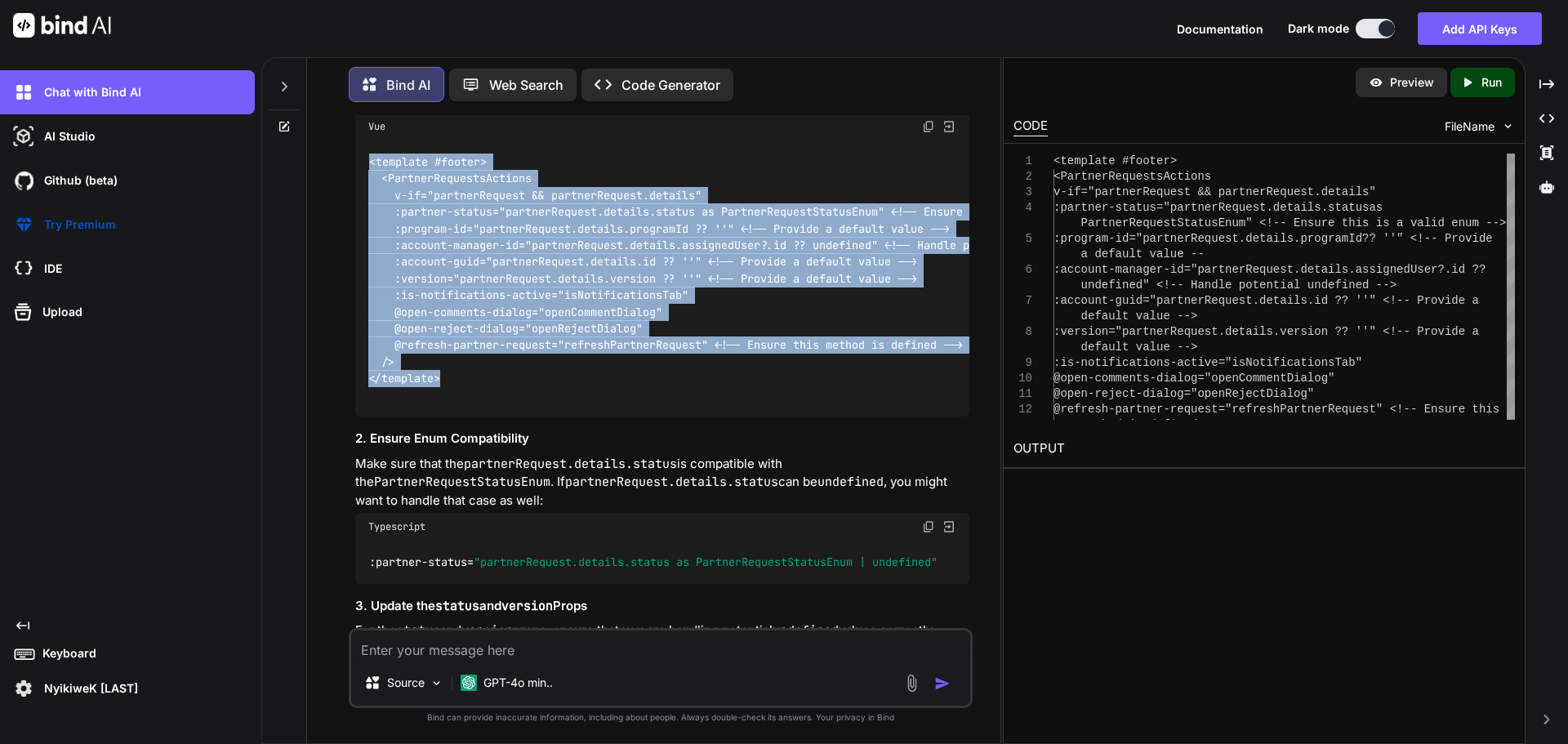 drag, startPoint x: 457, startPoint y: 510, endPoint x: 357, endPoint y: 291, distance: 240.75091 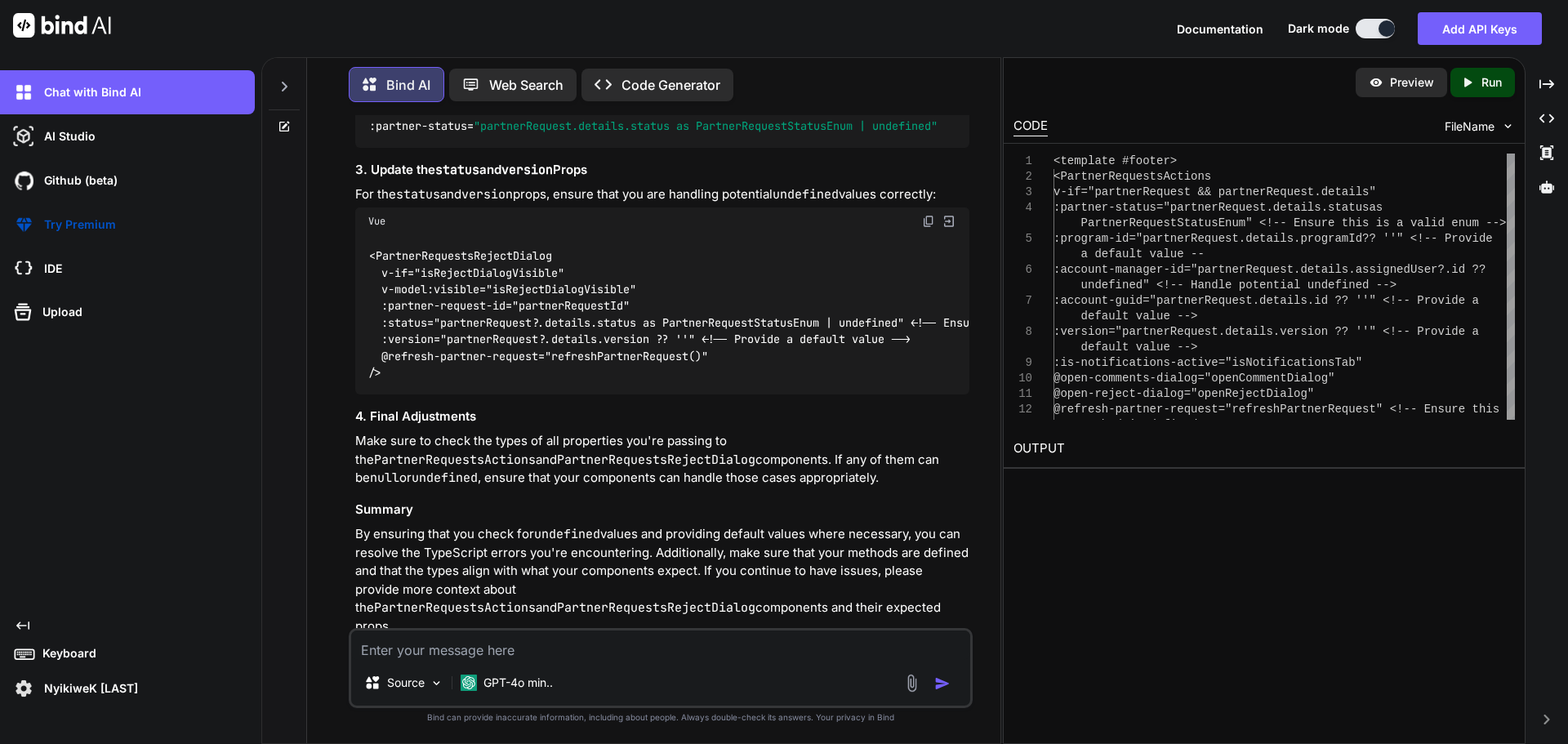 scroll, scrollTop: 20125, scrollLeft: 0, axis: vertical 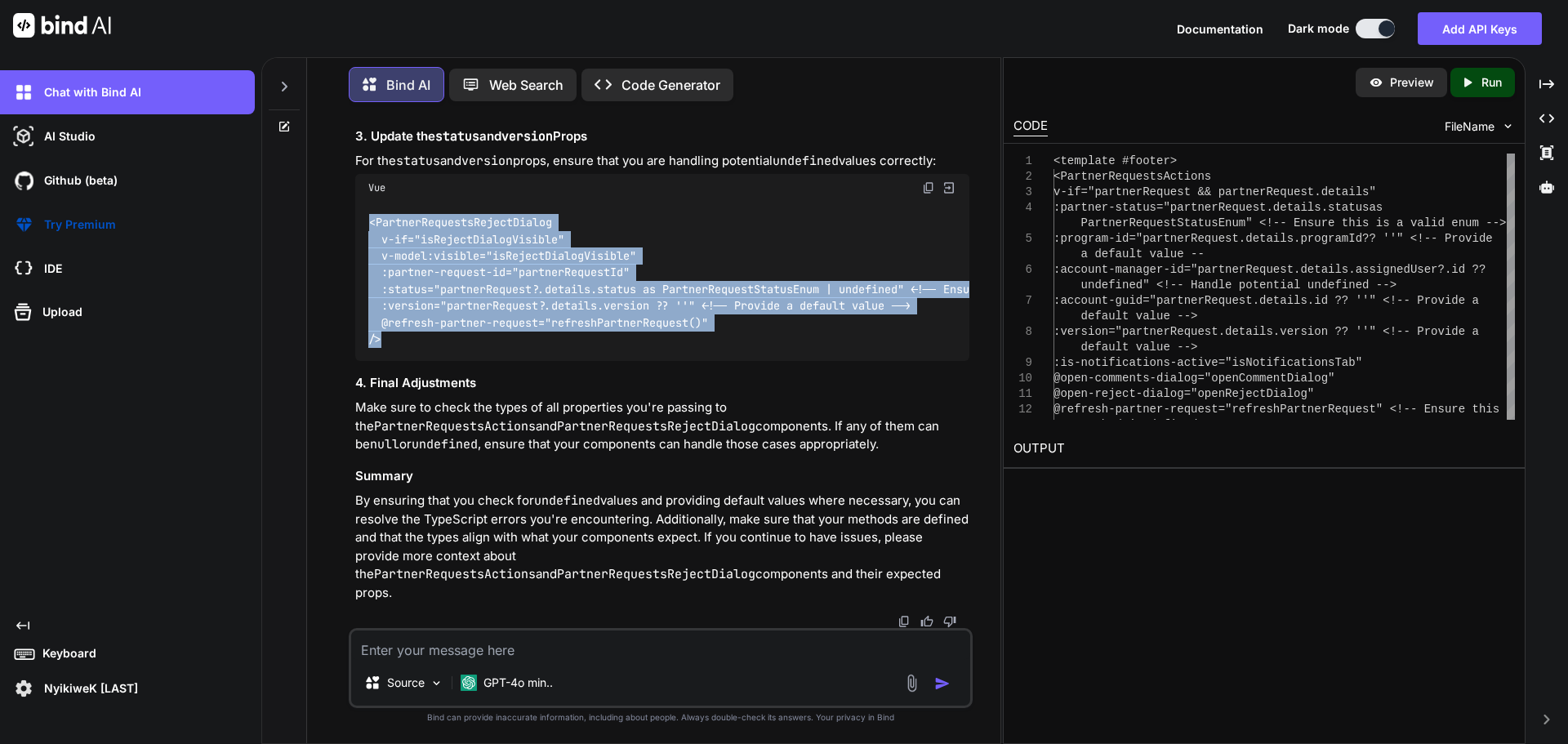 drag, startPoint x: 385, startPoint y: 434, endPoint x: 363, endPoint y: 323, distance: 113.15918 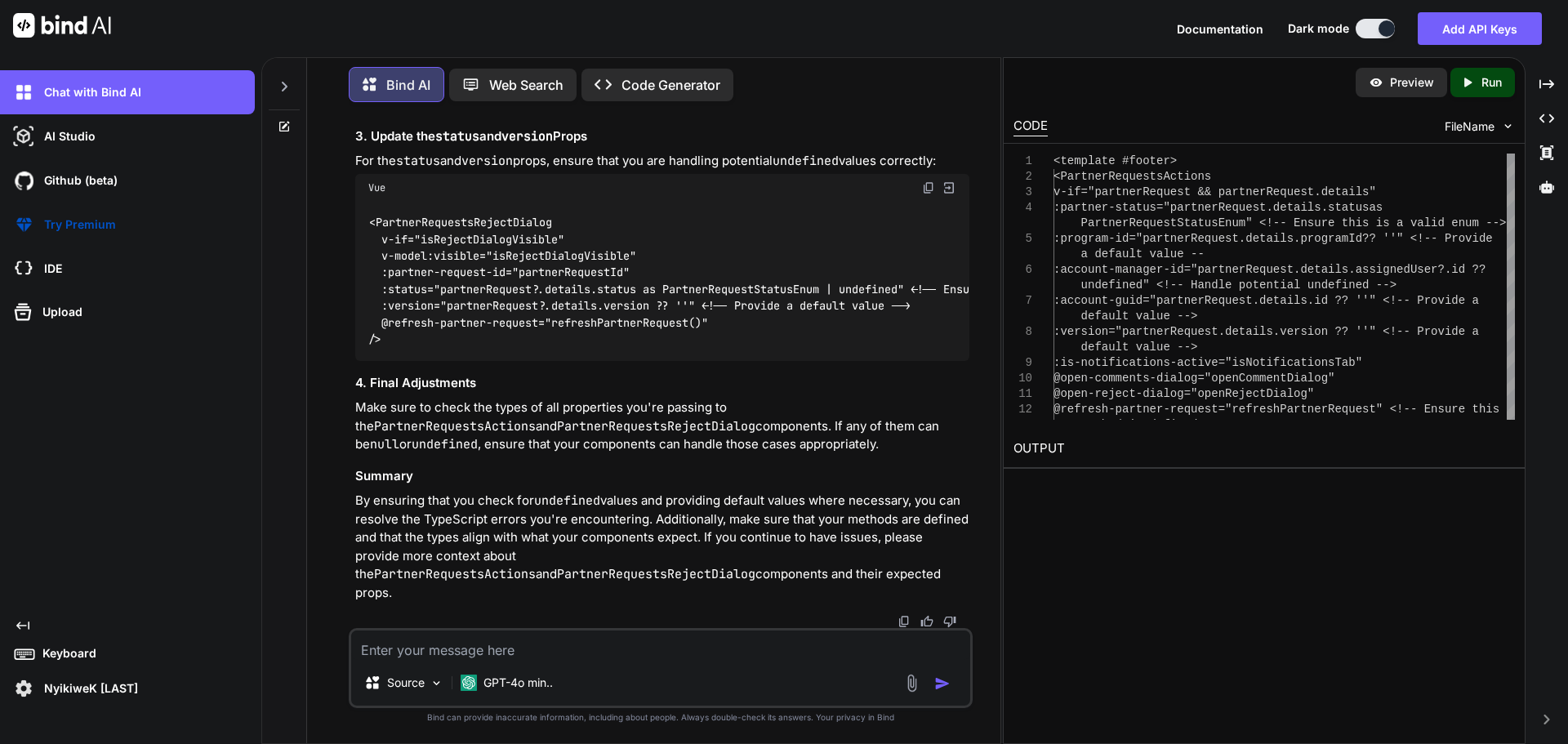 paste on "[vue-tsc] '__VLS_ctx.partnerRequest.details' is possibly 'undefined'.
/nova/Osiris.Nova.Internal.UI/pages/partners-requests/search/[id].vue:180:12
178 |   v-model:visible="isRejectDialogVisible"
179 |   :partner-request-id="partnerRequestId"
> 180 |   :status="partnerRequest?.details.status as PartnerRequestStatusEnum | undefined"
|            ^^^^^^^^^^^^^^^^^^^^^^^
181 |   :version="partnerRequest?.details.version ?? ''"
182 |   @refresh-partner-request="refreshPartnerRequest()"
183 | />
[vue-tsc] '__VLS_ctx.partnerRequest.details' is possibly 'undefined'.
/nova/Osiris.Nova.Internal.UI/pages/partners-requests/search/[id].vue:181:13
179 |   :partner-request-id="partnerRequestId"
180 |   :status="partnerRequest?.details.status as PartnerRequestStatusEnum | undefined"
> 181 |   :version="partnerRequest?.details.version ?? ''"
|             ^^^^^^^^^^^^^^^^^^^^^^^
182 |   @refresh-partner-request="refreshPartnerRequest()"
183 | />
184 |" 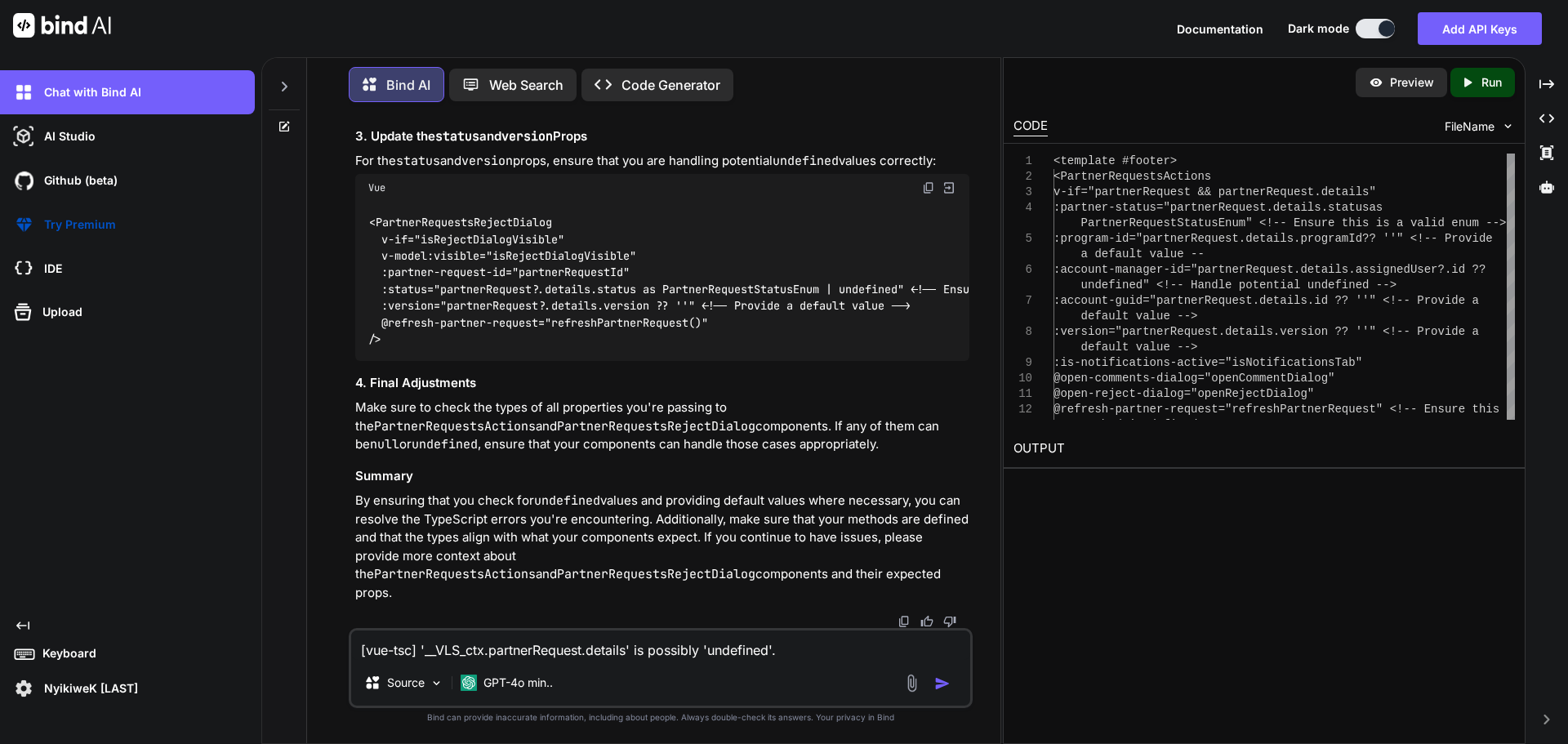 scroll, scrollTop: 158, scrollLeft: 0, axis: vertical 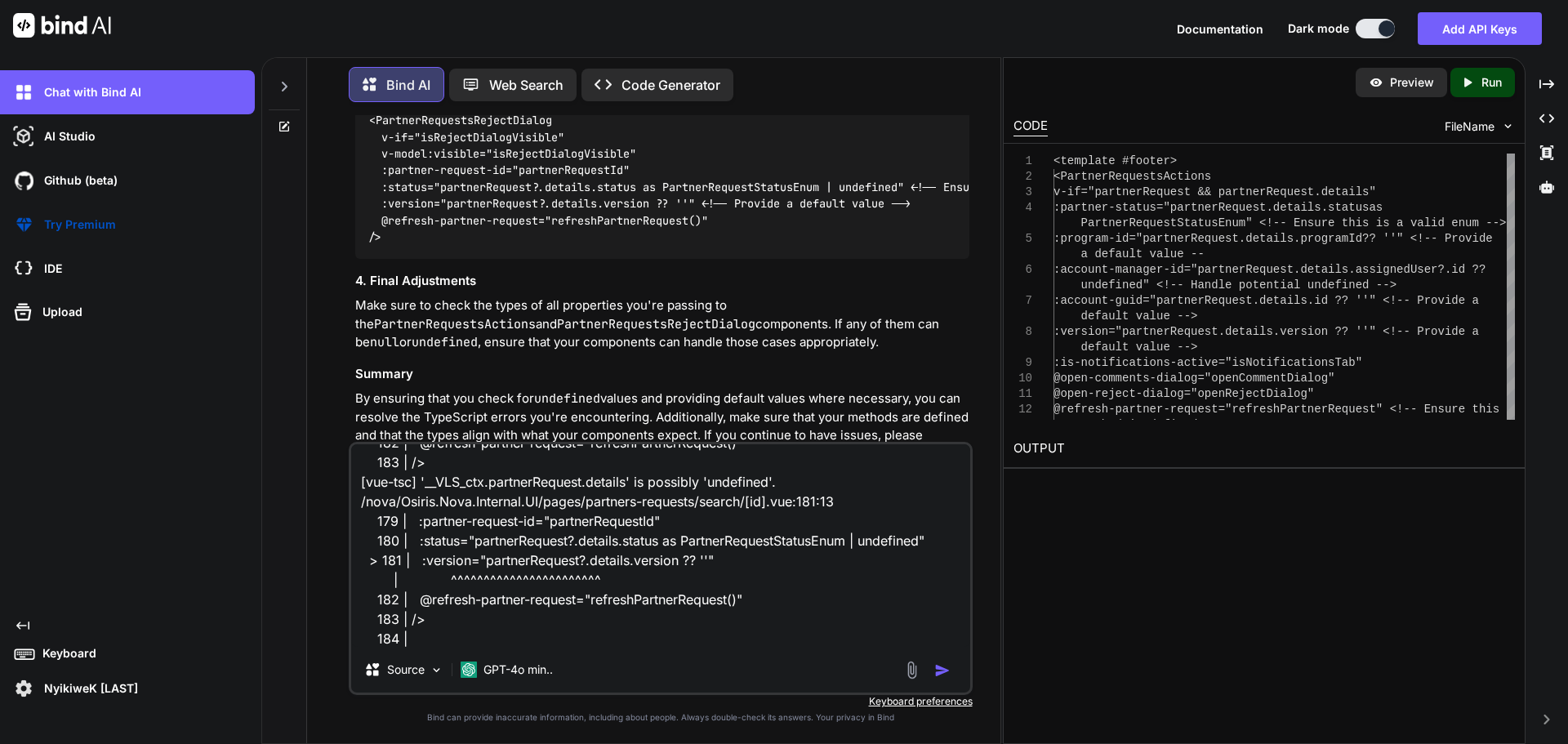 type on "[vue-tsc] '__VLS_ctx.partnerRequest.details' is possibly 'undefined'.
/nova/Osiris.Nova.Internal.UI/pages/partners-requests/search/[id].vue:180:12
178 |   v-model:visible="isRejectDialogVisible"
179 |   :partner-request-id="partnerRequestId"
> 180 |   :status="partnerRequest?.details.status as PartnerRequestStatusEnum | undefined"
|            ^^^^^^^^^^^^^^^^^^^^^^^
181 |   :version="partnerRequest?.details.version ?? ''"
182 |   @refresh-partner-request="refreshPartnerRequest()"
183 | />
[vue-tsc] '__VLS_ctx.partnerRequest.details' is possibly 'undefined'.
/nova/Osiris.Nova.Internal.UI/pages/partners-requests/search/[id].vue:181:13
179 |   :partner-request-id="partnerRequestId"
180 |   :status="partnerRequest?.details.status as PartnerRequestStatusEnum | undefined"
> 181 |   :version="partnerRequest?.details.version ?? ''"
|             ^^^^^^^^^^^^^^^^^^^^^^^
182 |   @refresh-partner-request="refreshPartnerRequest()"
183 | />
184 |" 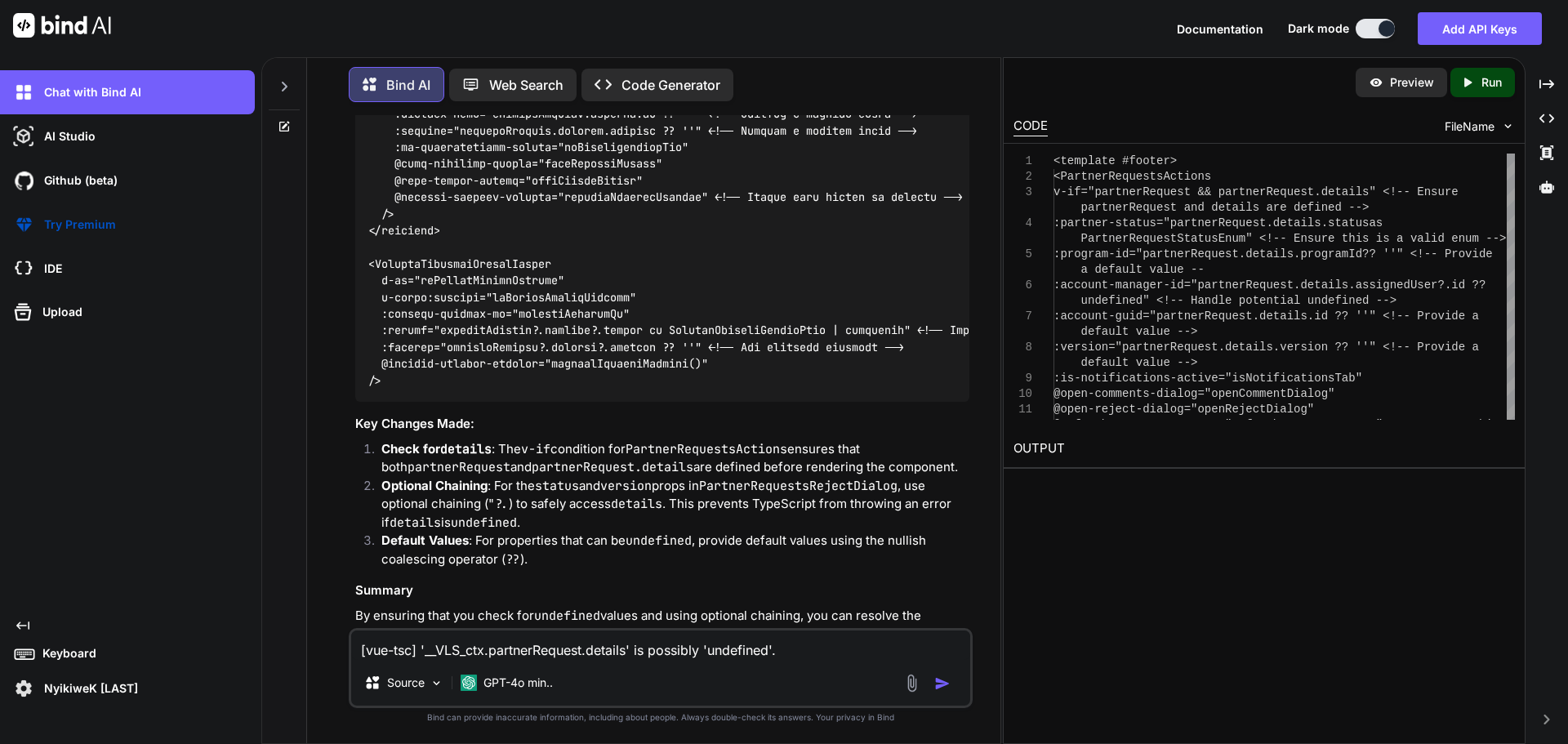 scroll, scrollTop: 21198, scrollLeft: 0, axis: vertical 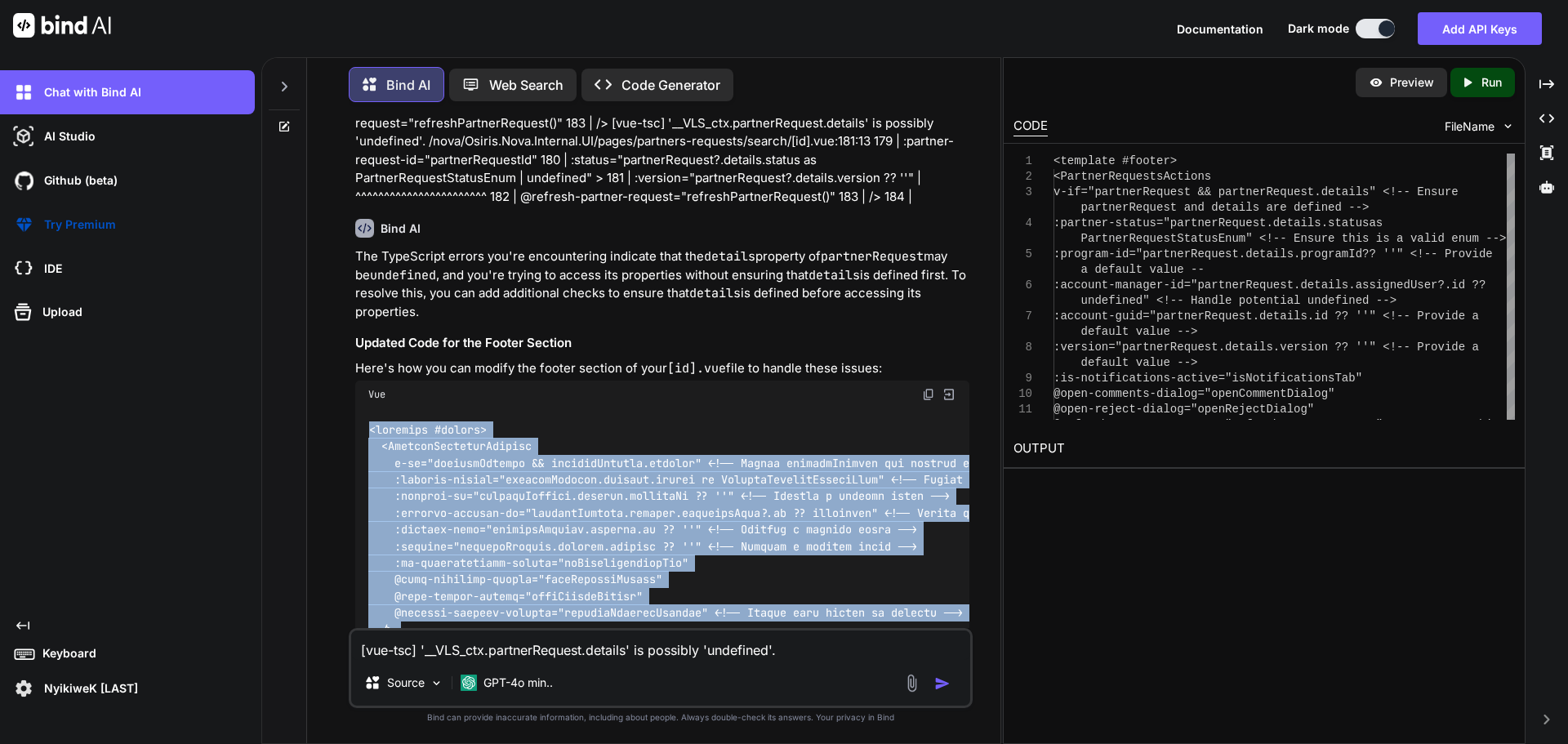 drag, startPoint x: 480, startPoint y: 302, endPoint x: 351, endPoint y: 526, distance: 258.48985 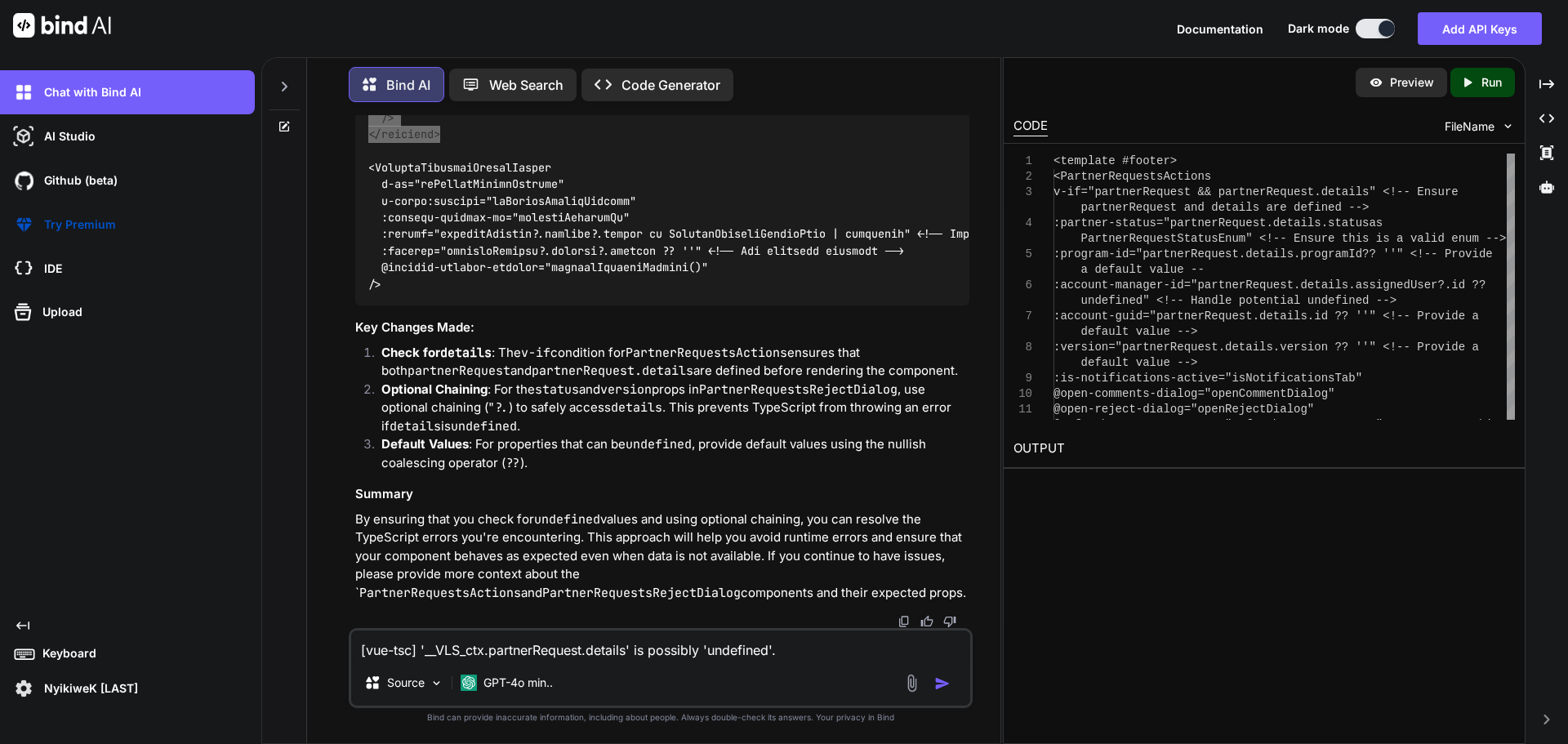scroll, scrollTop: 21367, scrollLeft: 0, axis: vertical 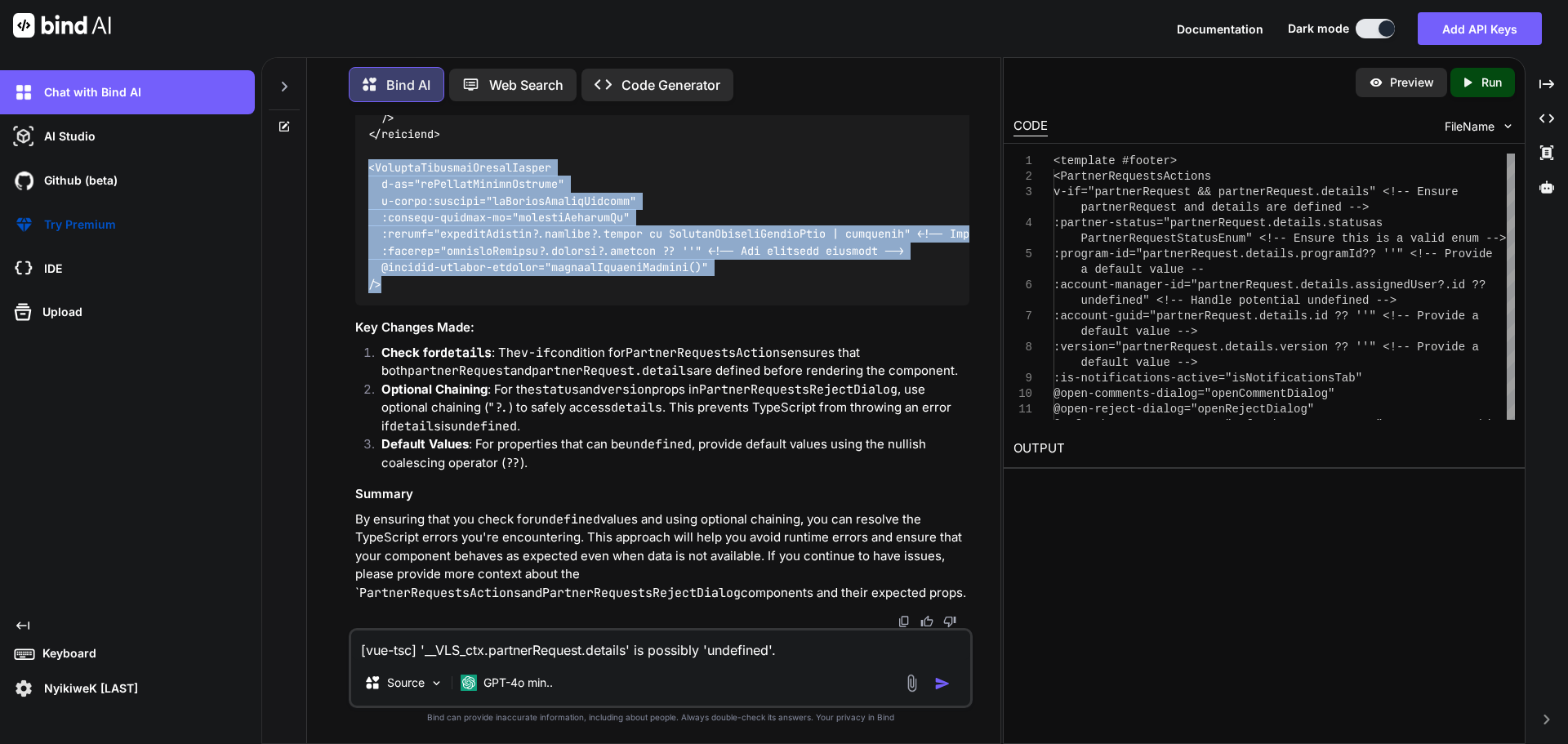 drag, startPoint x: 378, startPoint y: 286, endPoint x: 396, endPoint y: 176, distance: 111.463 